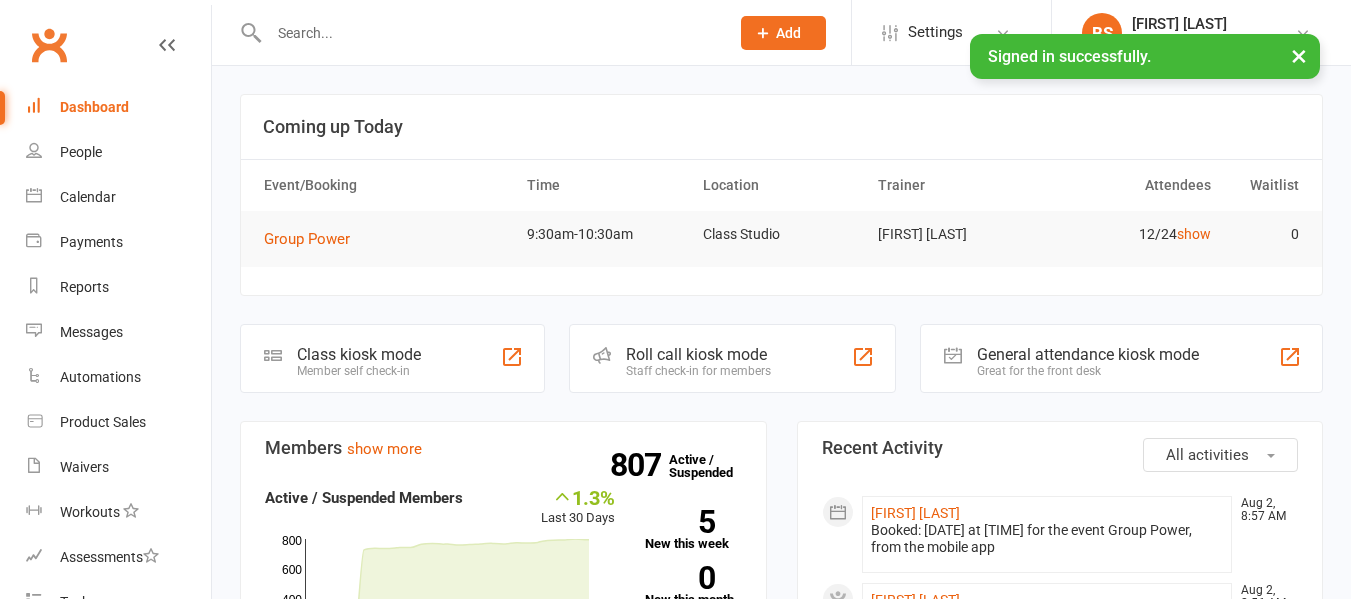 scroll, scrollTop: 0, scrollLeft: 0, axis: both 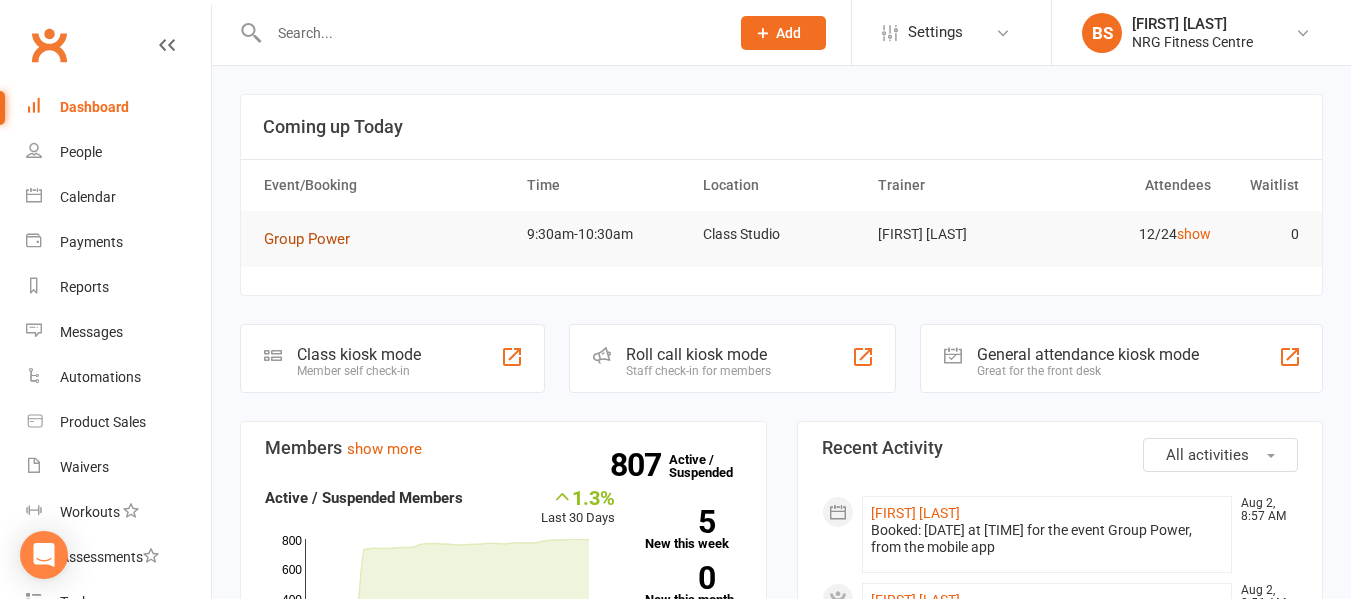click on "Group Power" at bounding box center (307, 239) 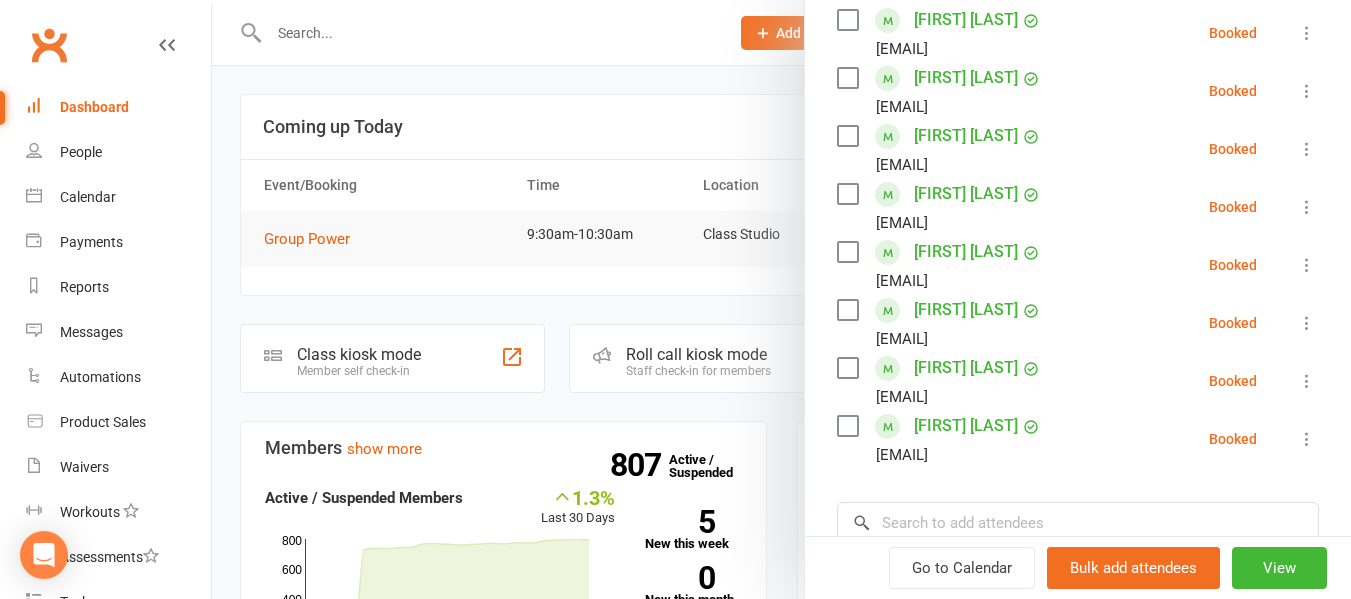scroll, scrollTop: 700, scrollLeft: 0, axis: vertical 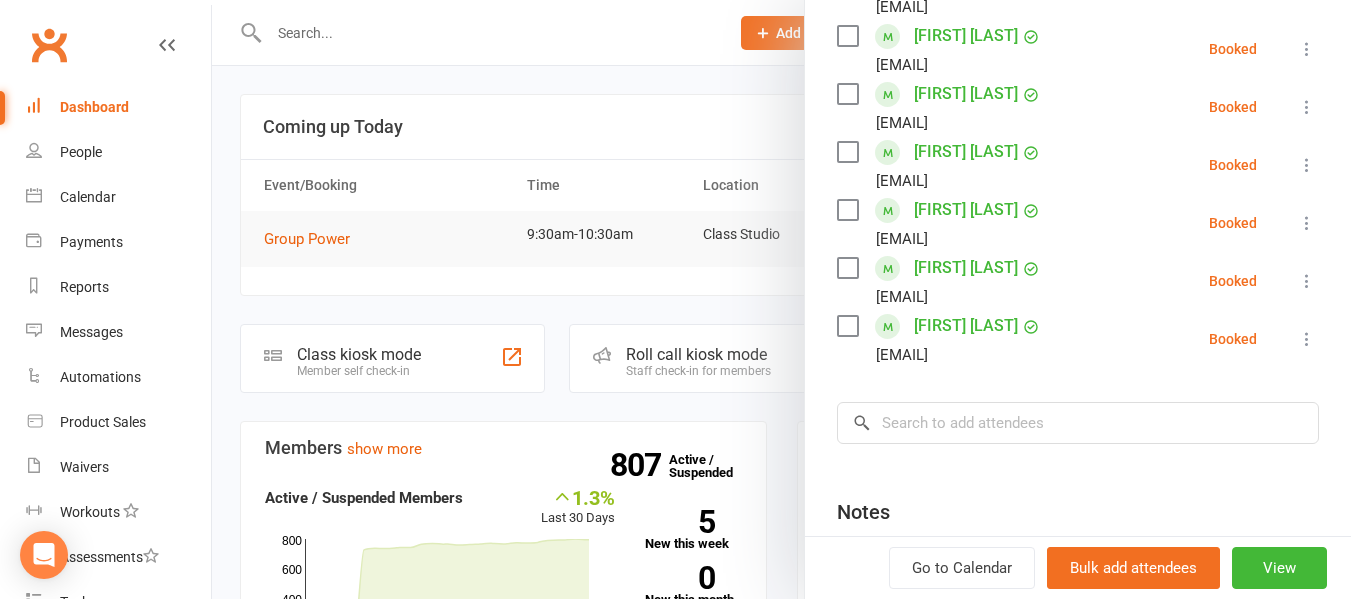 click at bounding box center (781, 299) 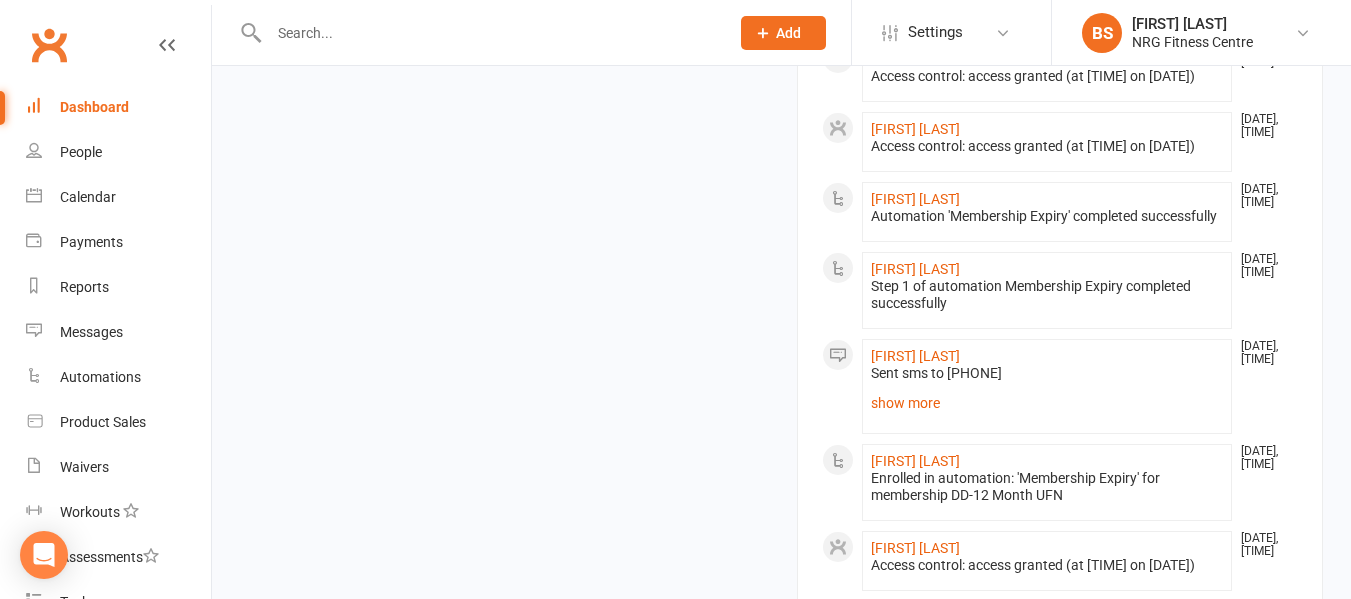 scroll, scrollTop: 800, scrollLeft: 0, axis: vertical 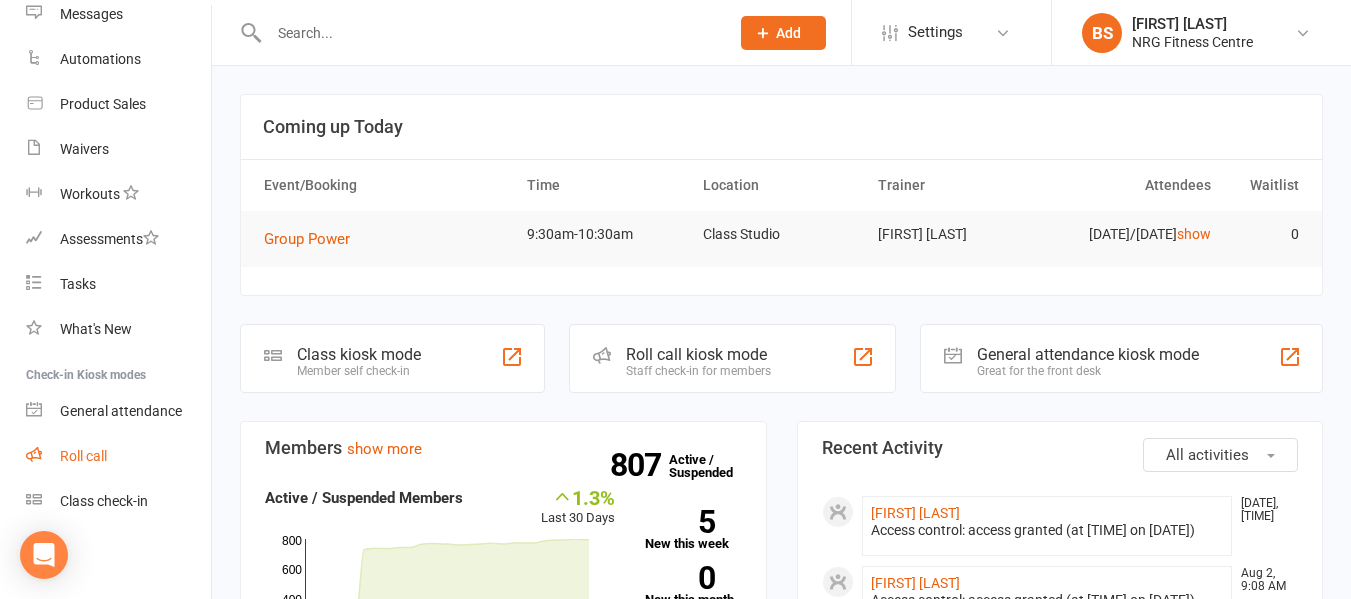 click on "Roll call" at bounding box center [83, 456] 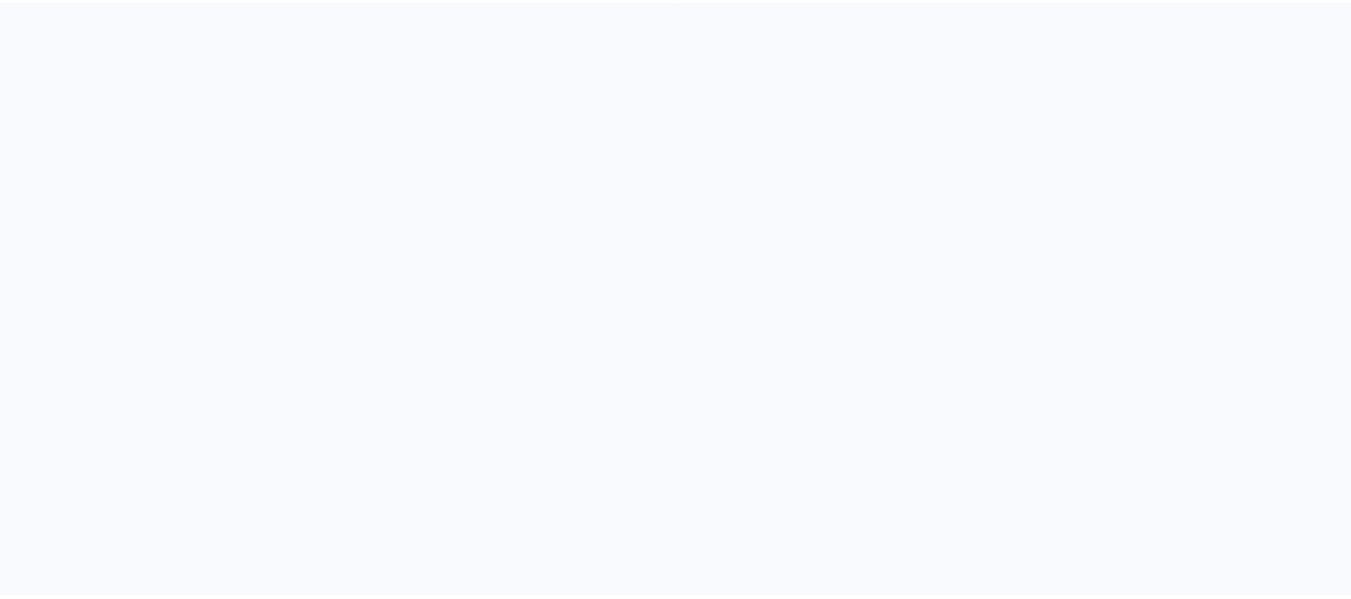 scroll, scrollTop: 0, scrollLeft: 0, axis: both 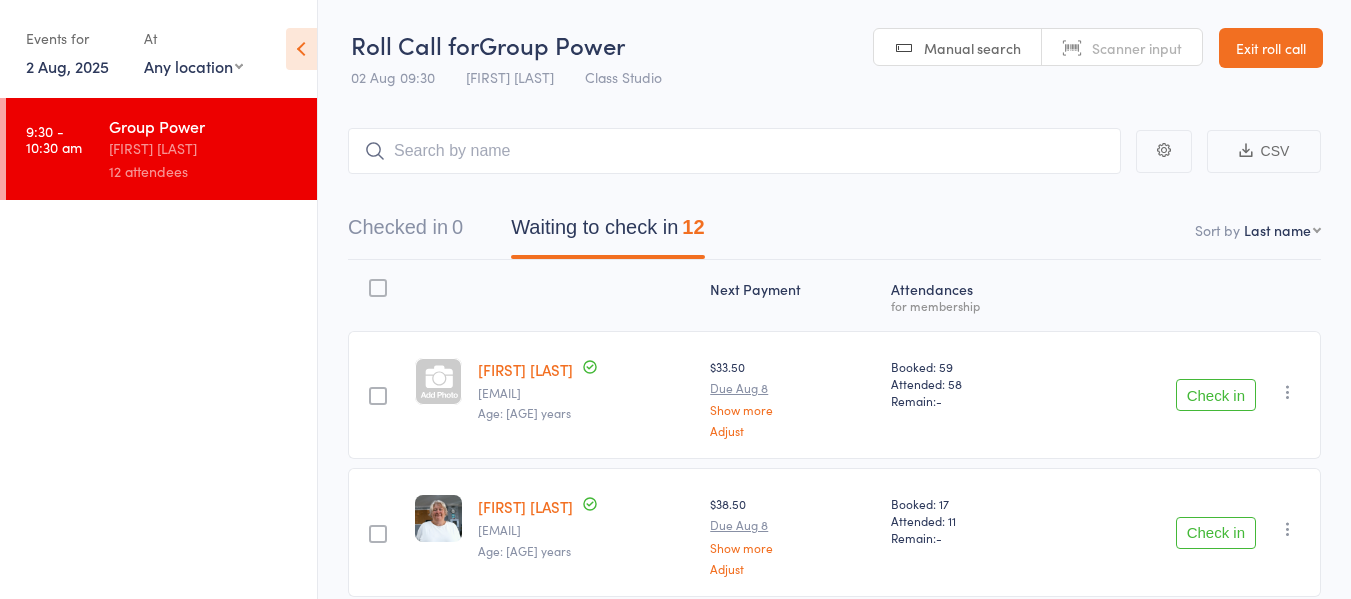click on "Check in" at bounding box center (1216, 395) 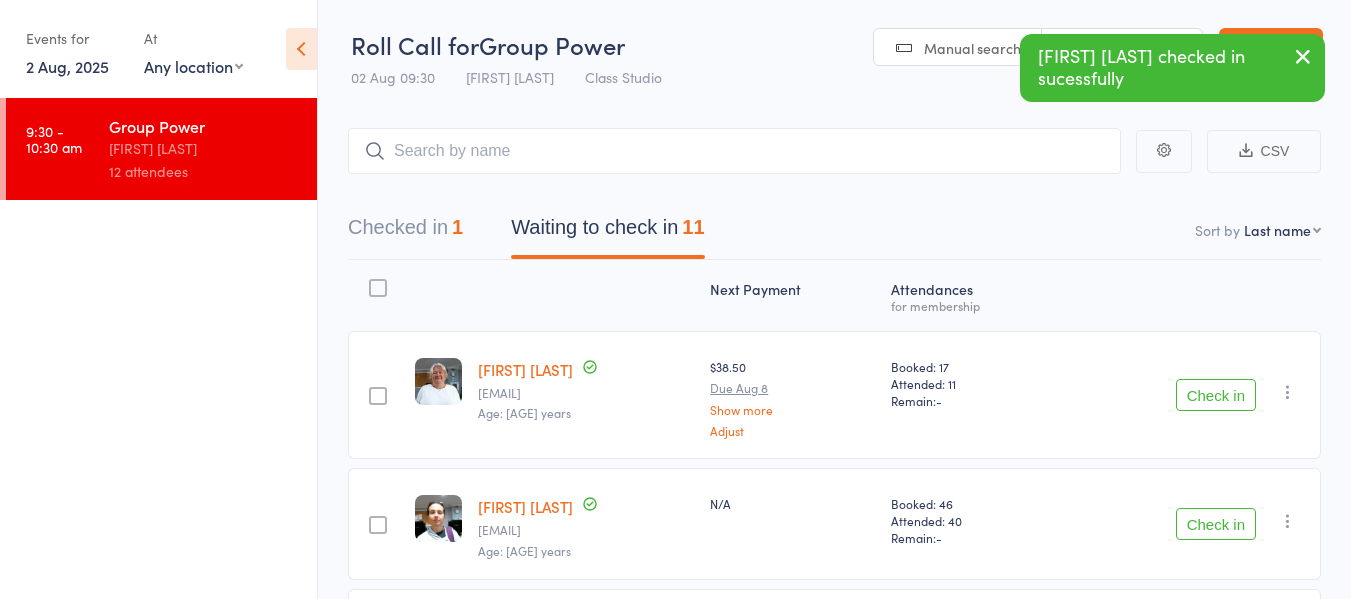 click on "Check in" at bounding box center [1216, 524] 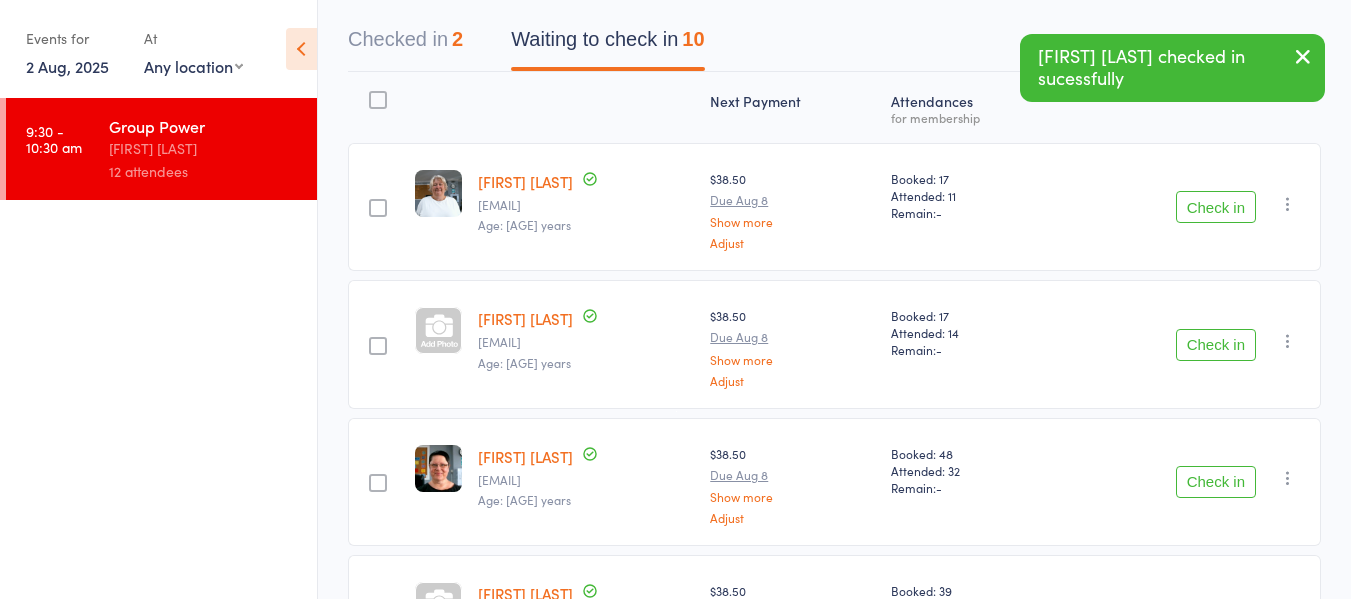 scroll, scrollTop: 200, scrollLeft: 0, axis: vertical 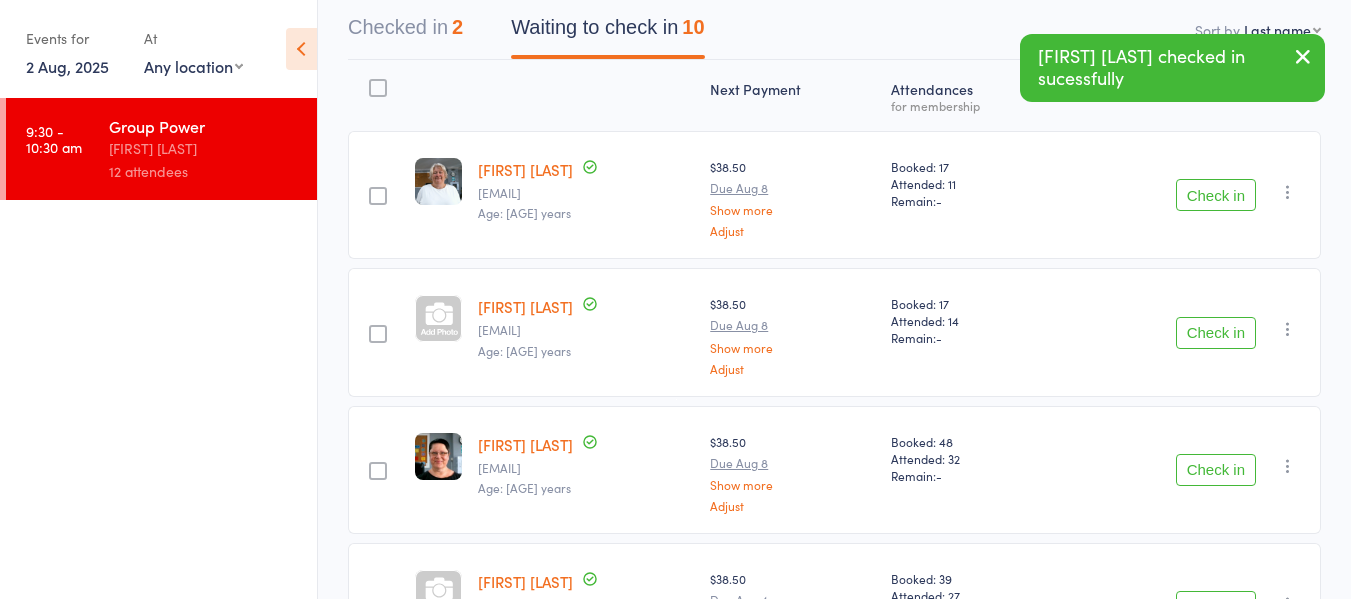 click on "Check in" at bounding box center [1216, 470] 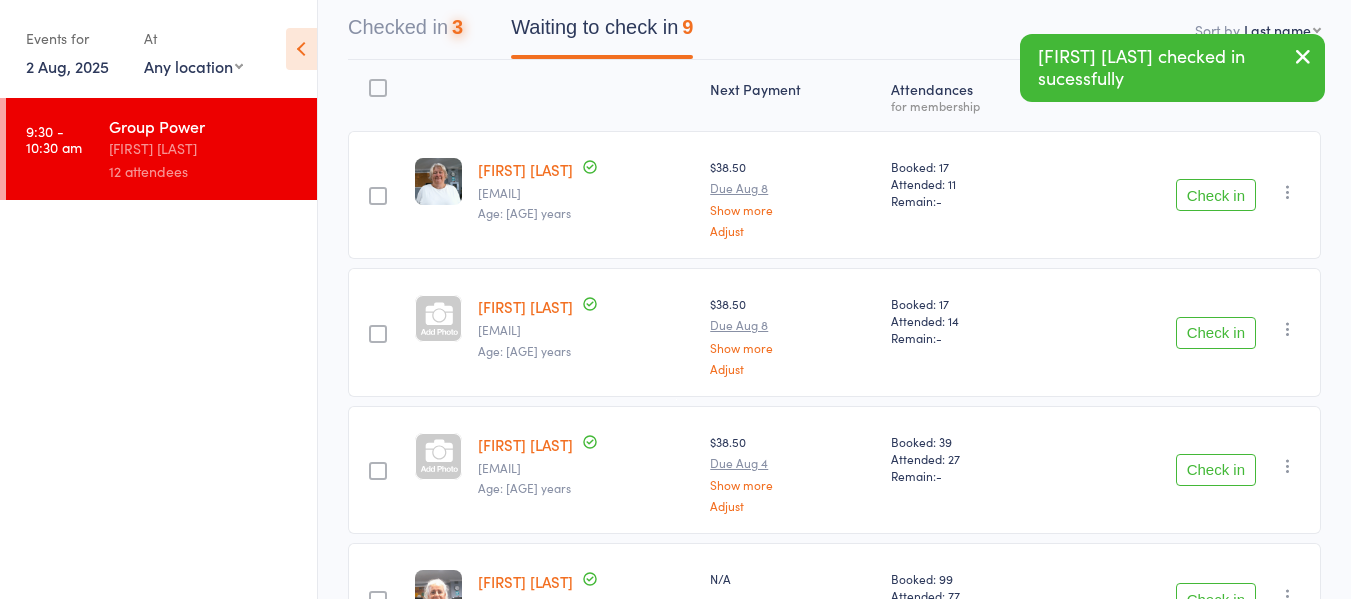 click on "Check in" at bounding box center (1216, 470) 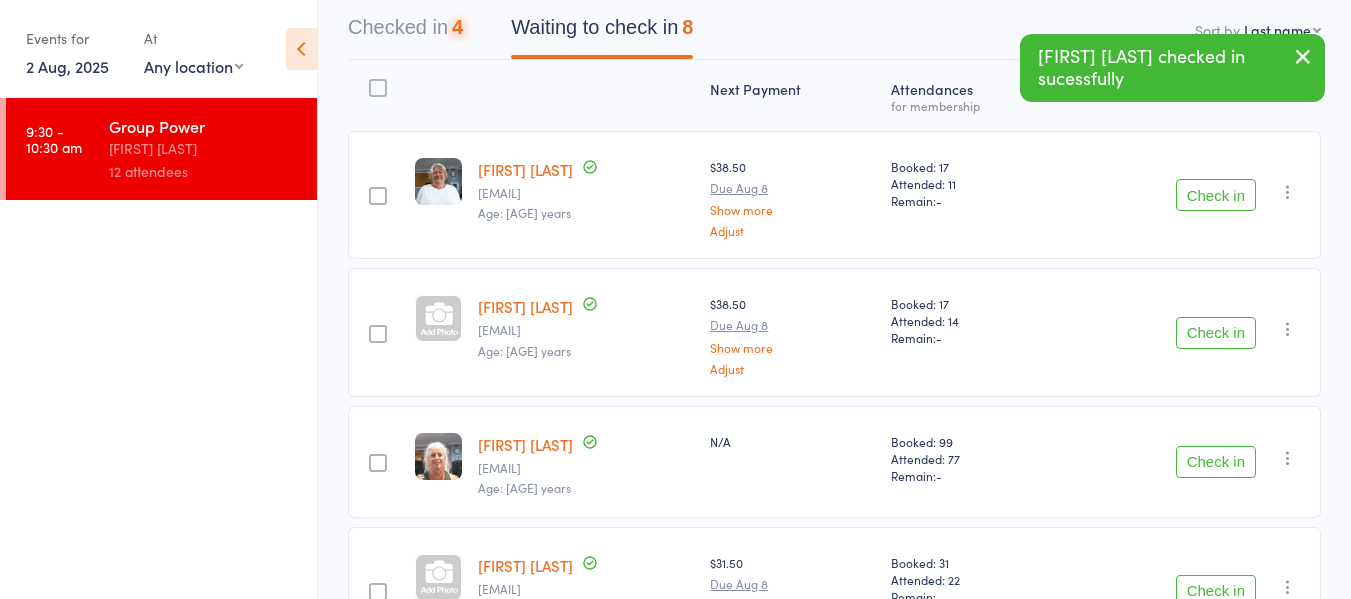 click on "Check in" at bounding box center [1216, 462] 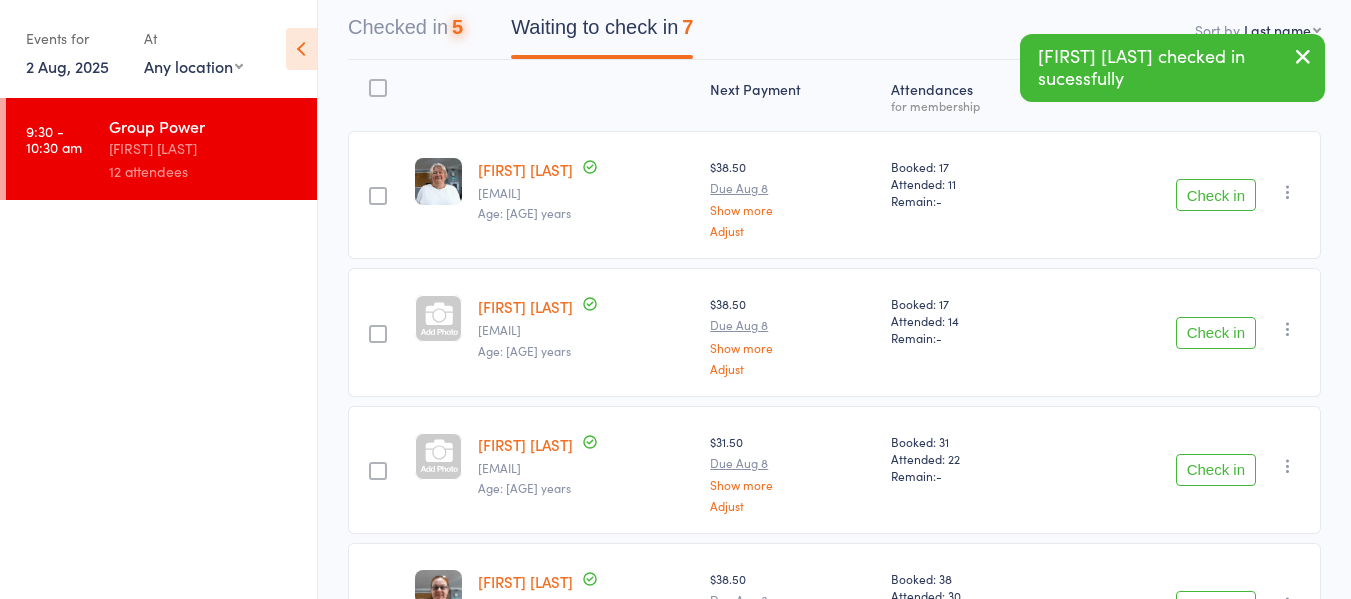 click on "Check in" at bounding box center (1216, 470) 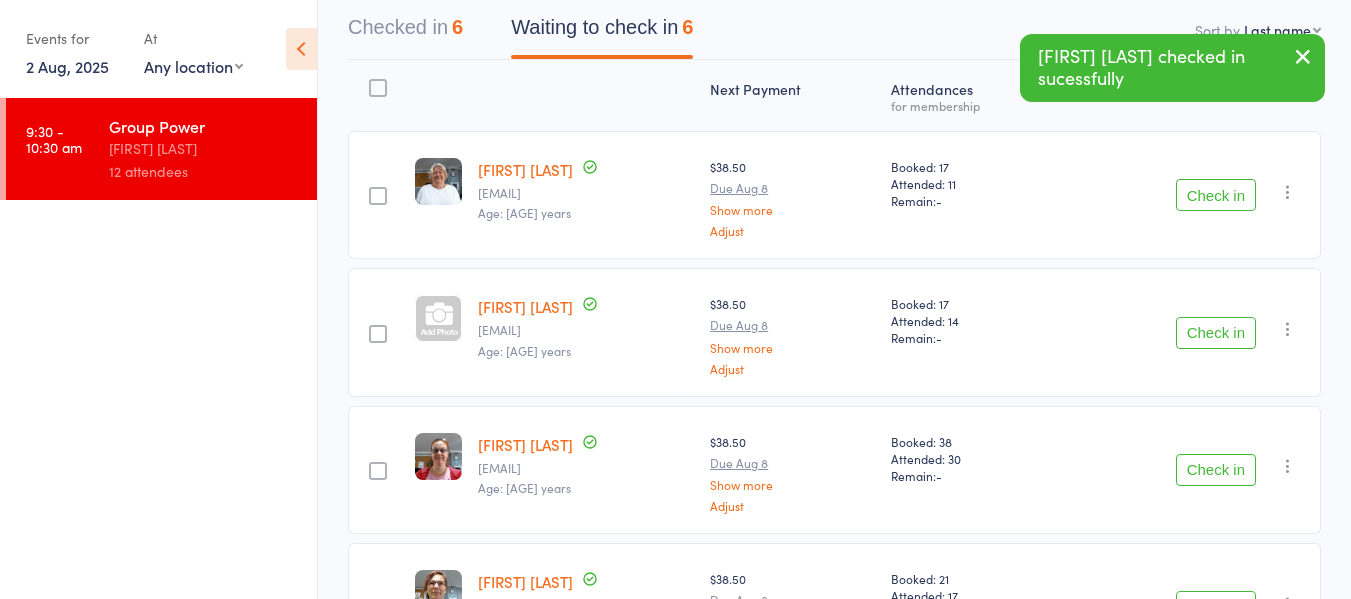 click on "Check in" at bounding box center [1216, 470] 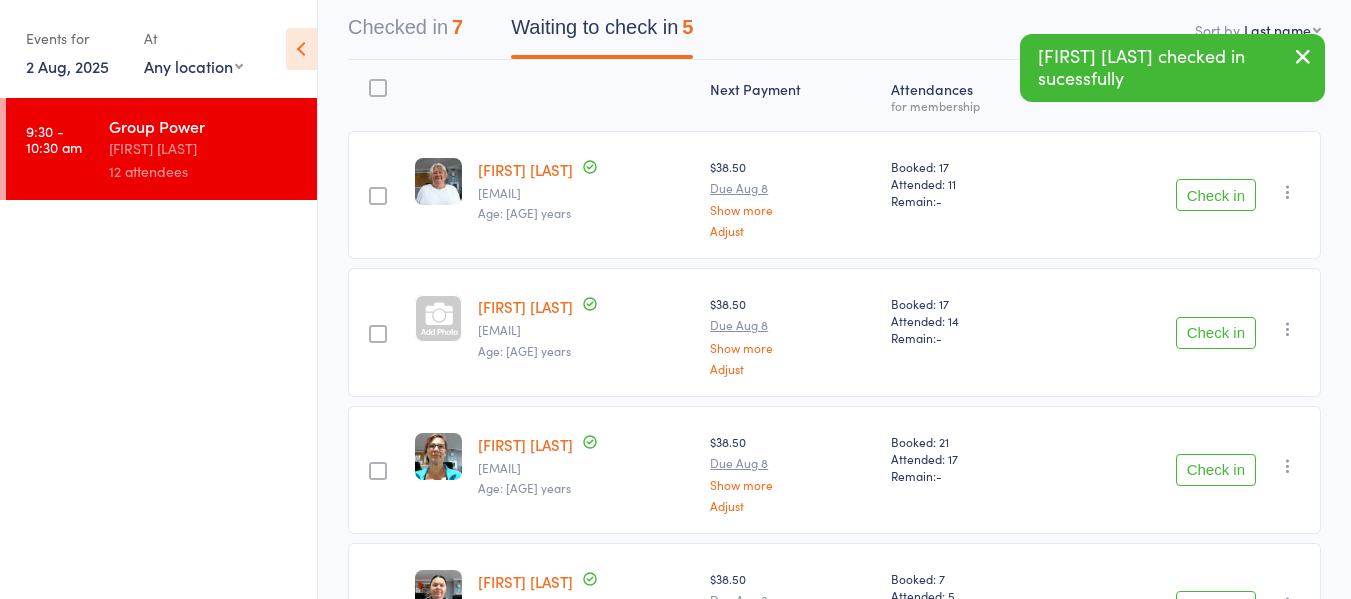 click on "Check in" at bounding box center [1216, 470] 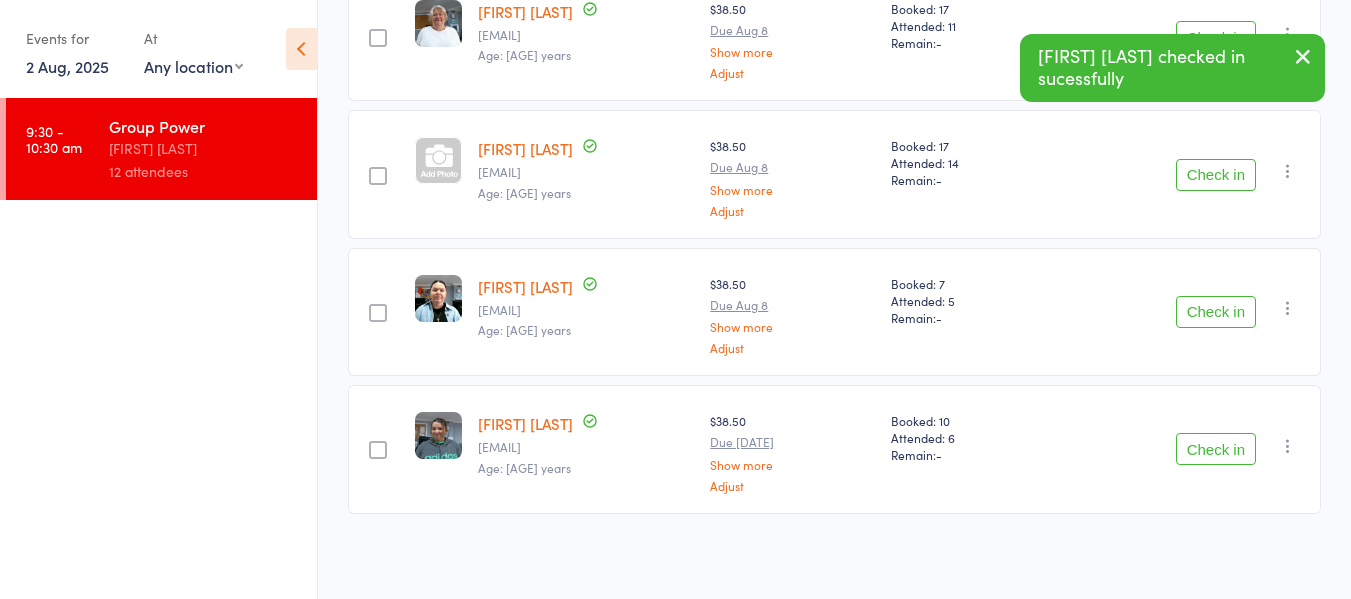 scroll, scrollTop: 0, scrollLeft: 0, axis: both 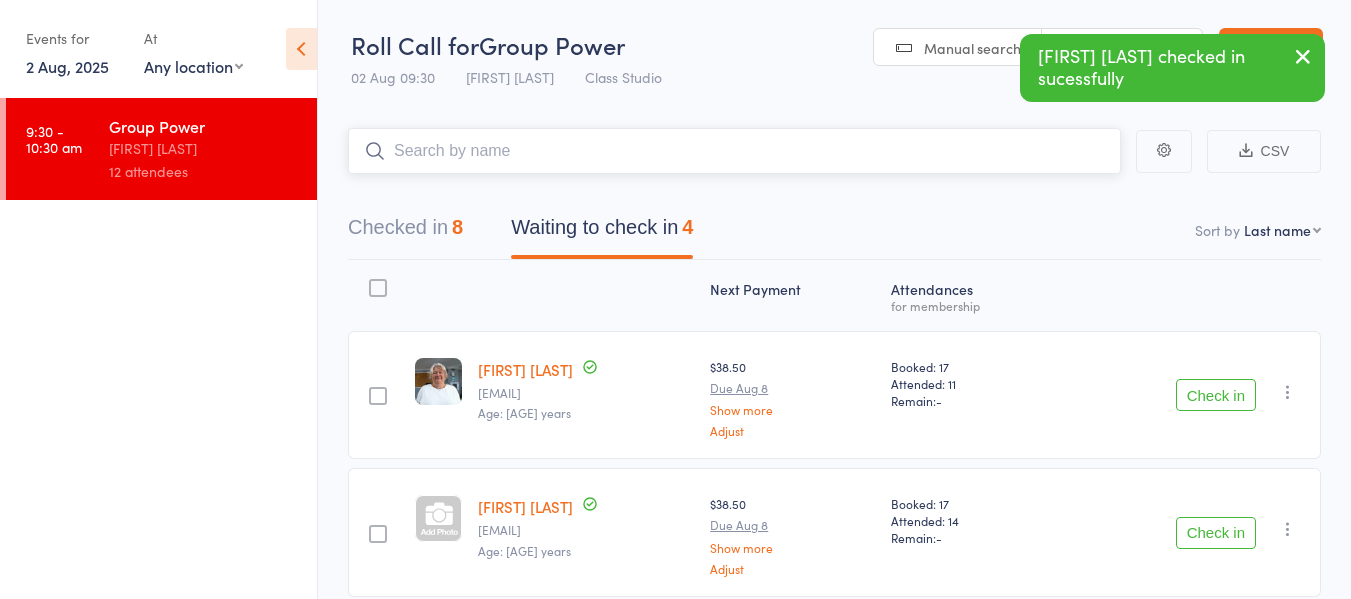 click at bounding box center (734, 151) 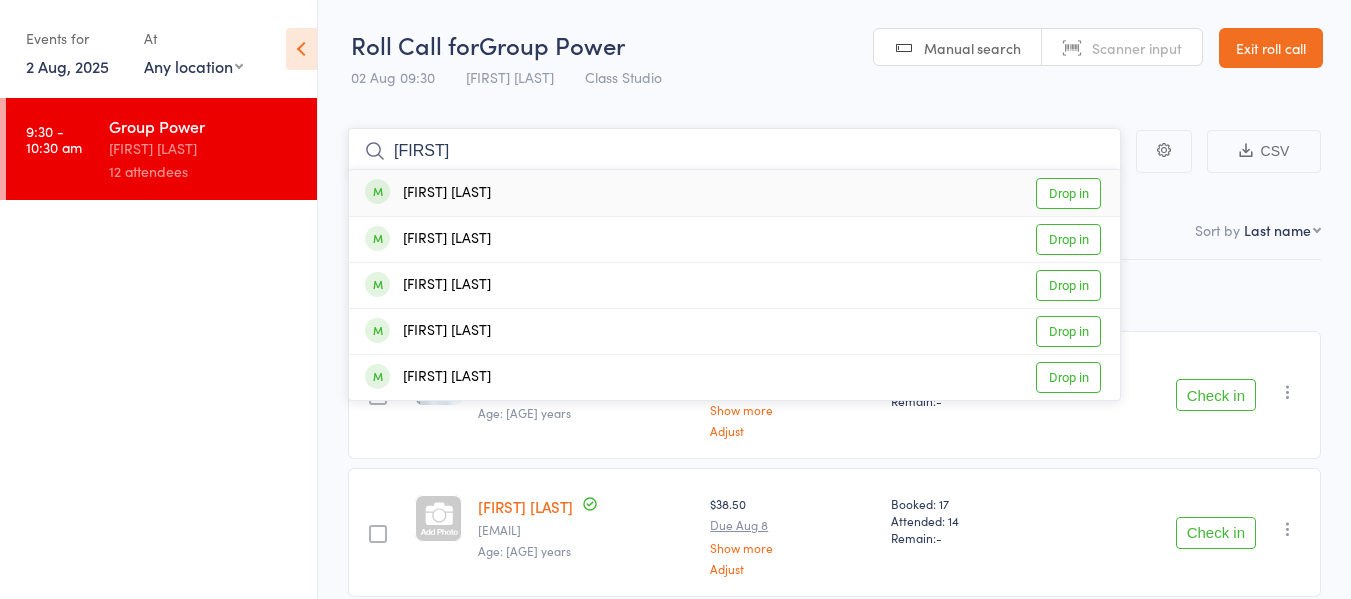 type on "[FIRST]" 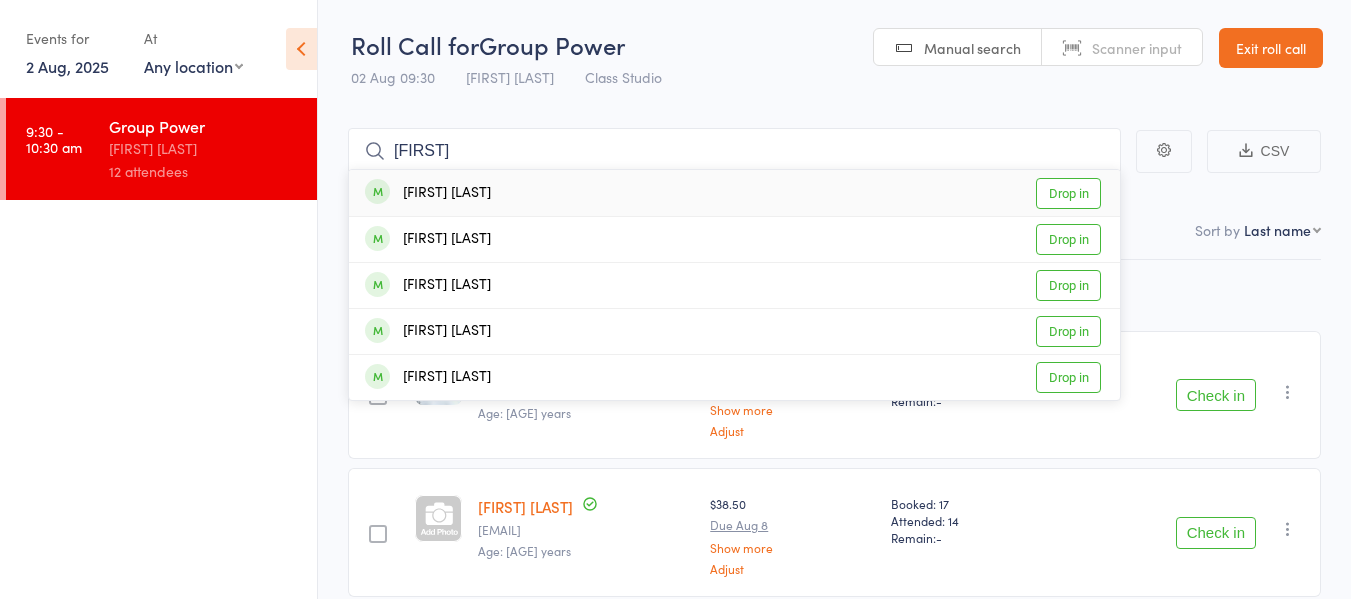 click on "Drop in" at bounding box center (1068, 193) 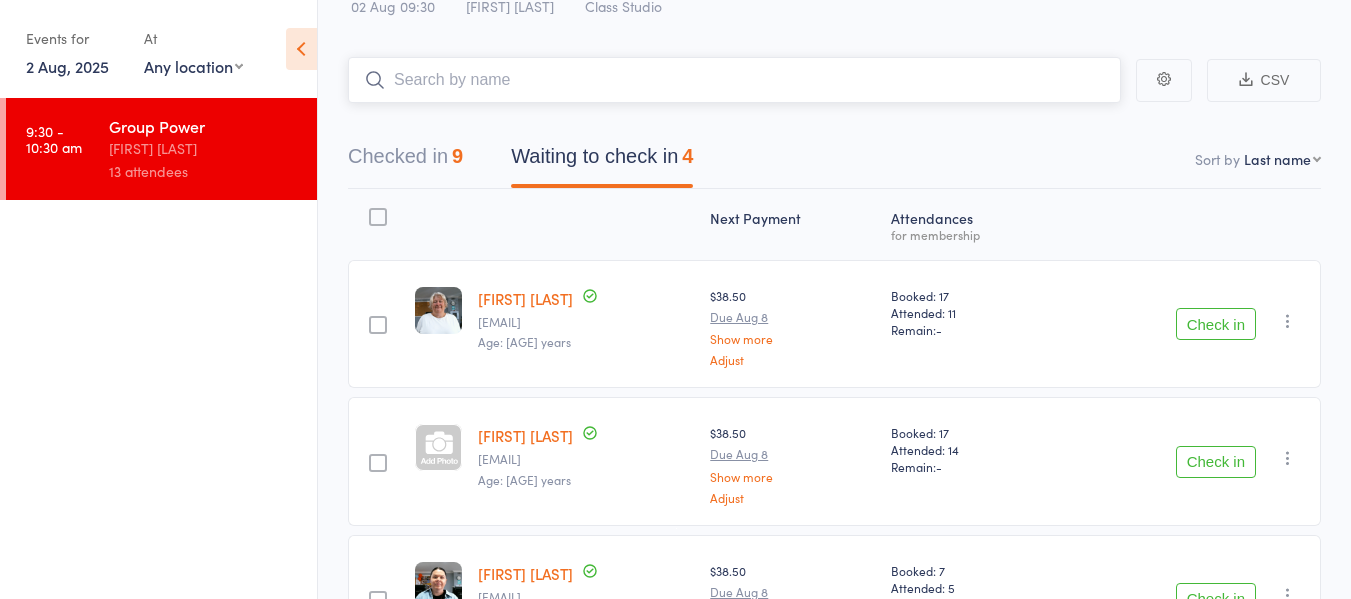 scroll, scrollTop: 100, scrollLeft: 0, axis: vertical 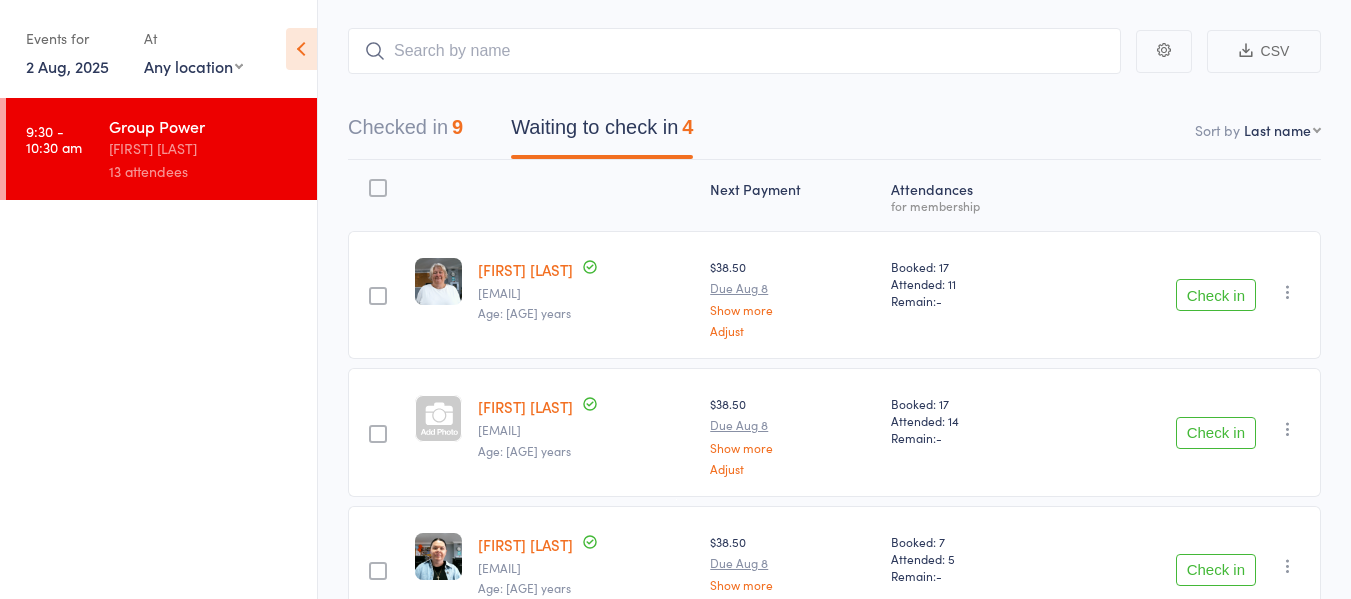 click on "Check in" at bounding box center [1216, 433] 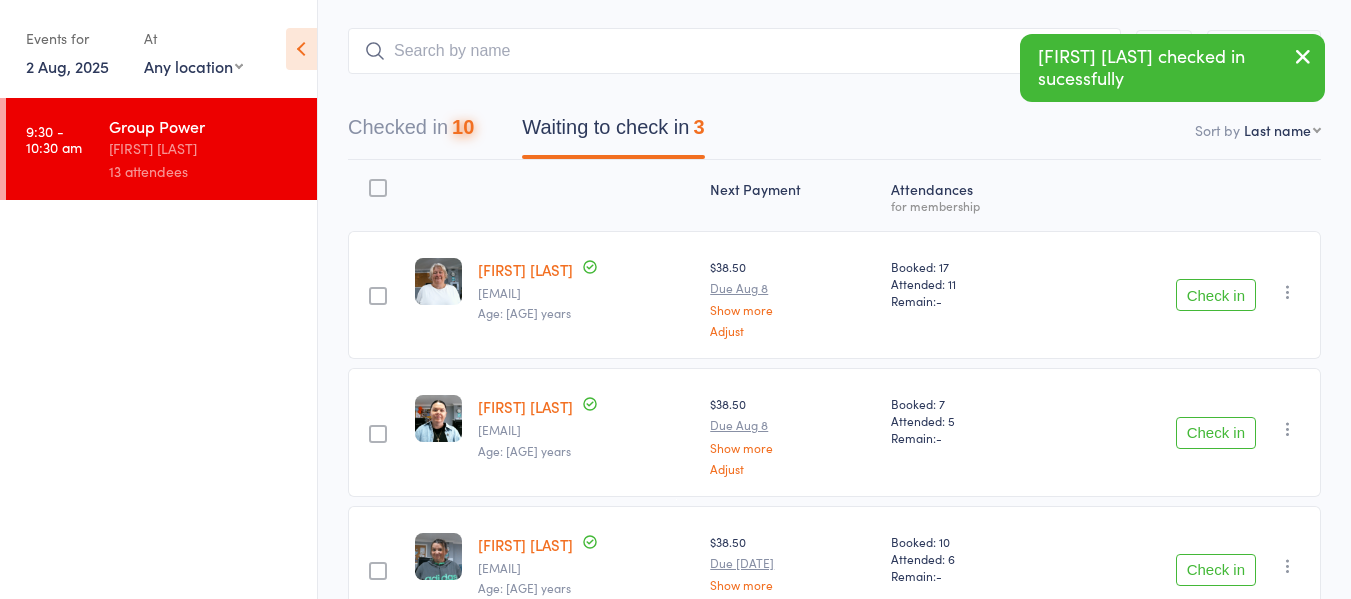 click on "Check in" at bounding box center (1216, 433) 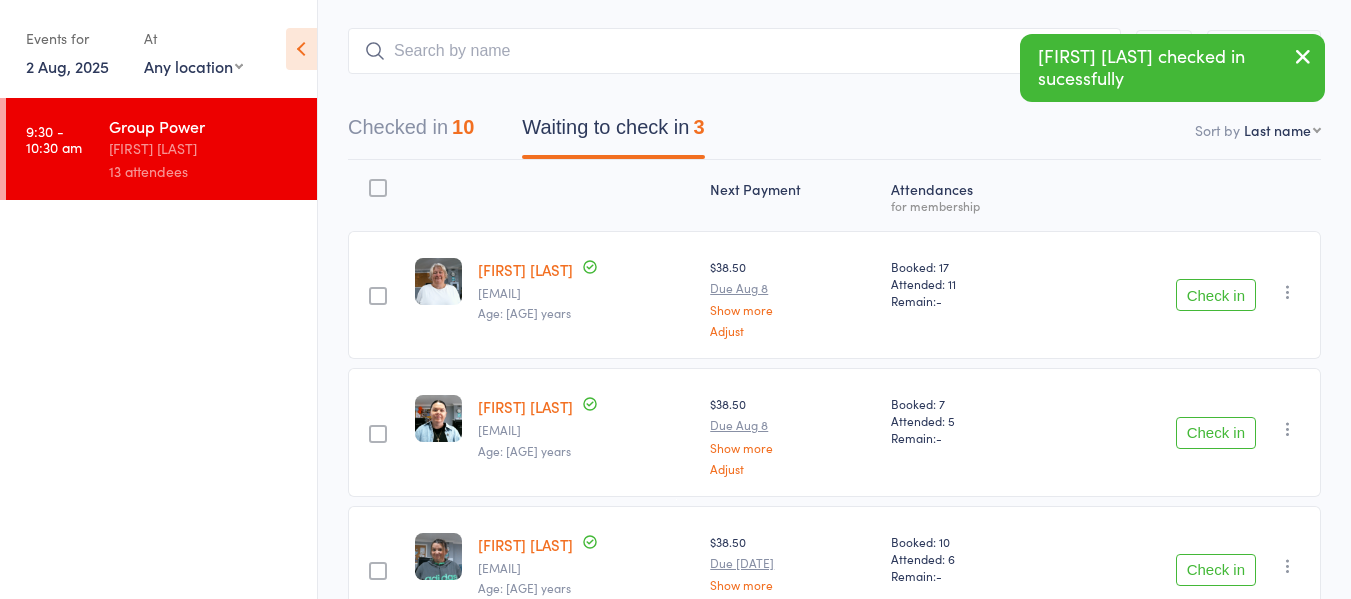 scroll, scrollTop: 85, scrollLeft: 0, axis: vertical 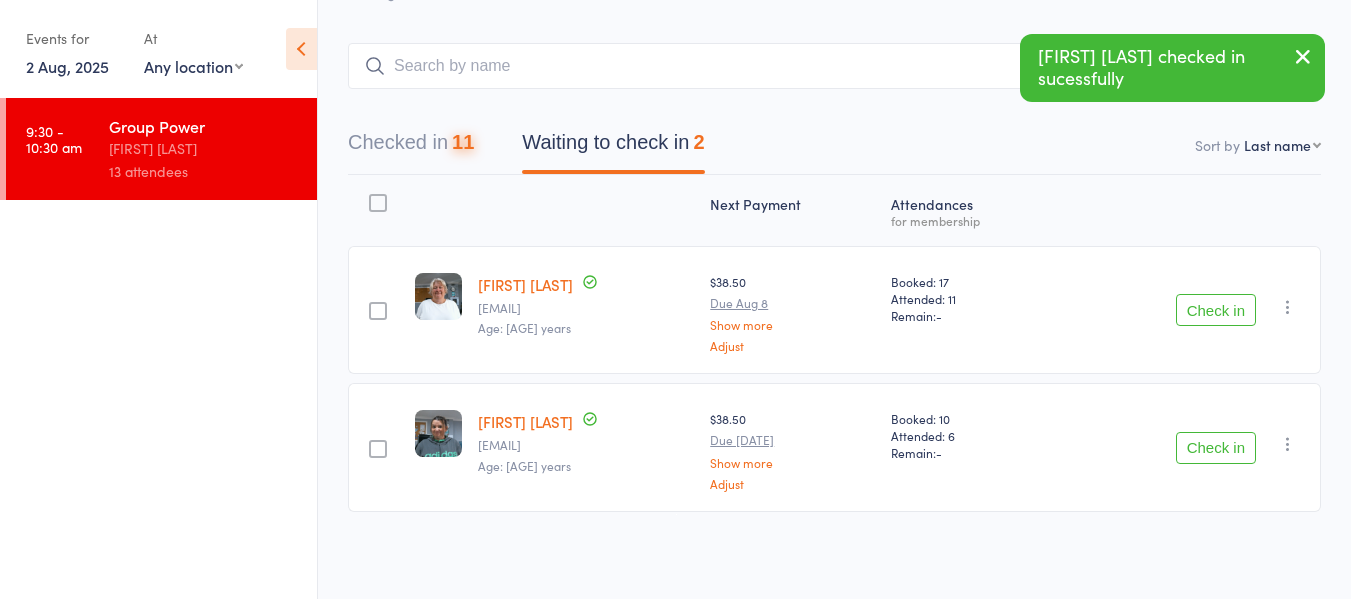 click on "Check in Check in Send message Add Note Add Task Add Flag Remove Mark absent" at bounding box center [1191, 447] 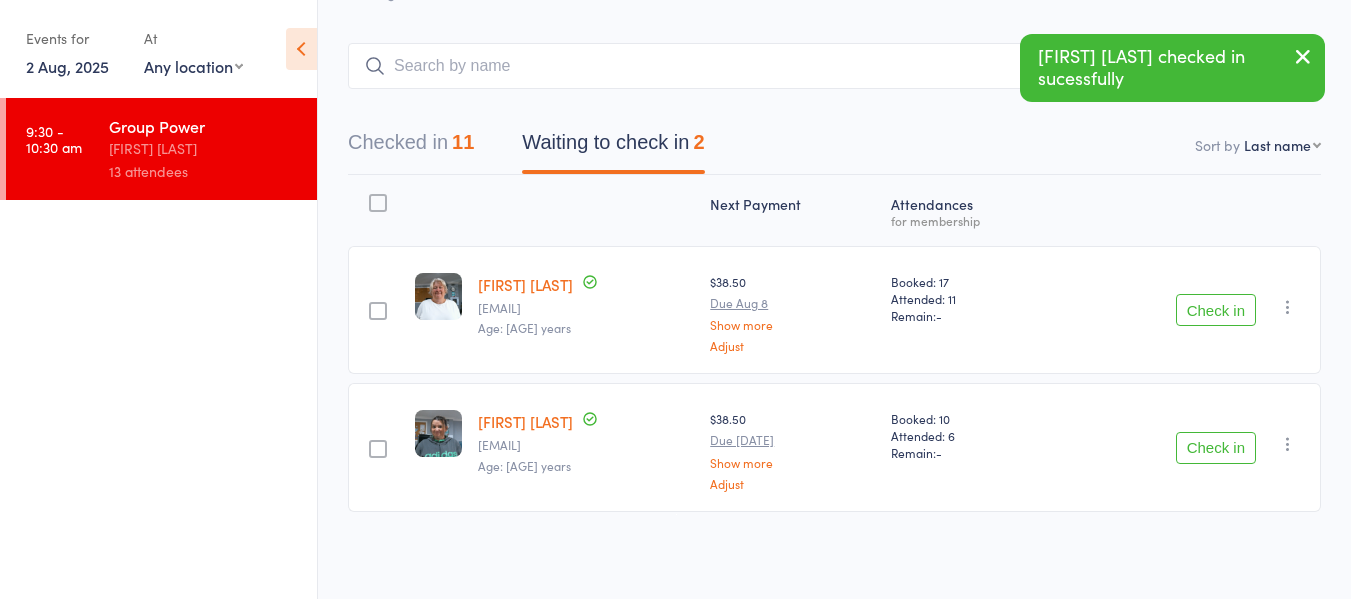 click on "Check in" at bounding box center [1216, 448] 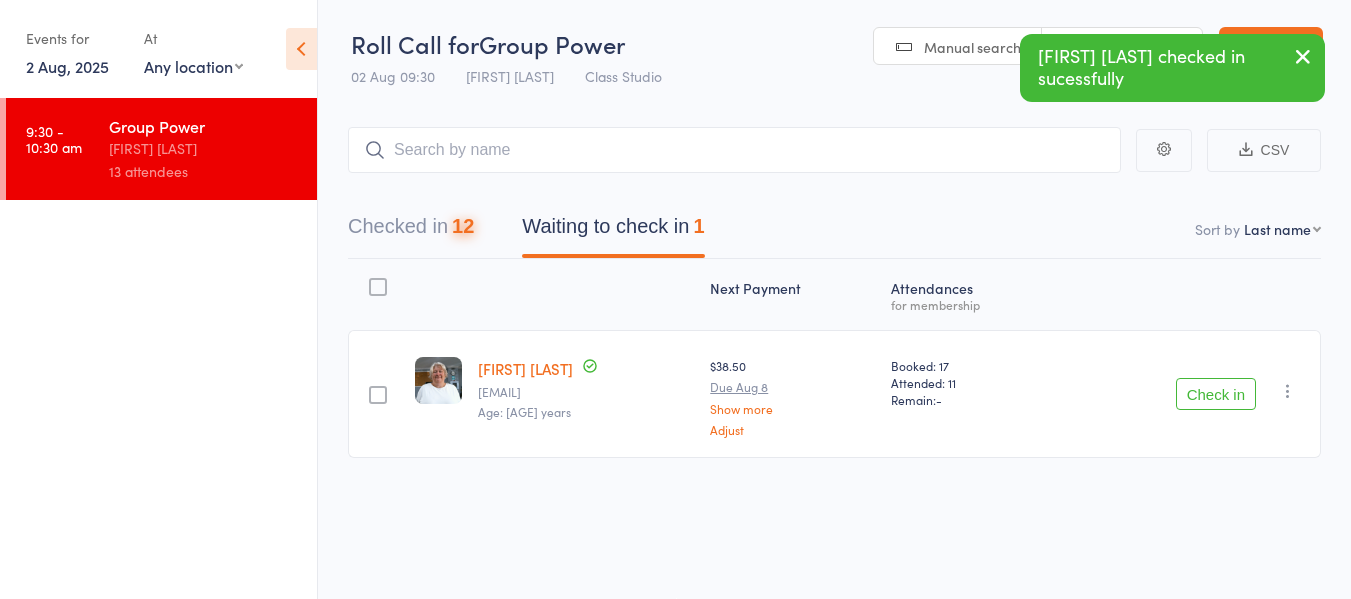 scroll, scrollTop: 1, scrollLeft: 0, axis: vertical 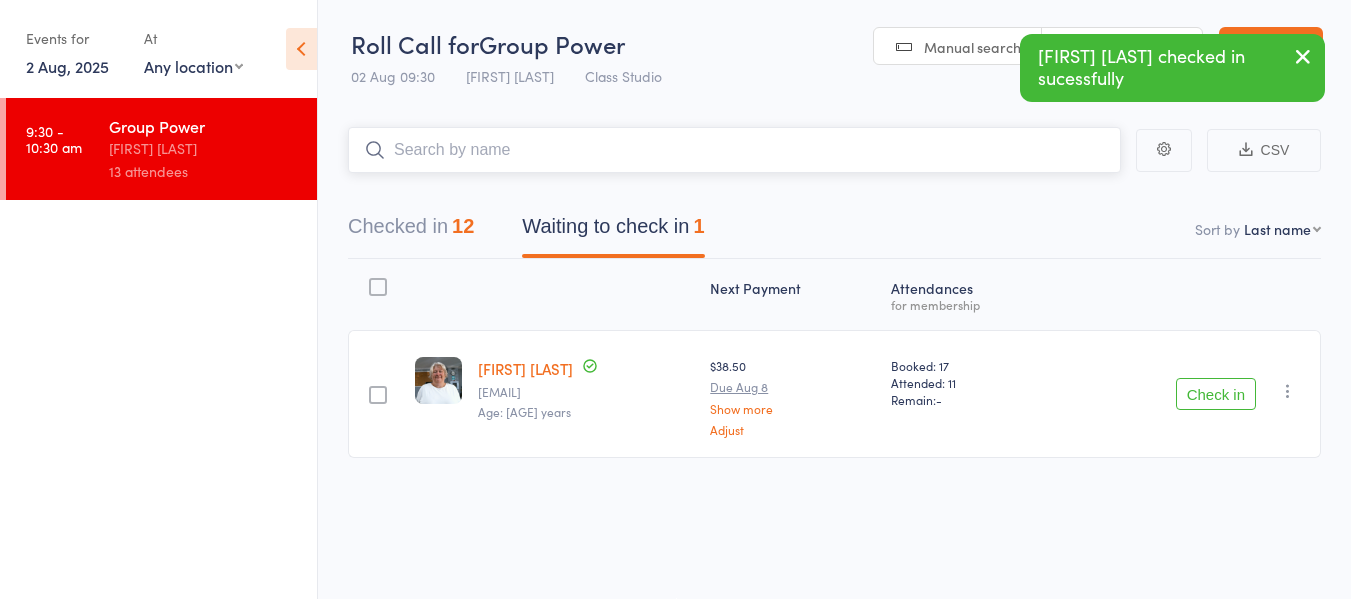 click at bounding box center (734, 150) 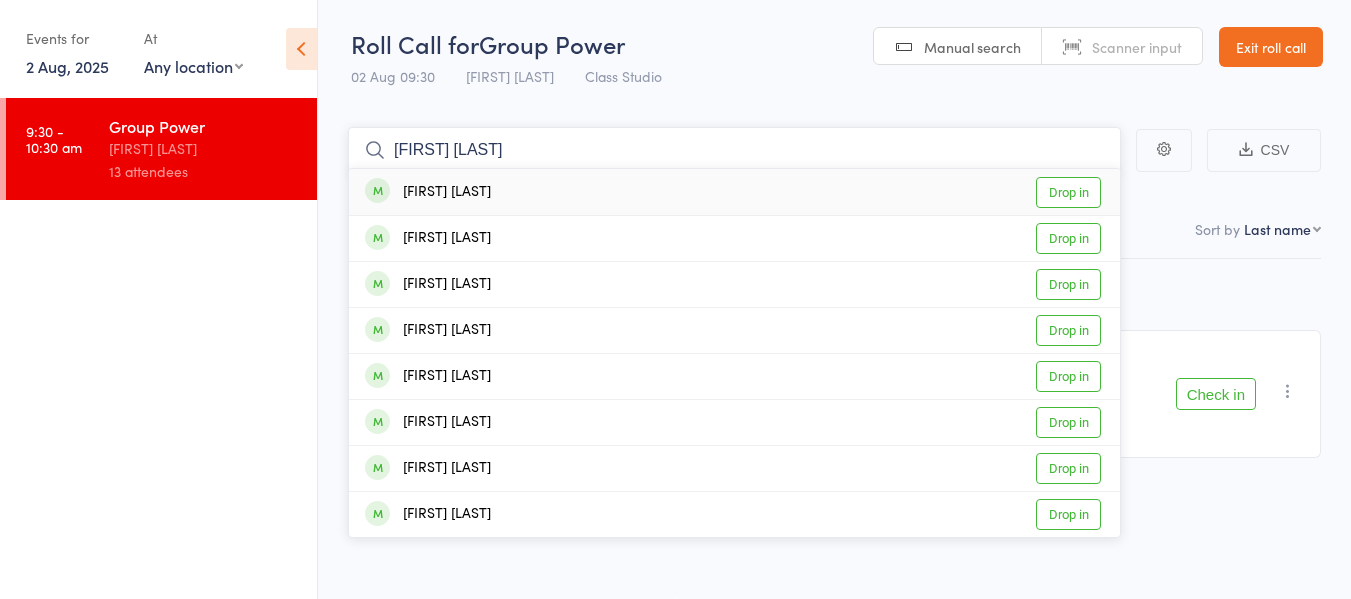 type on "mel crutcher" 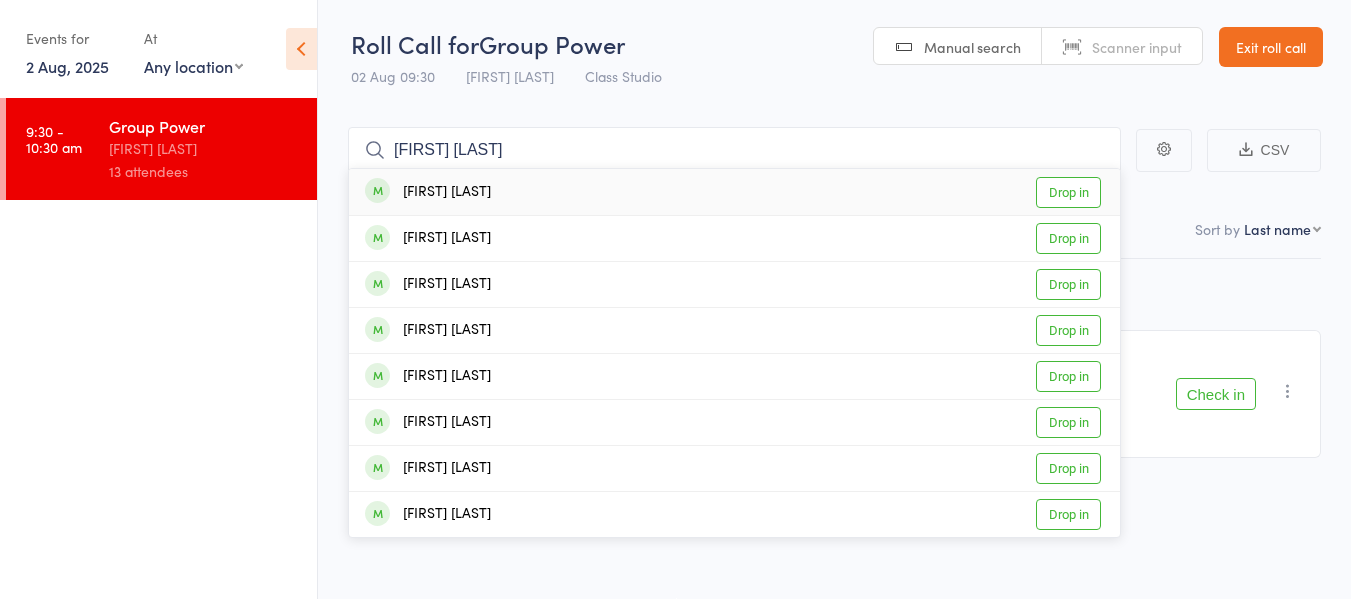 click on "Drop in" at bounding box center [1068, 192] 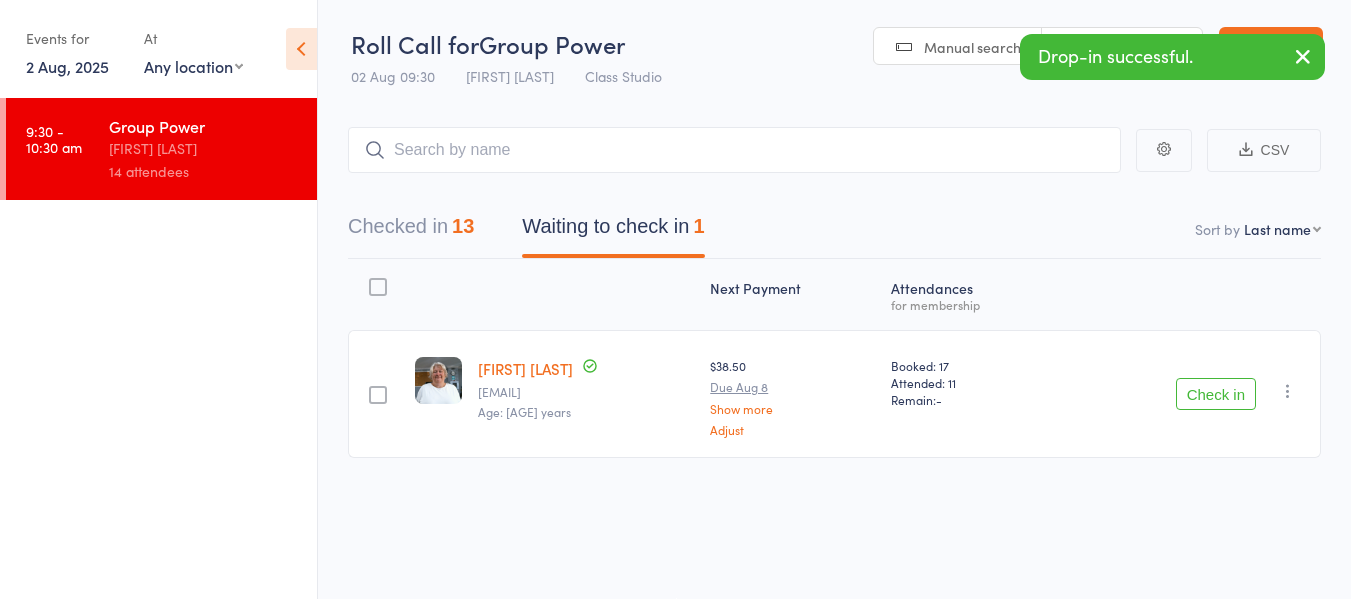 click at bounding box center [1303, 56] 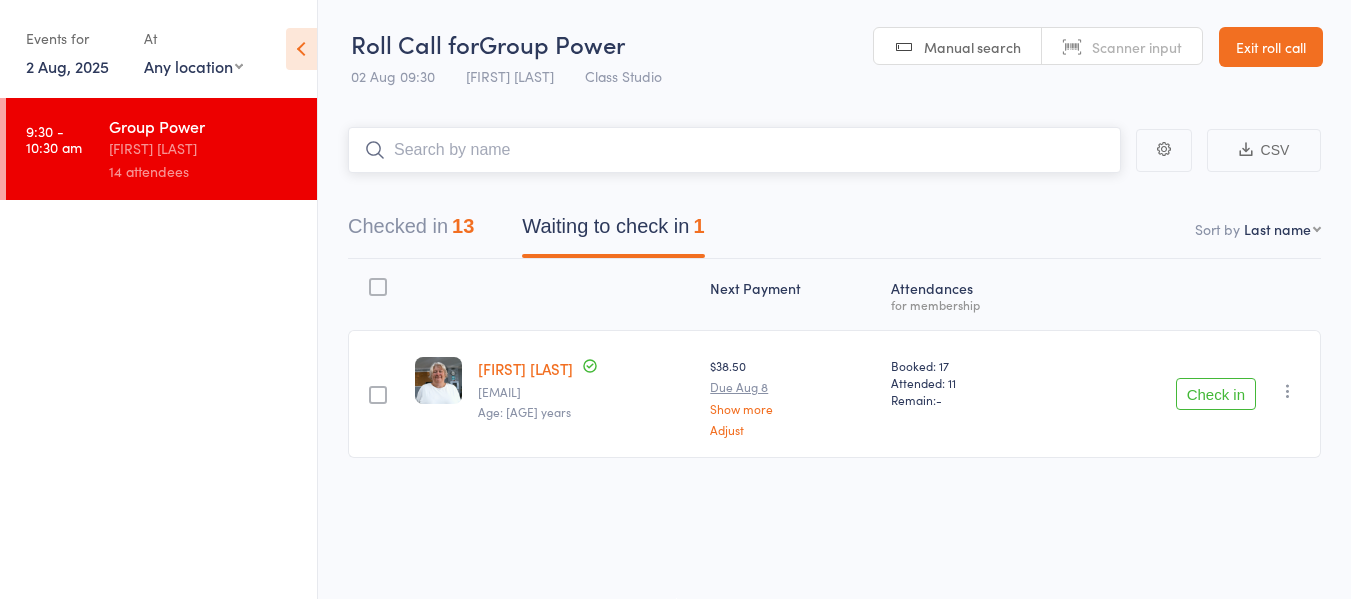 click at bounding box center (734, 150) 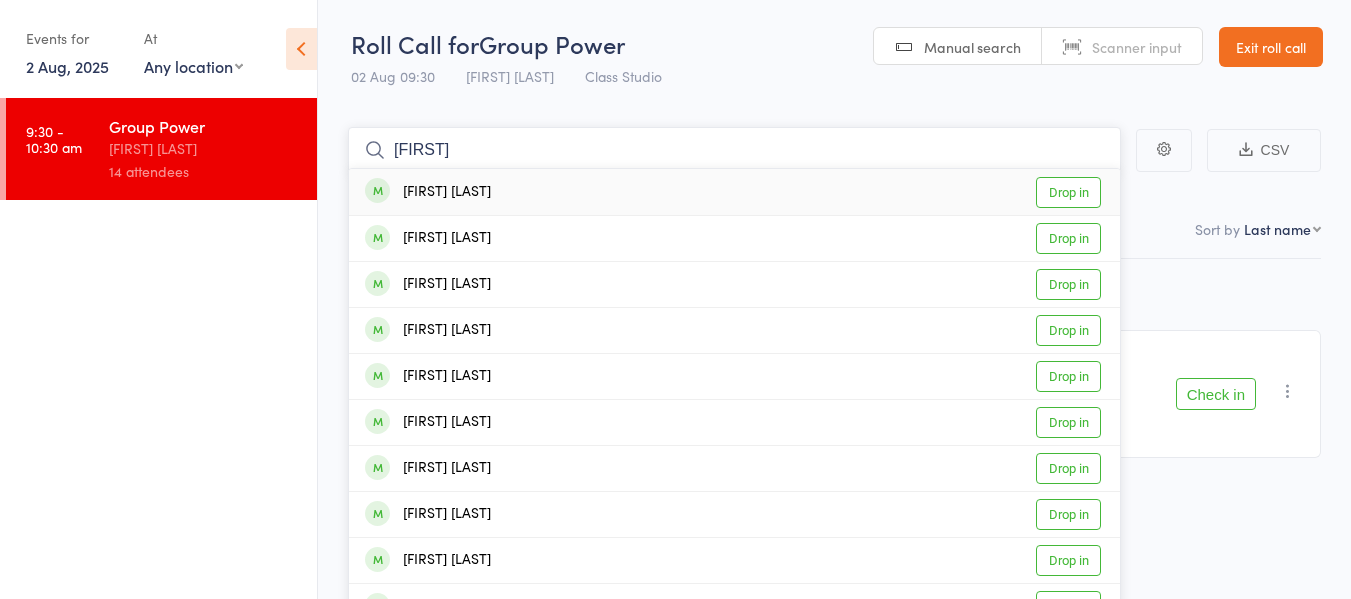 type on "lance" 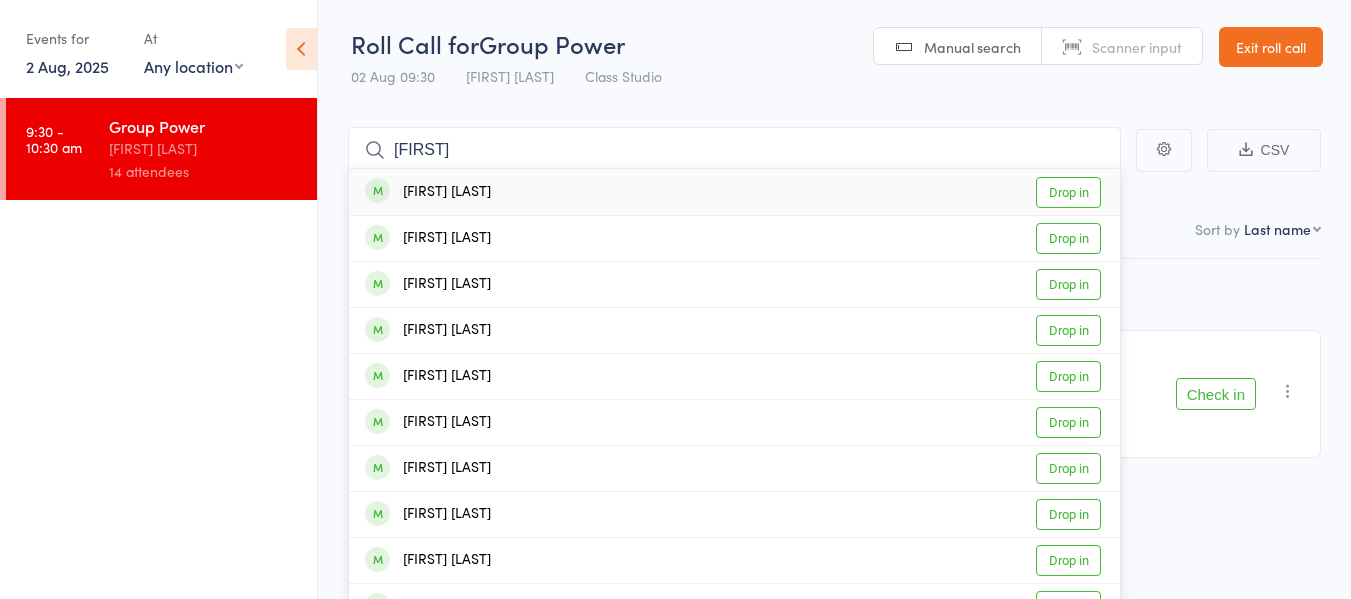 click on "Drop in" at bounding box center (1068, 192) 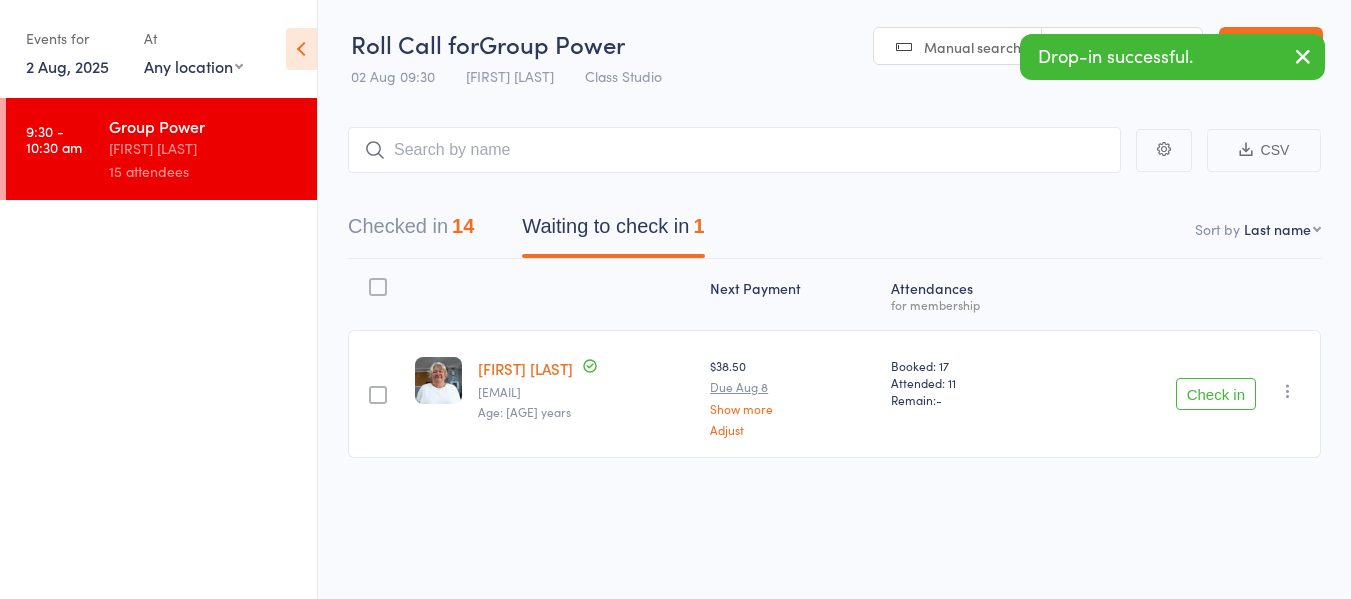 click at bounding box center [1303, 56] 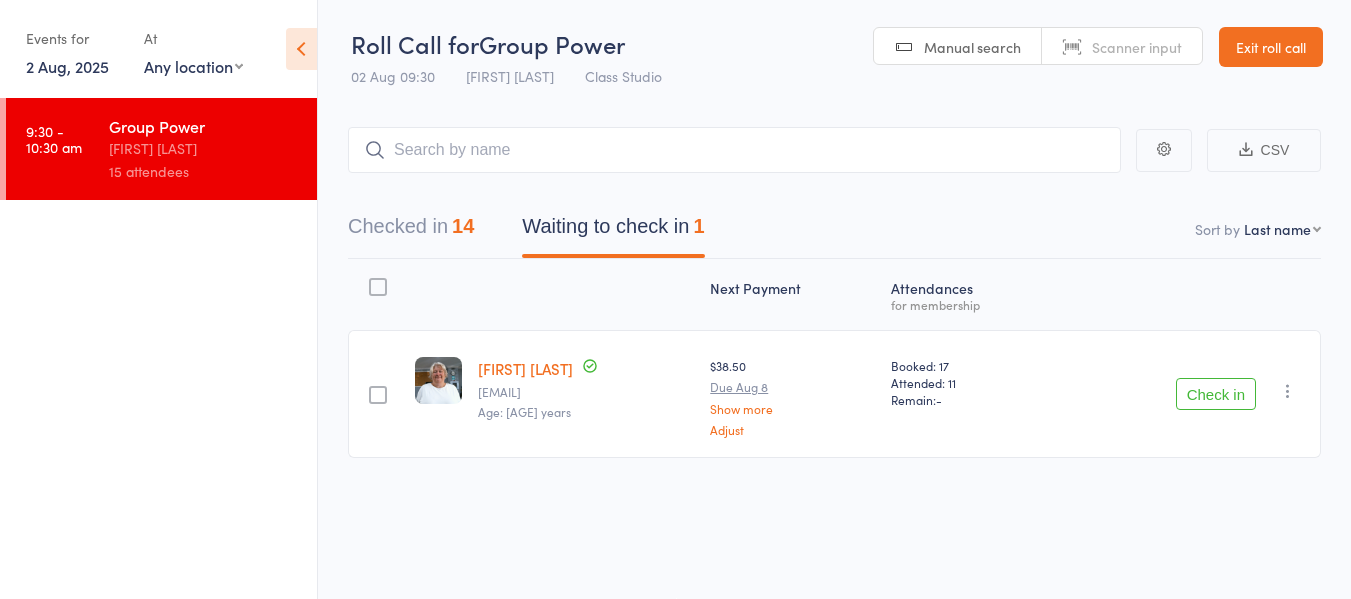 click on "Exit roll call" at bounding box center [1271, 47] 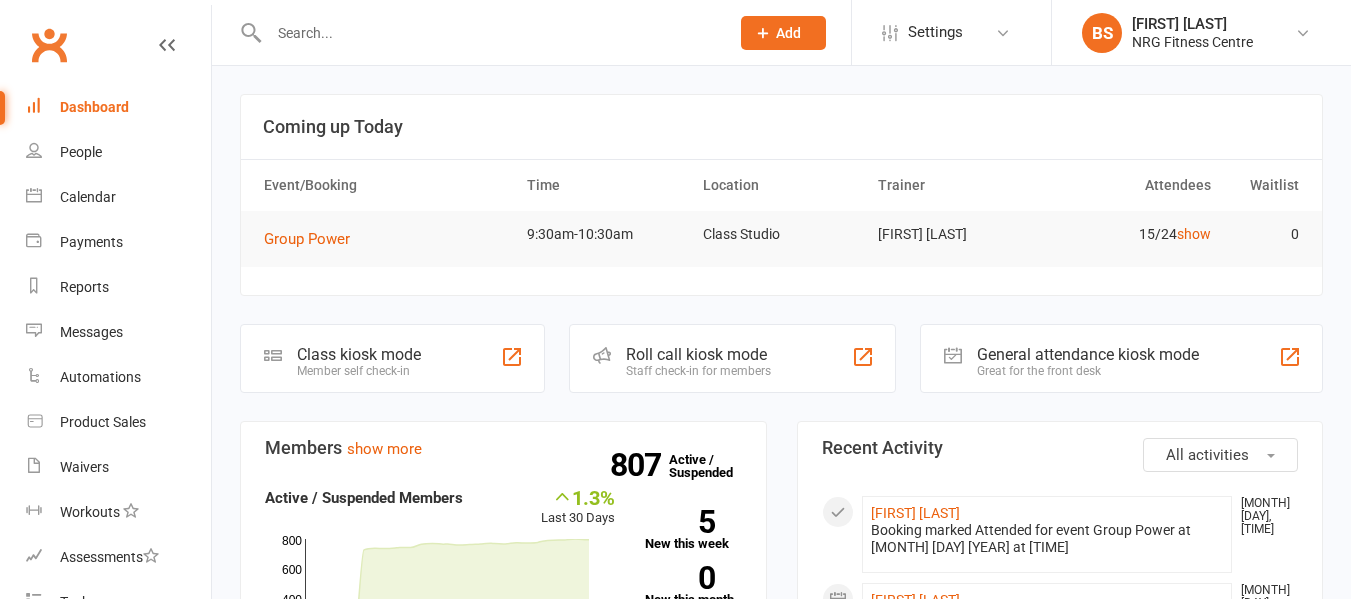 scroll, scrollTop: 0, scrollLeft: 0, axis: both 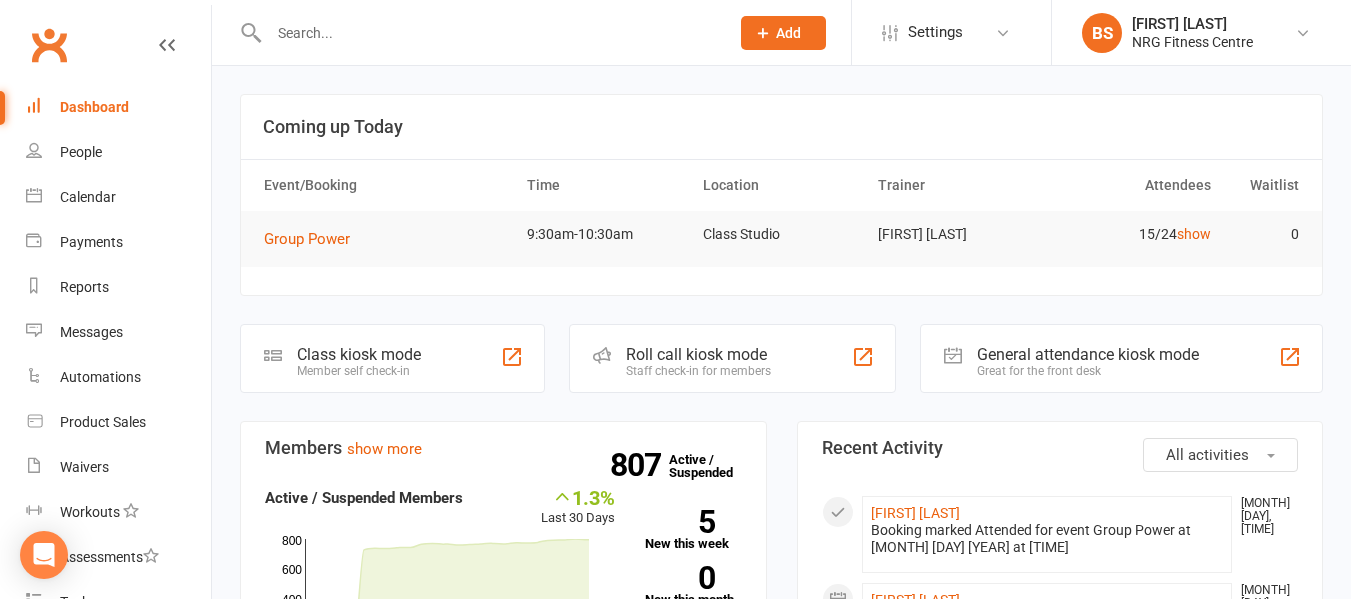 click at bounding box center (489, 33) 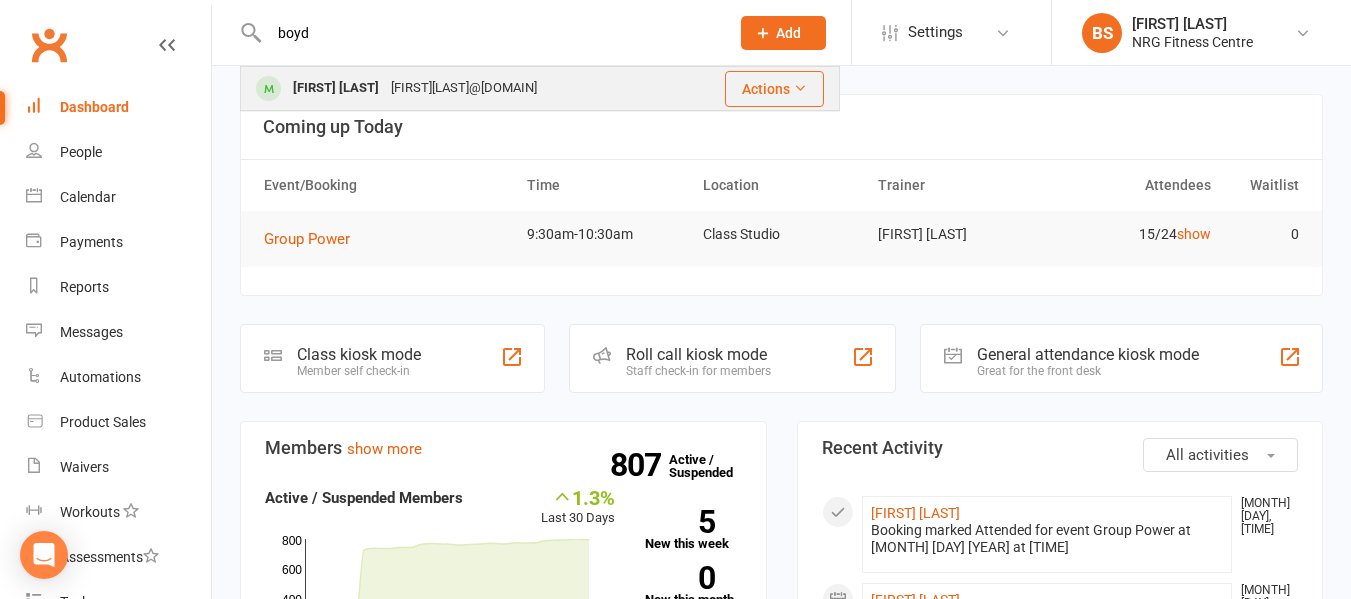 type on "boyd" 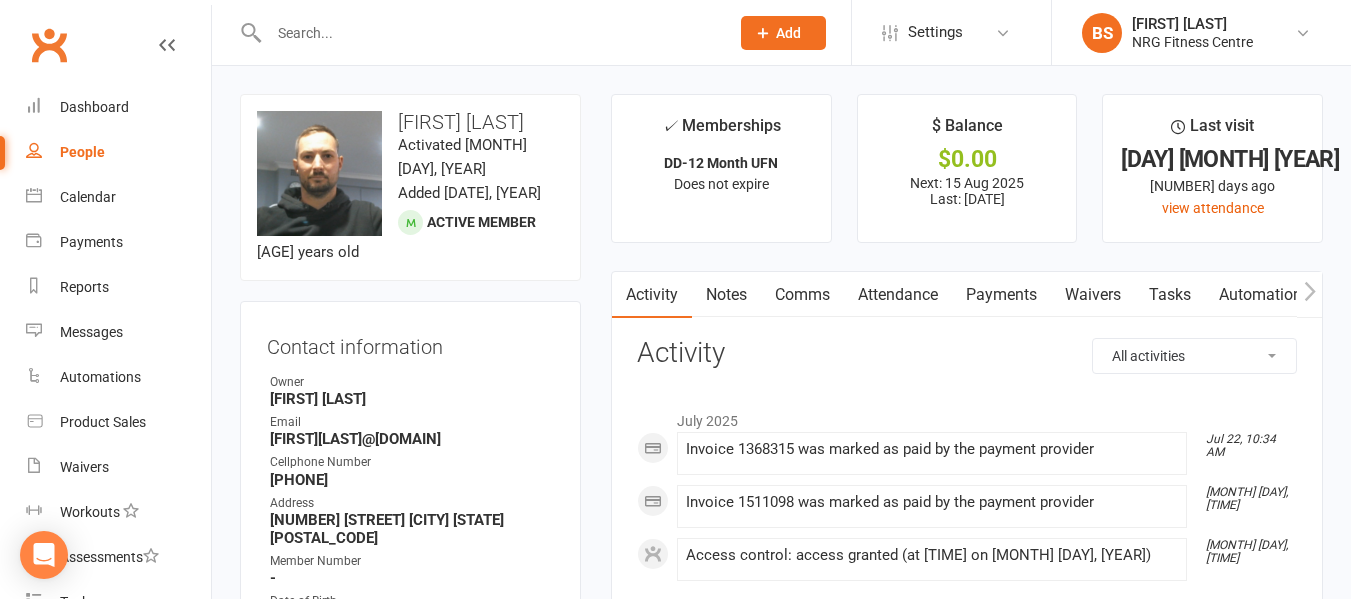 click on "Notes" at bounding box center [726, 295] 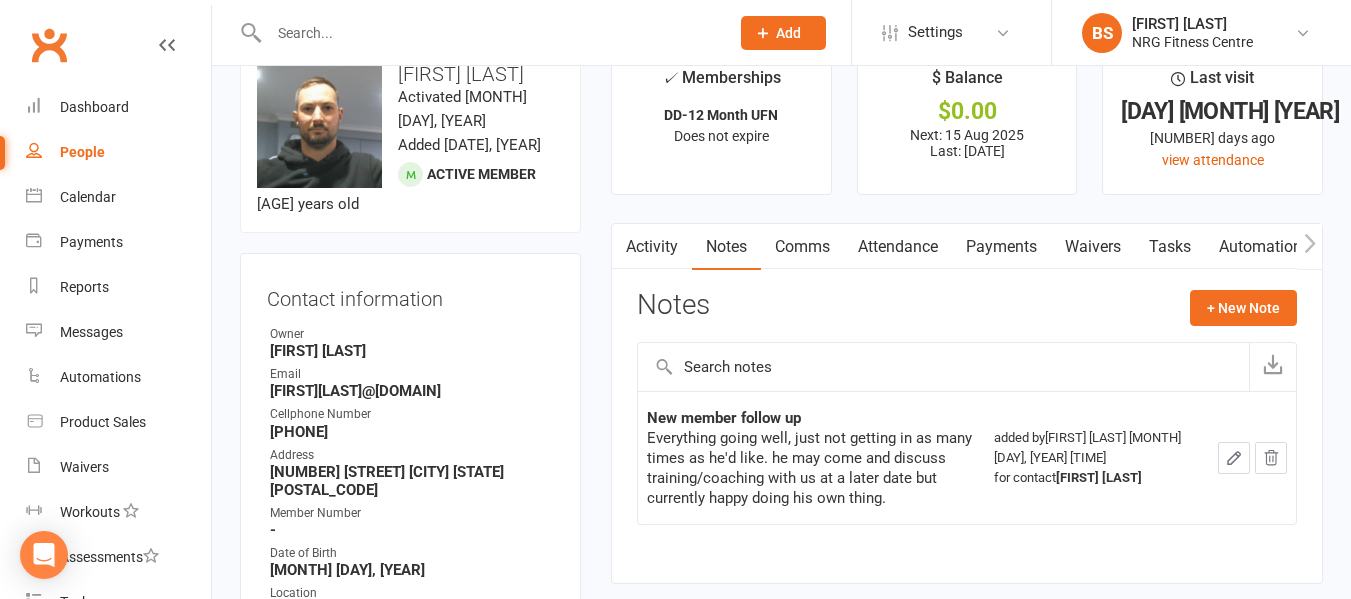 scroll, scrollTop: 0, scrollLeft: 0, axis: both 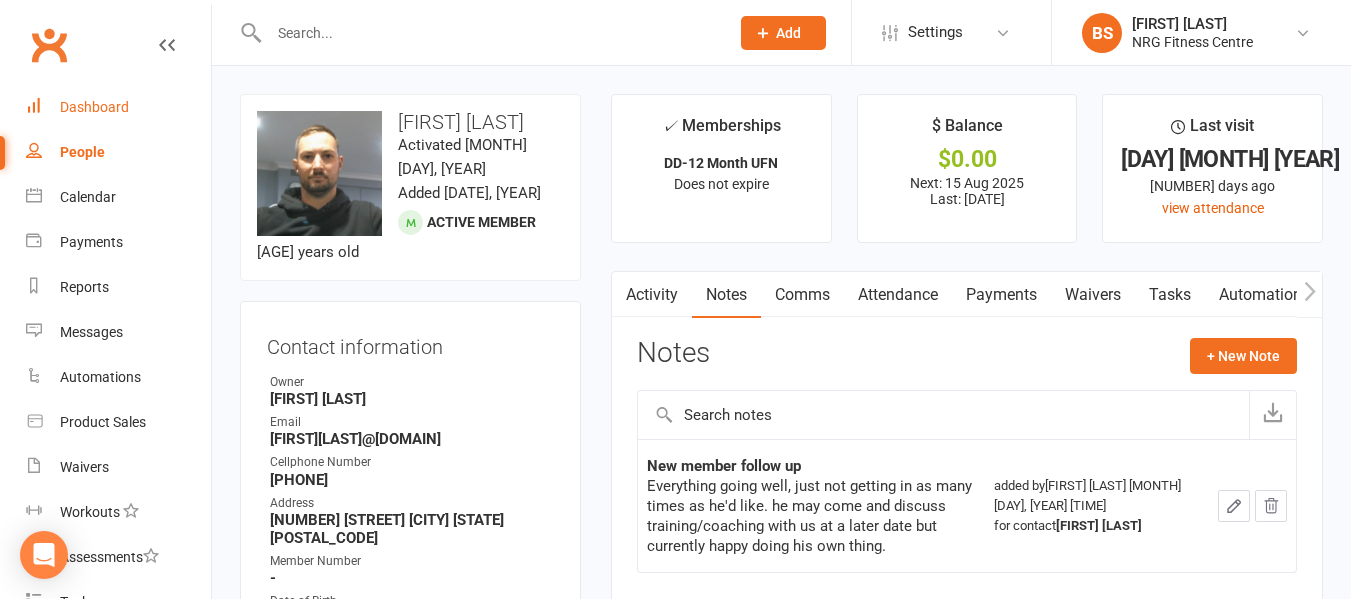 click on "Dashboard" at bounding box center (94, 107) 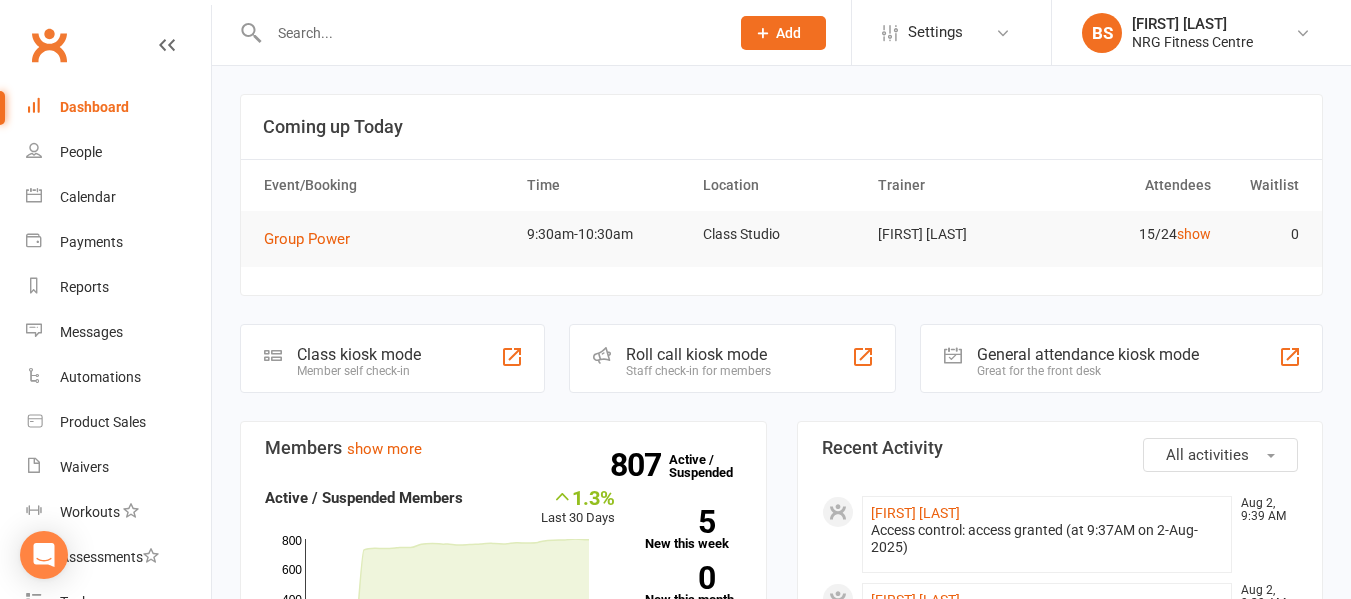 click at bounding box center [489, 33] 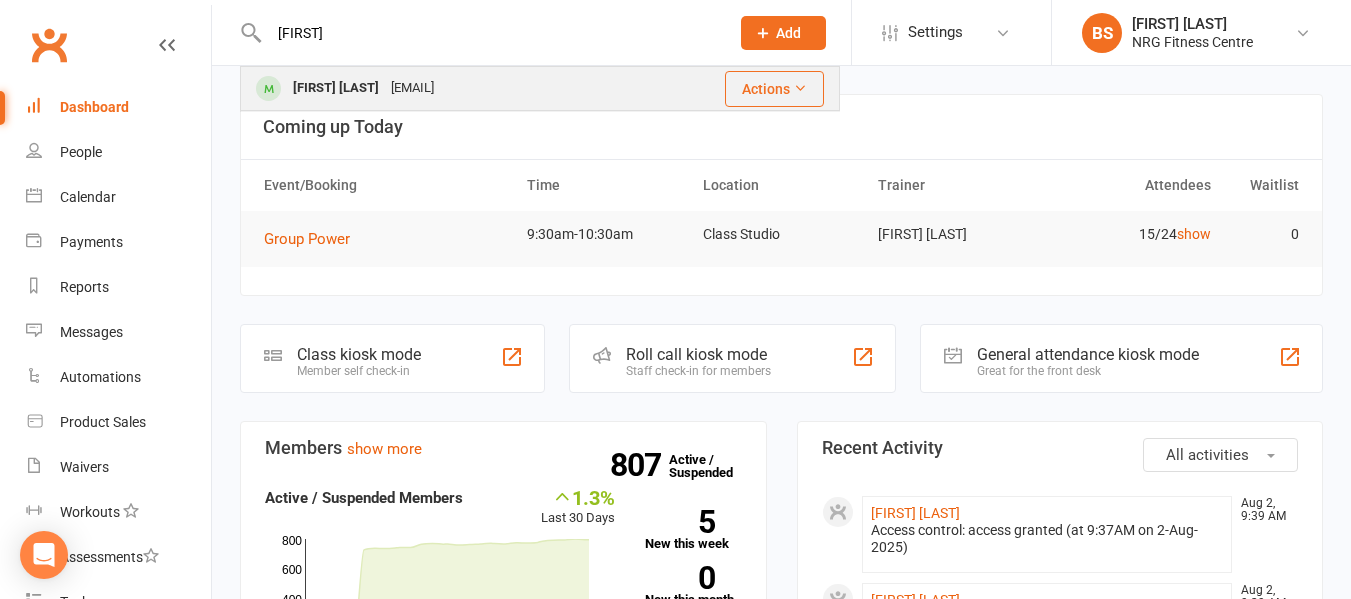 type on "[FIRST]" 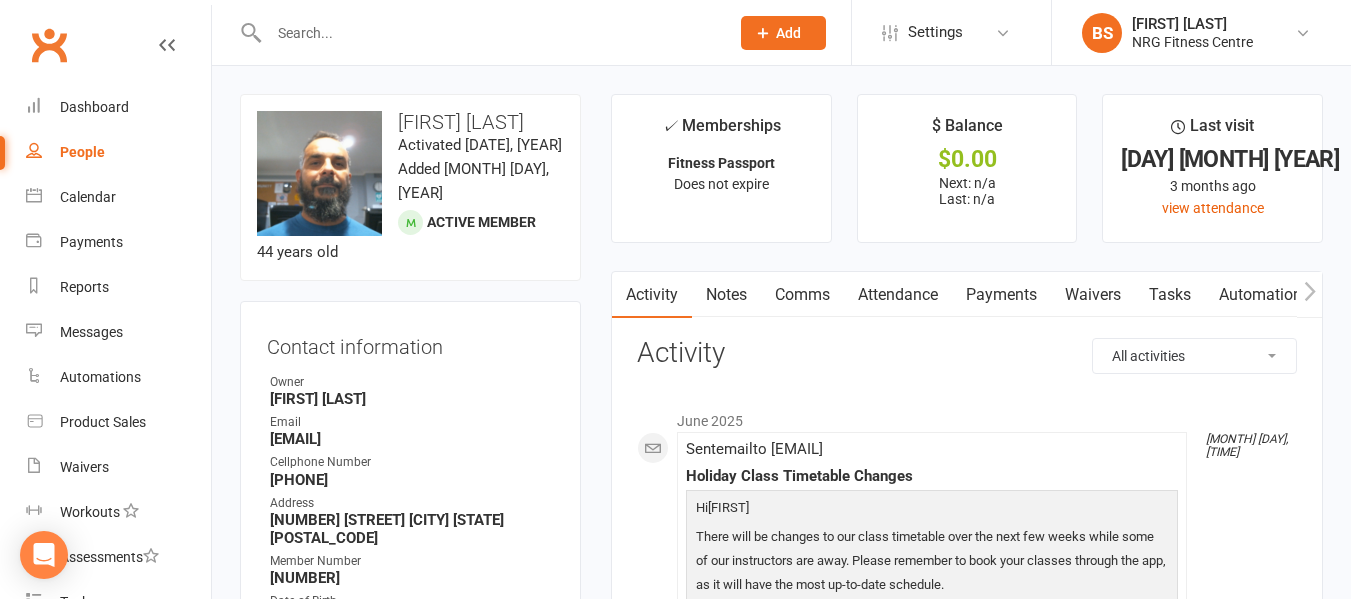 click 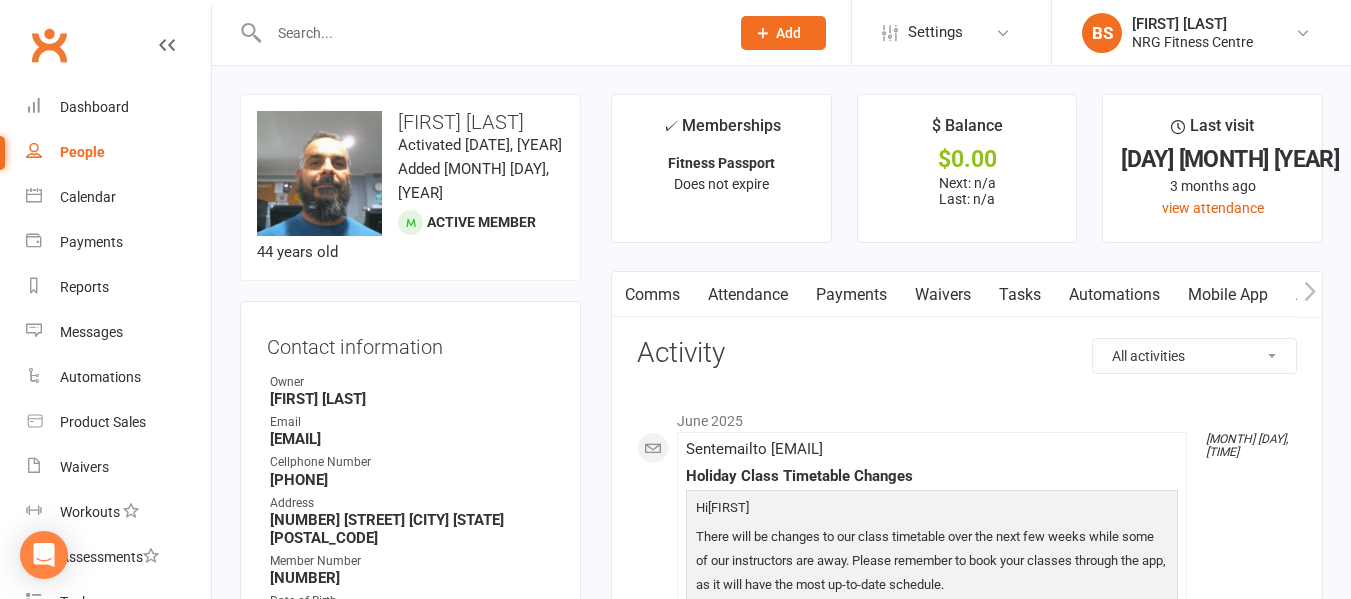 click 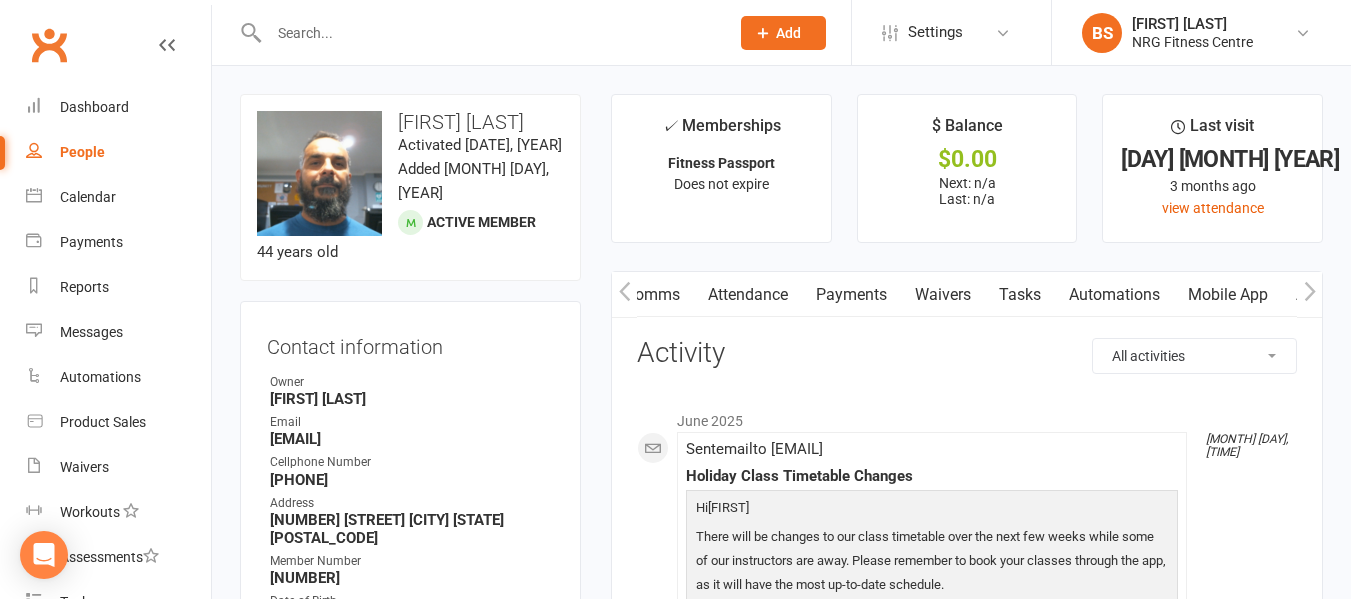click 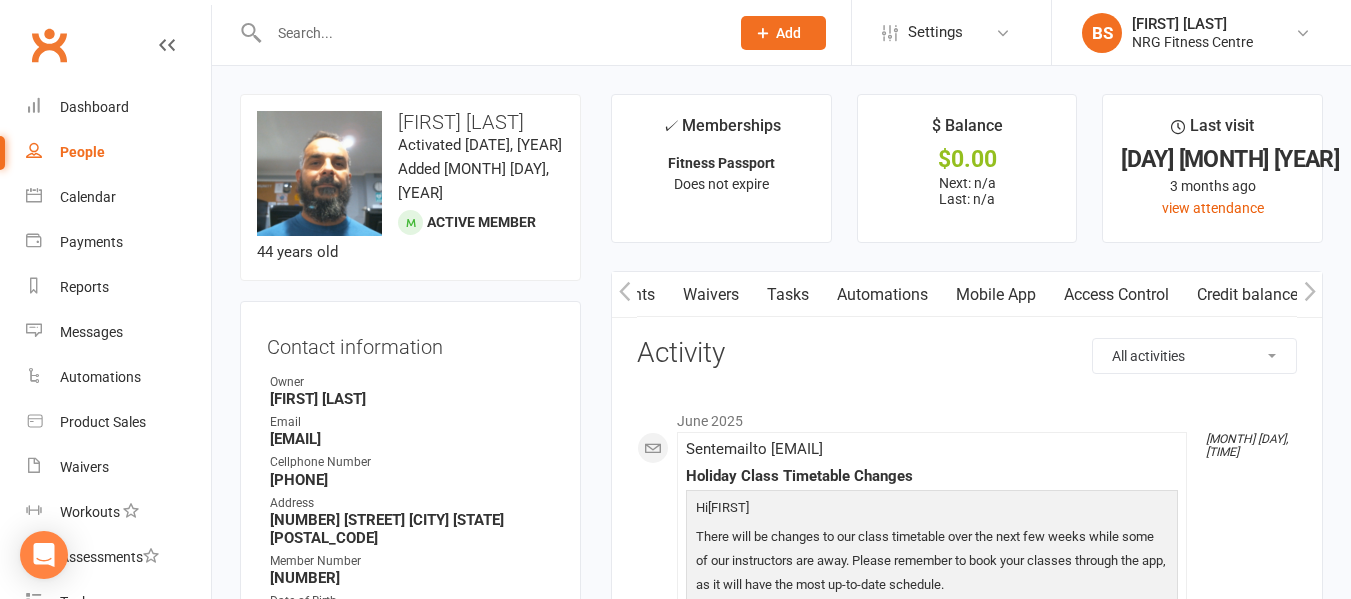 scroll, scrollTop: 0, scrollLeft: 382, axis: horizontal 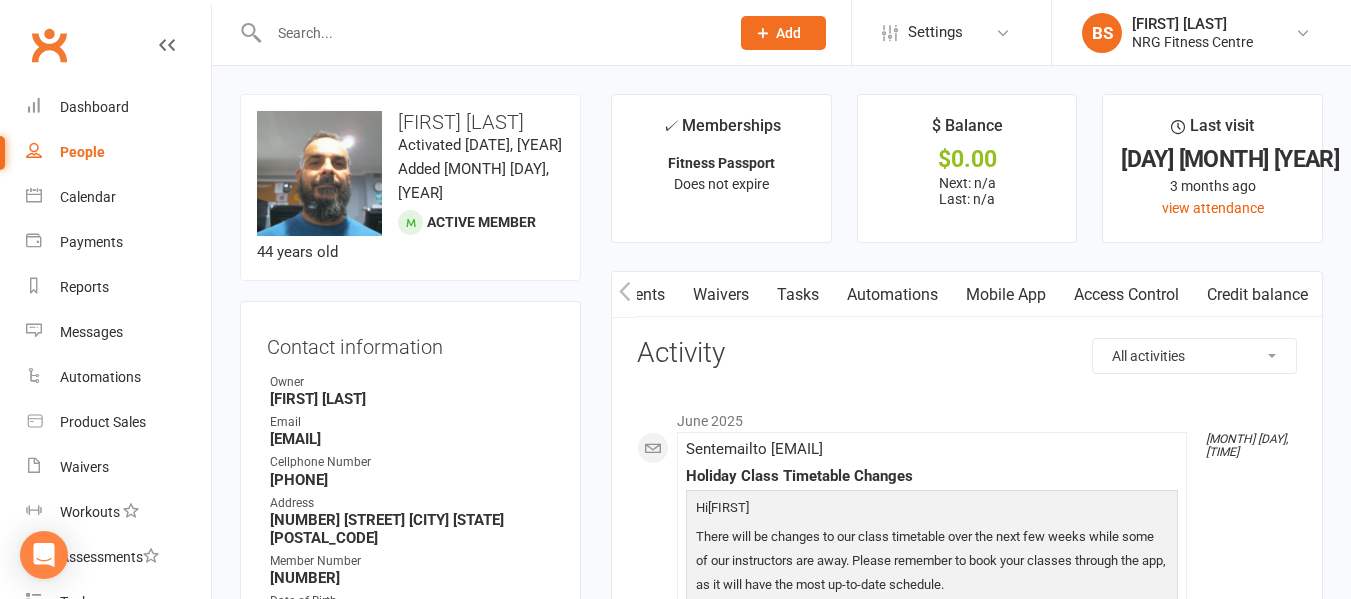 click on "Access Control" at bounding box center [1126, 295] 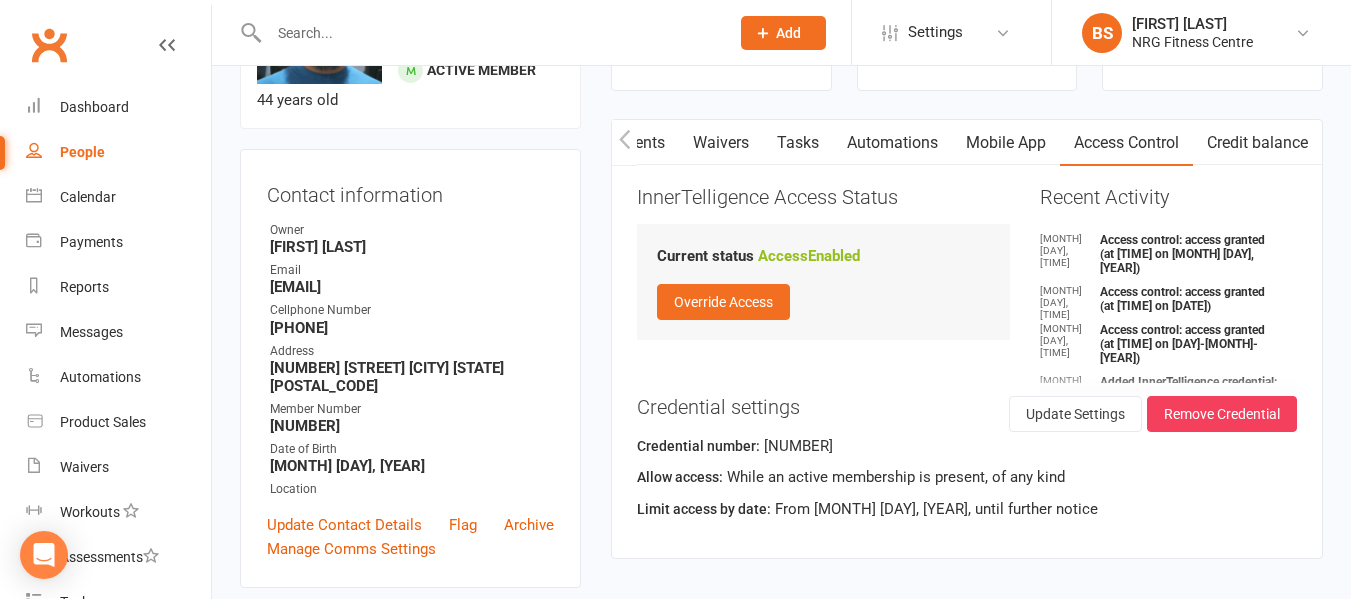 scroll, scrollTop: 200, scrollLeft: 0, axis: vertical 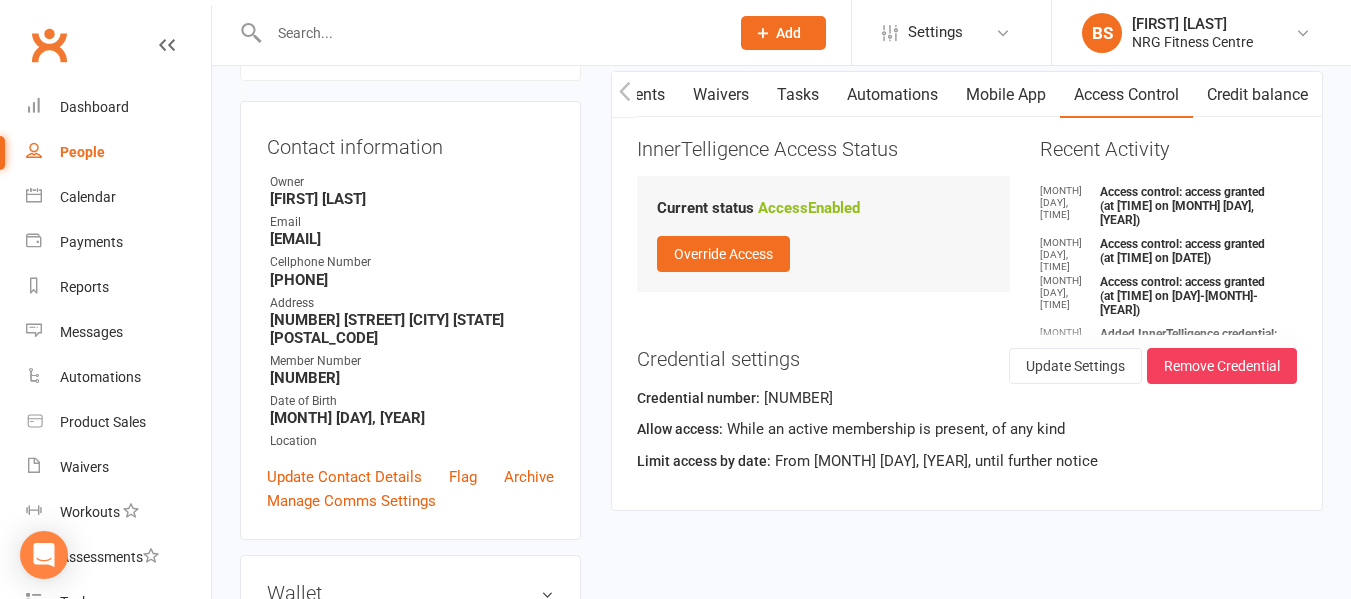 click at bounding box center (489, 33) 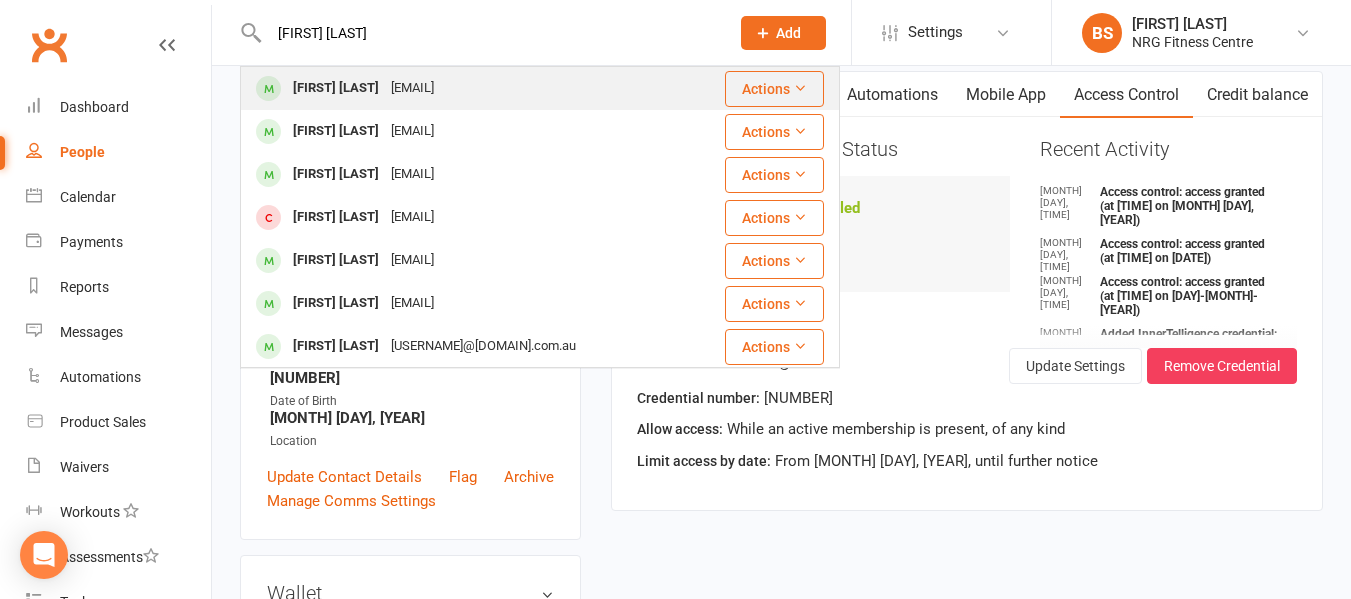 type on "[FIRST] [LAST]" 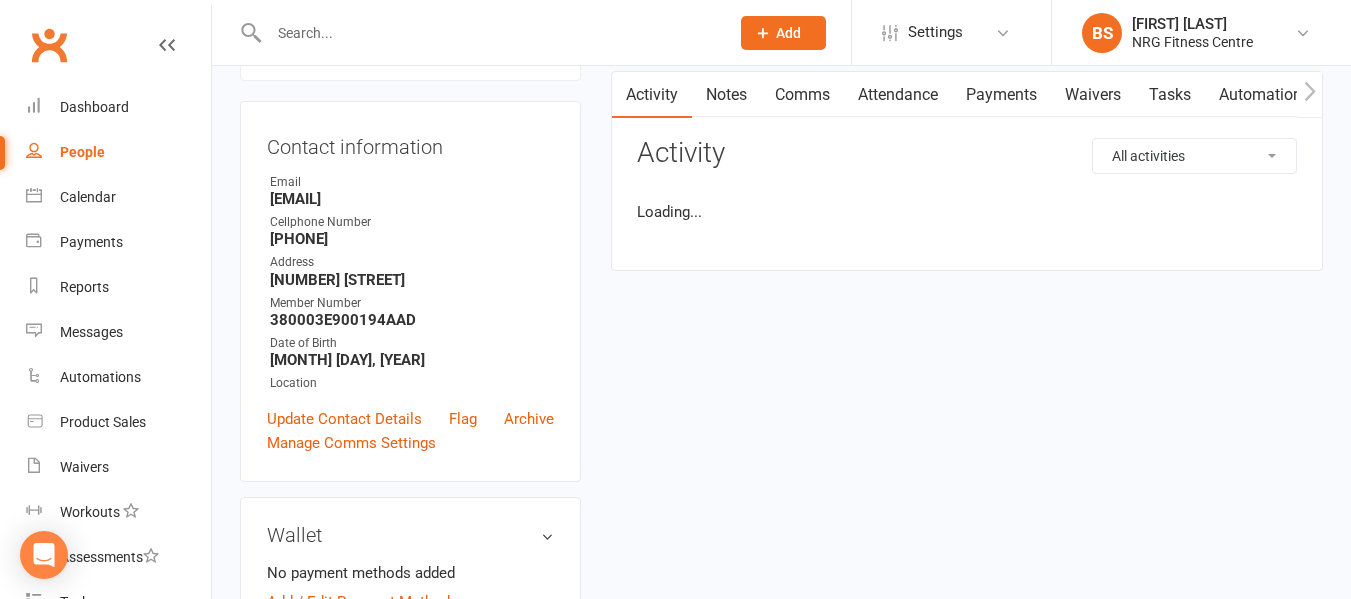 scroll, scrollTop: 0, scrollLeft: 0, axis: both 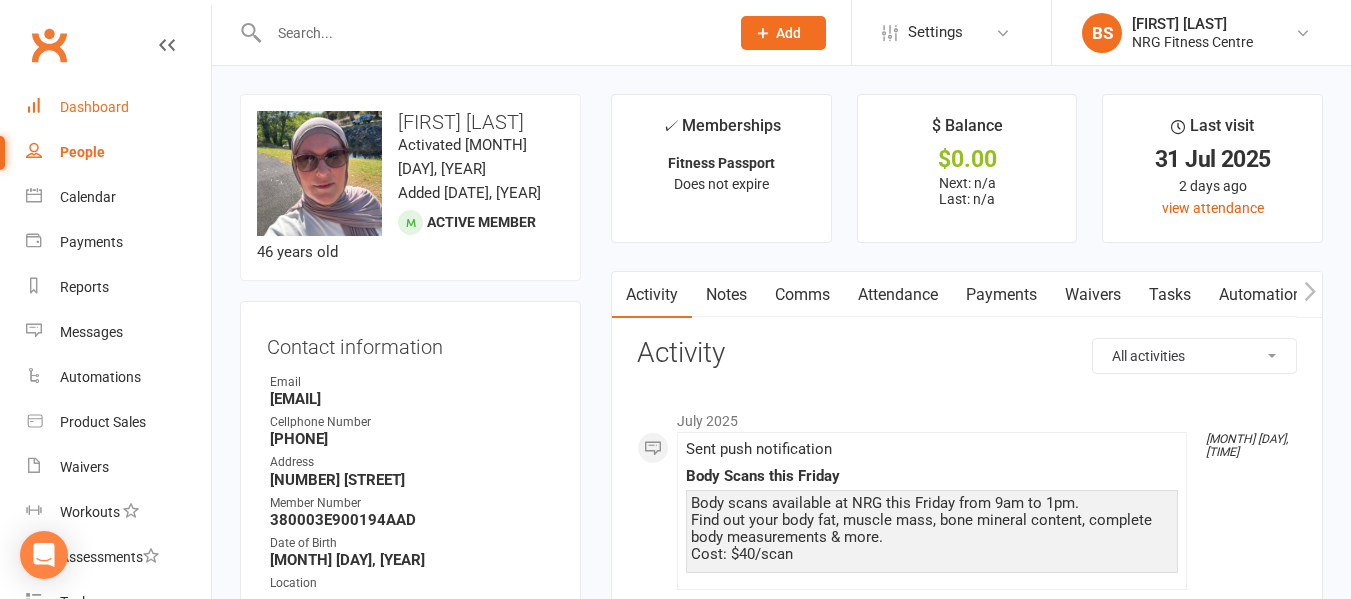 click on "Dashboard" at bounding box center (94, 107) 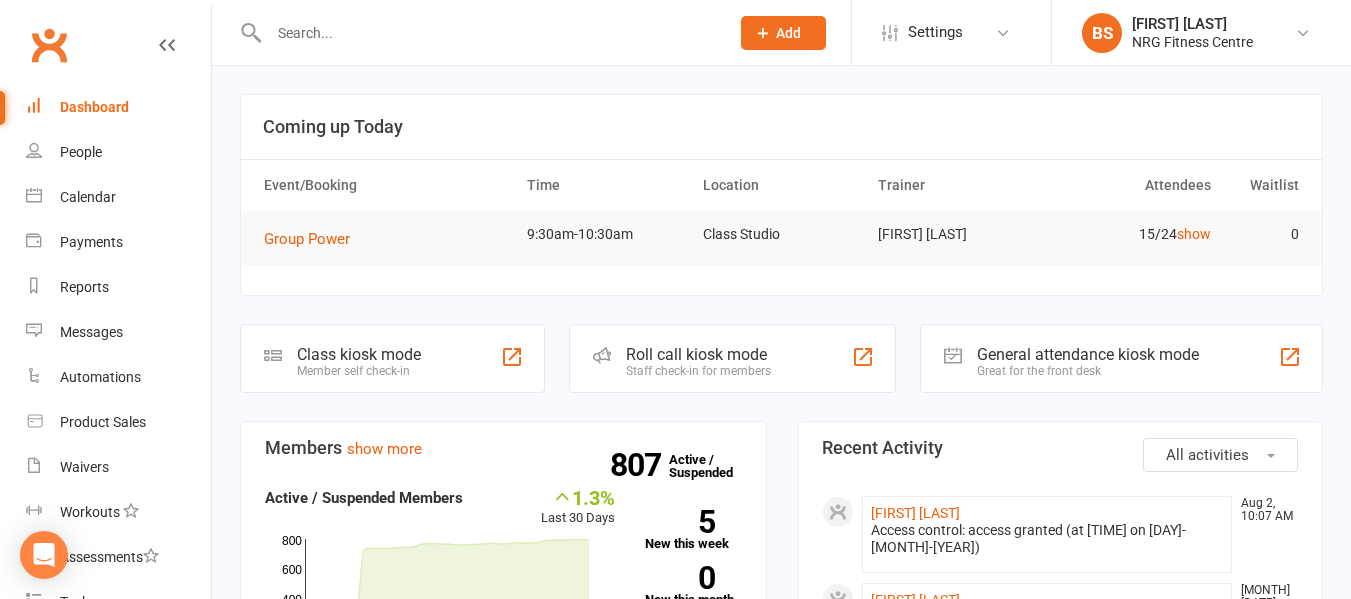 click at bounding box center [489, 33] 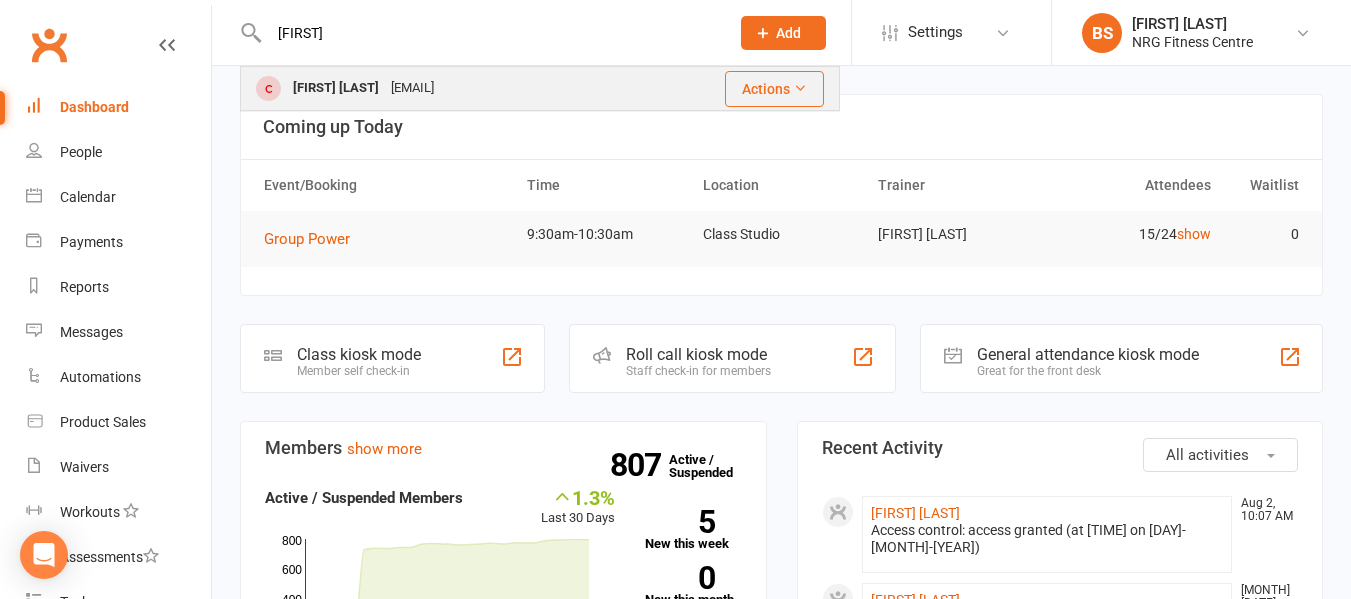 type on "[FIRST]" 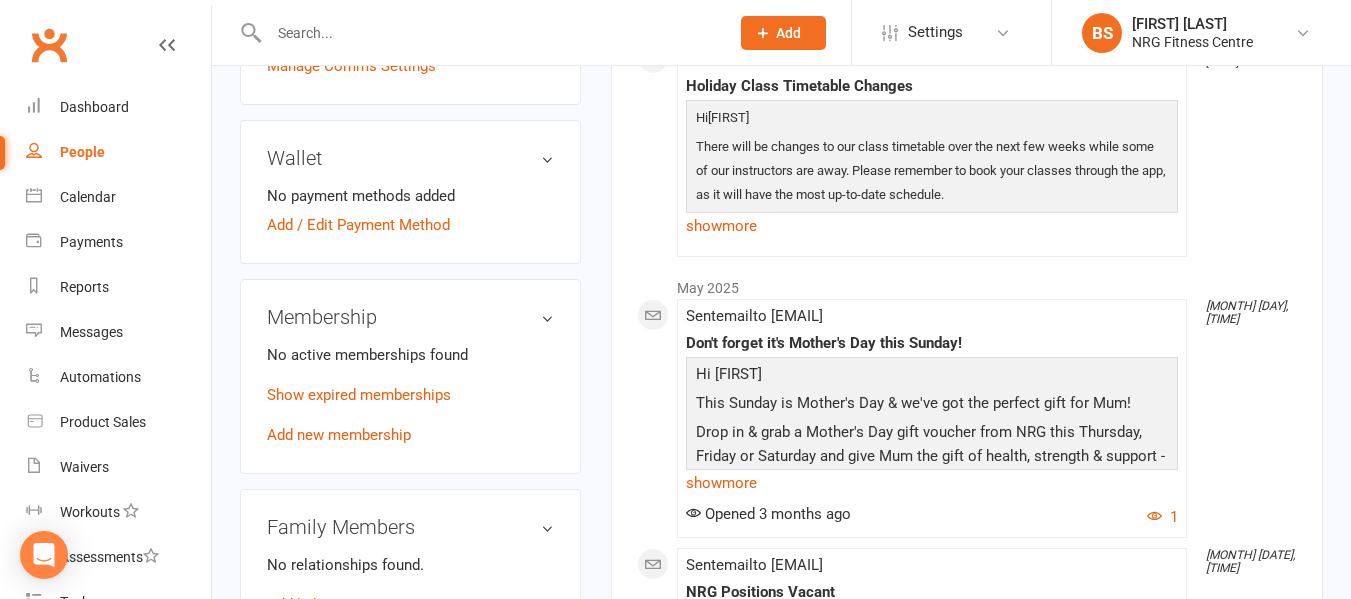 scroll, scrollTop: 600, scrollLeft: 0, axis: vertical 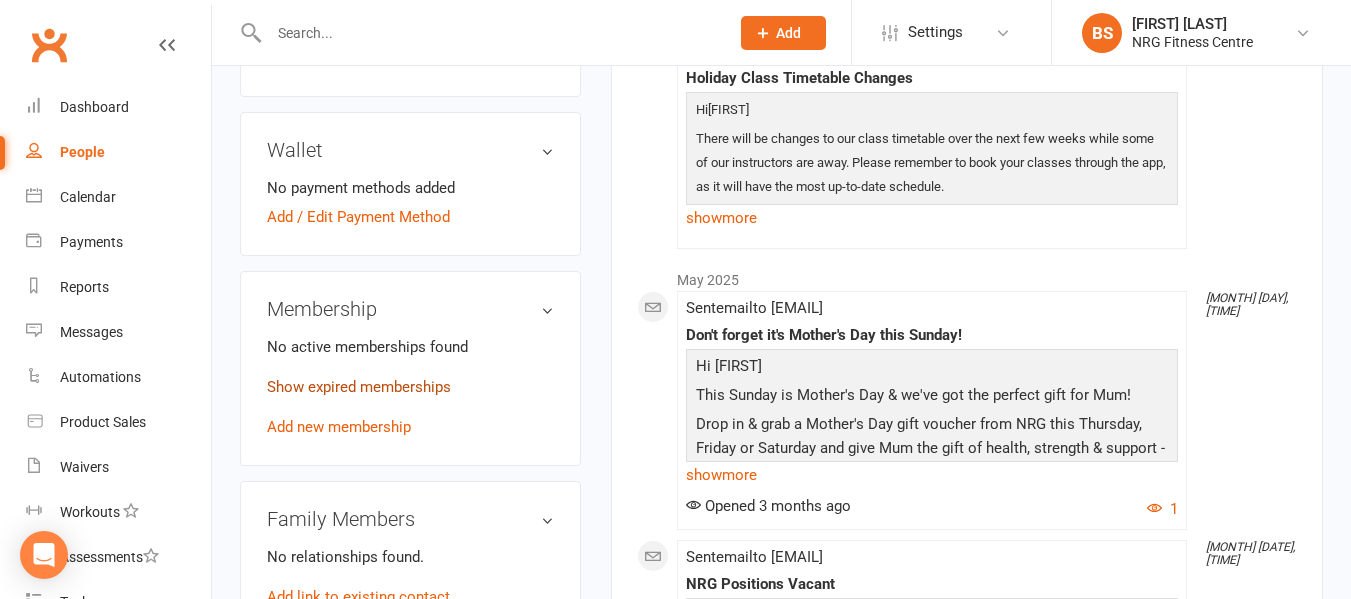 click on "Show expired memberships" at bounding box center (359, 387) 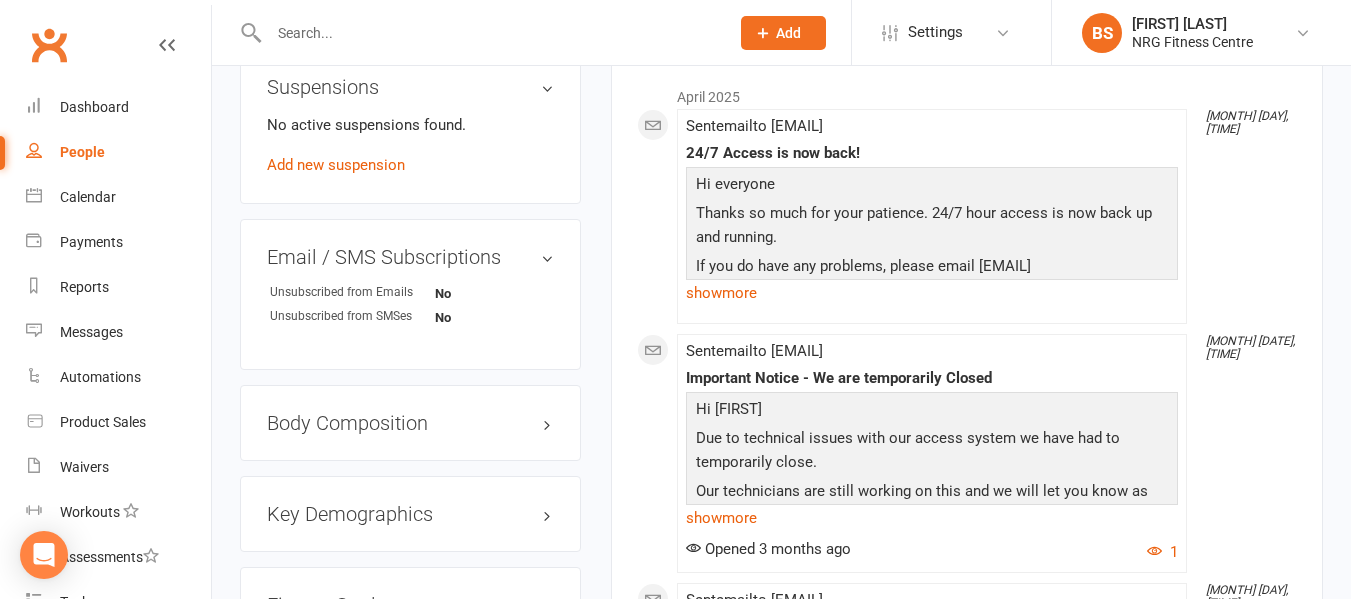 scroll, scrollTop: 1300, scrollLeft: 0, axis: vertical 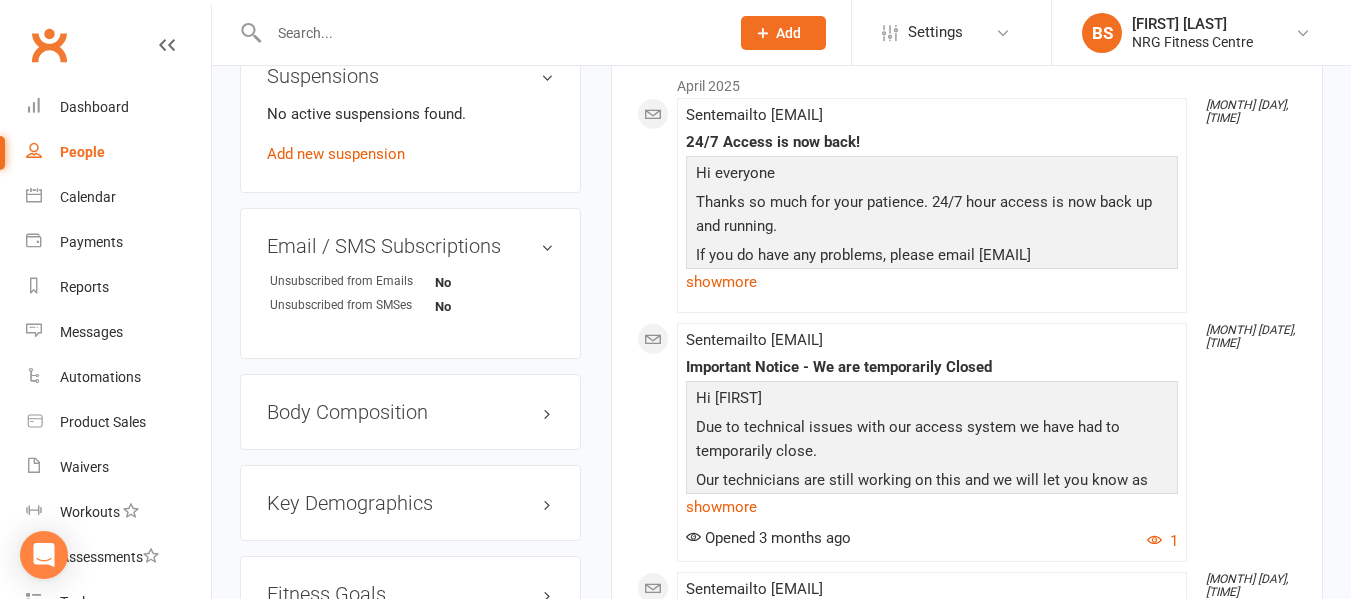 click at bounding box center (489, 33) 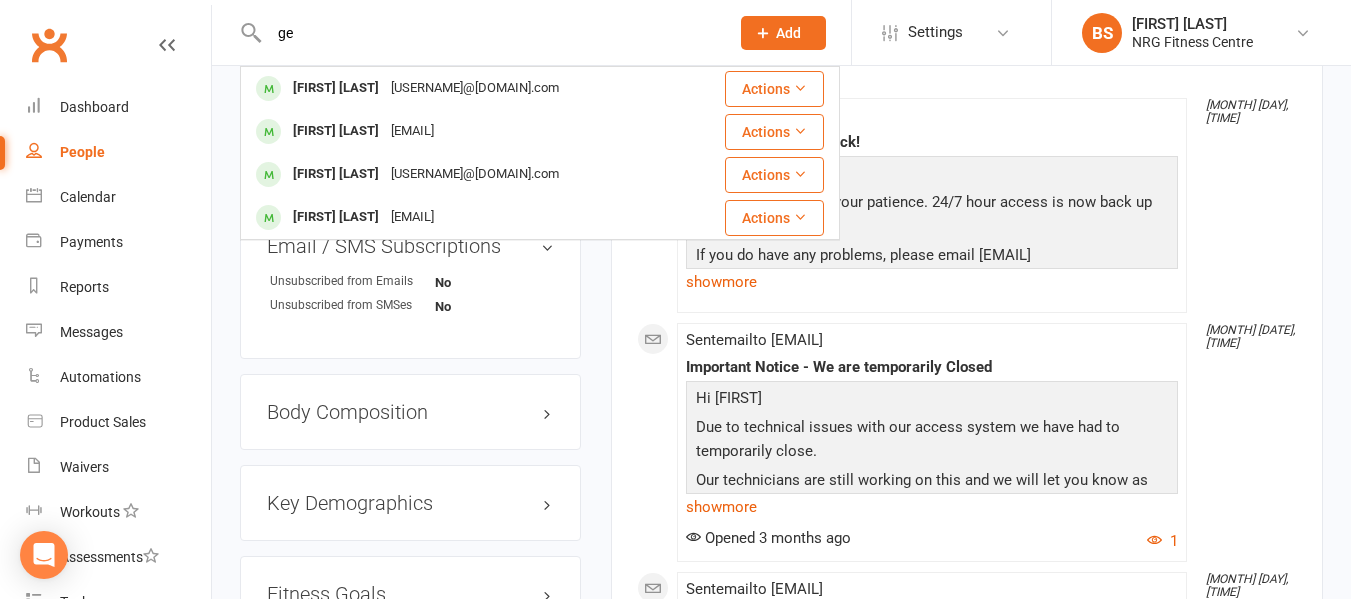 type on "g" 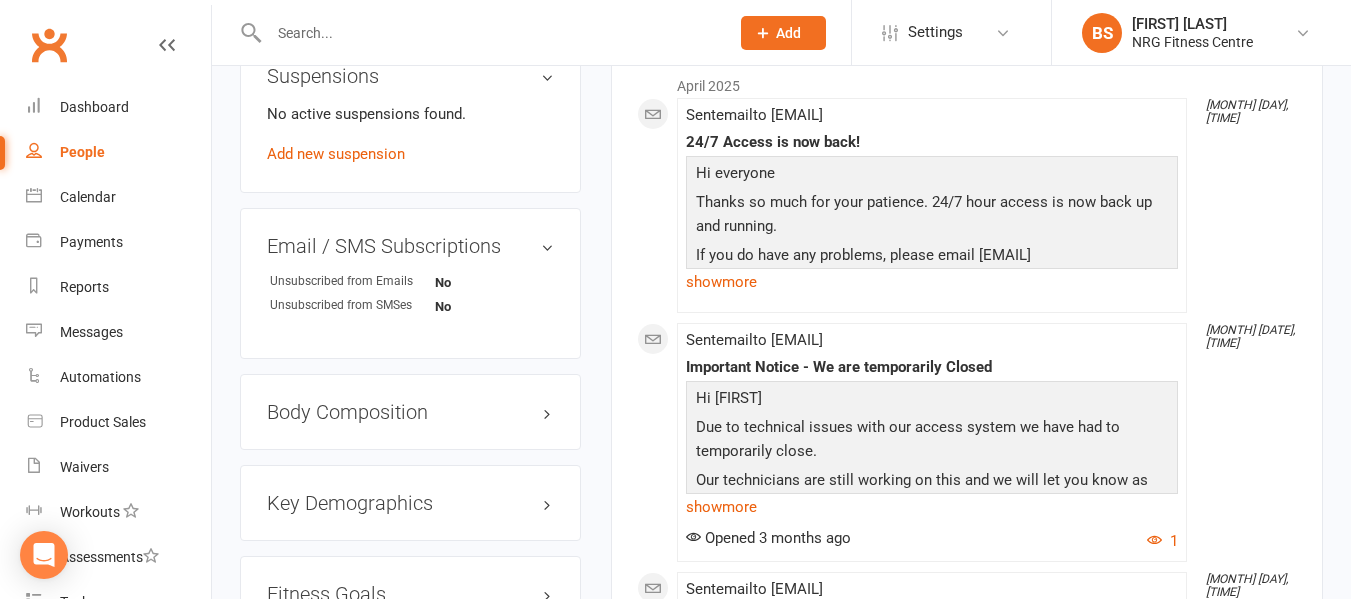 scroll, scrollTop: 1000, scrollLeft: 0, axis: vertical 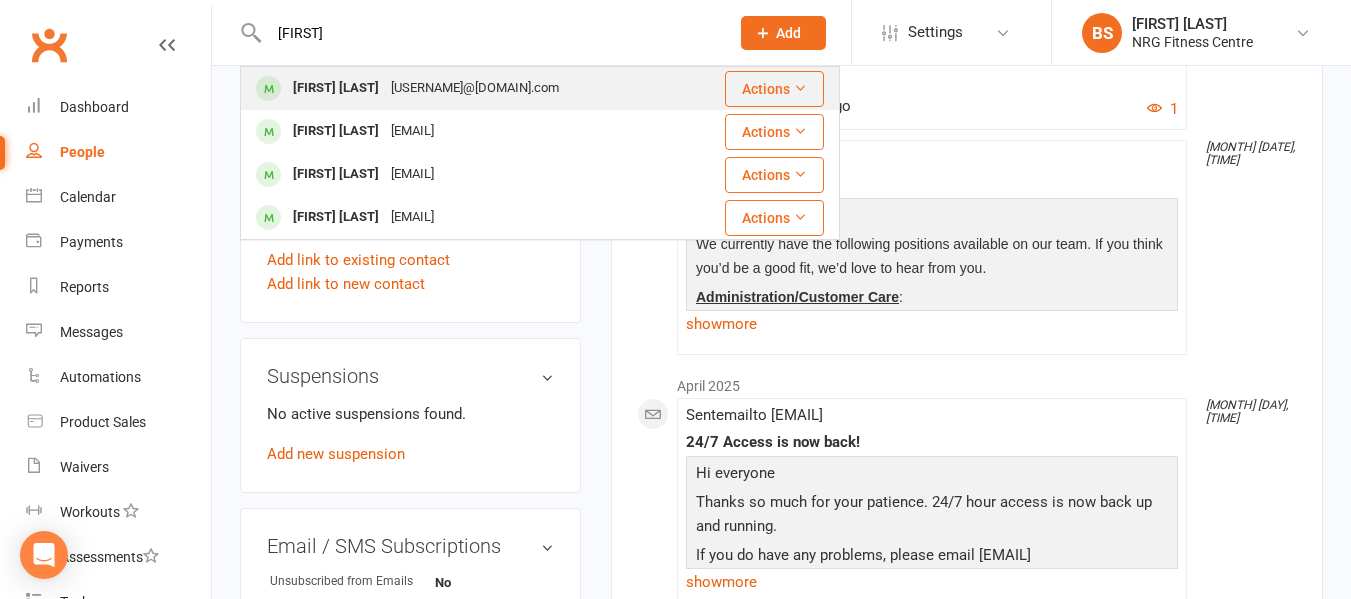 type on "[FIRST]" 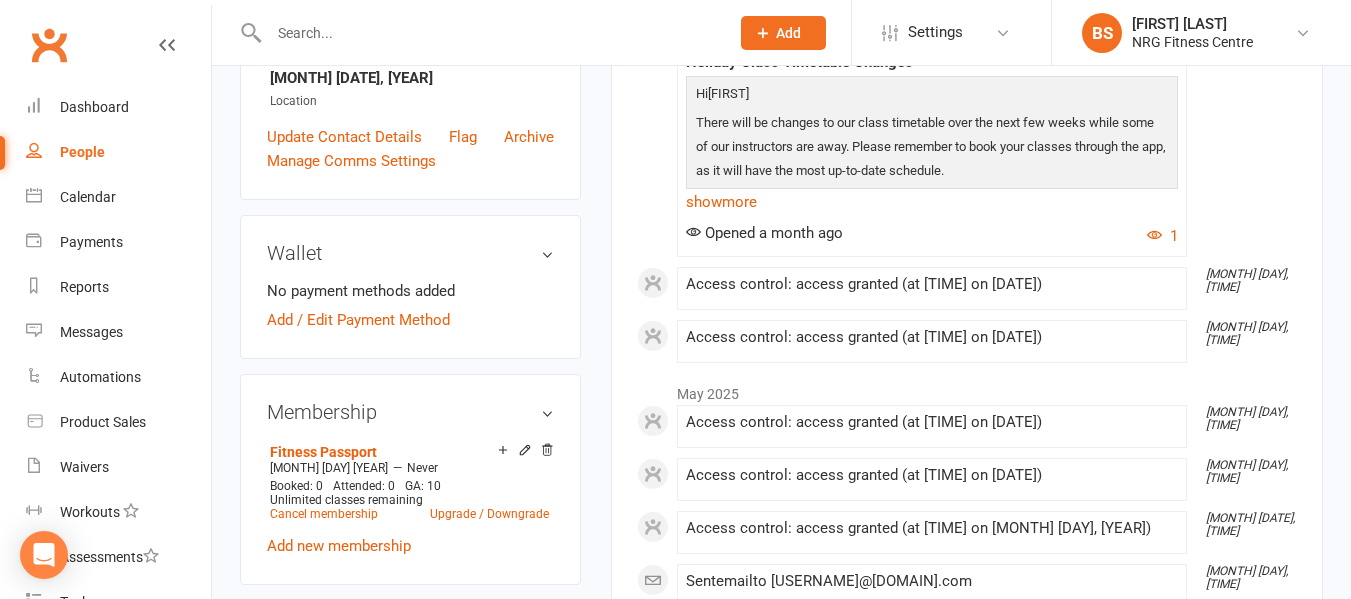 scroll, scrollTop: 400, scrollLeft: 0, axis: vertical 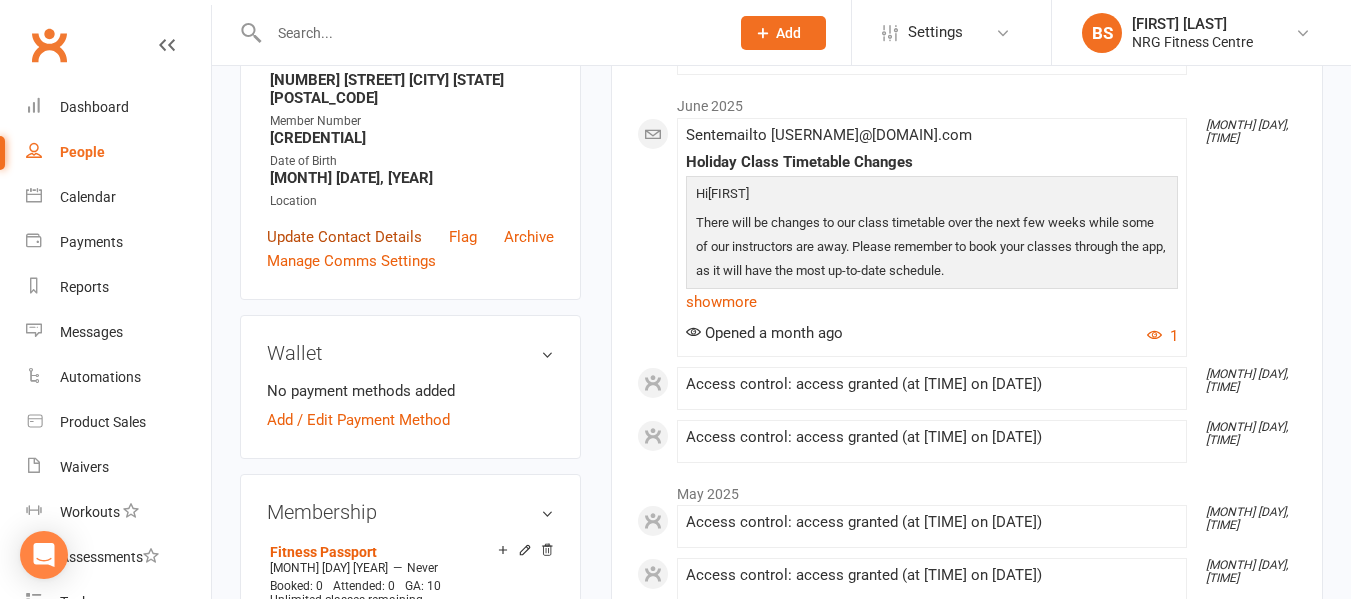click on "Update Contact Details" at bounding box center (344, 237) 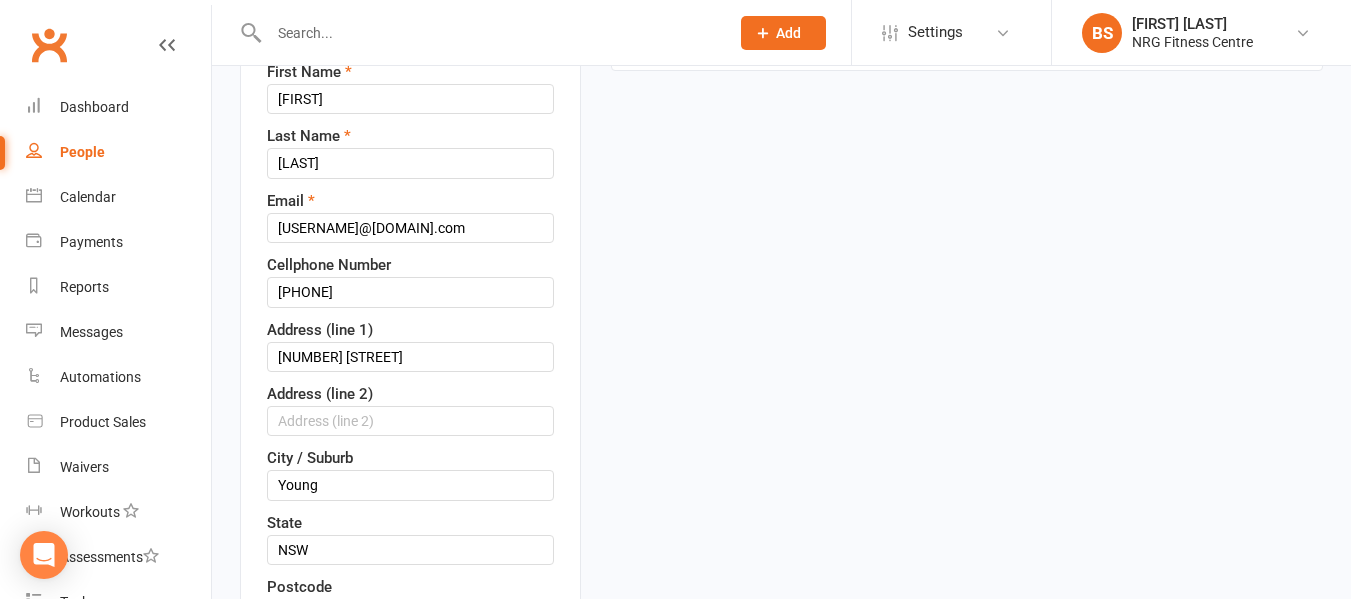 scroll, scrollTop: 94, scrollLeft: 0, axis: vertical 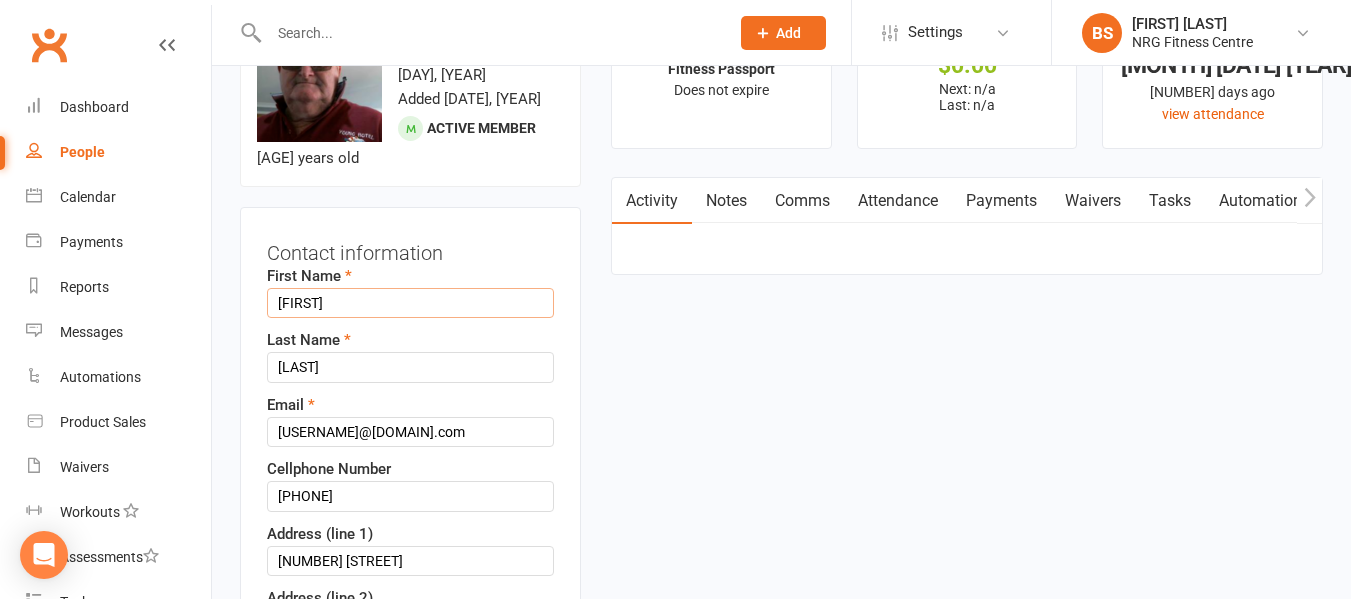 click on "[FIRST]" at bounding box center (410, 303) 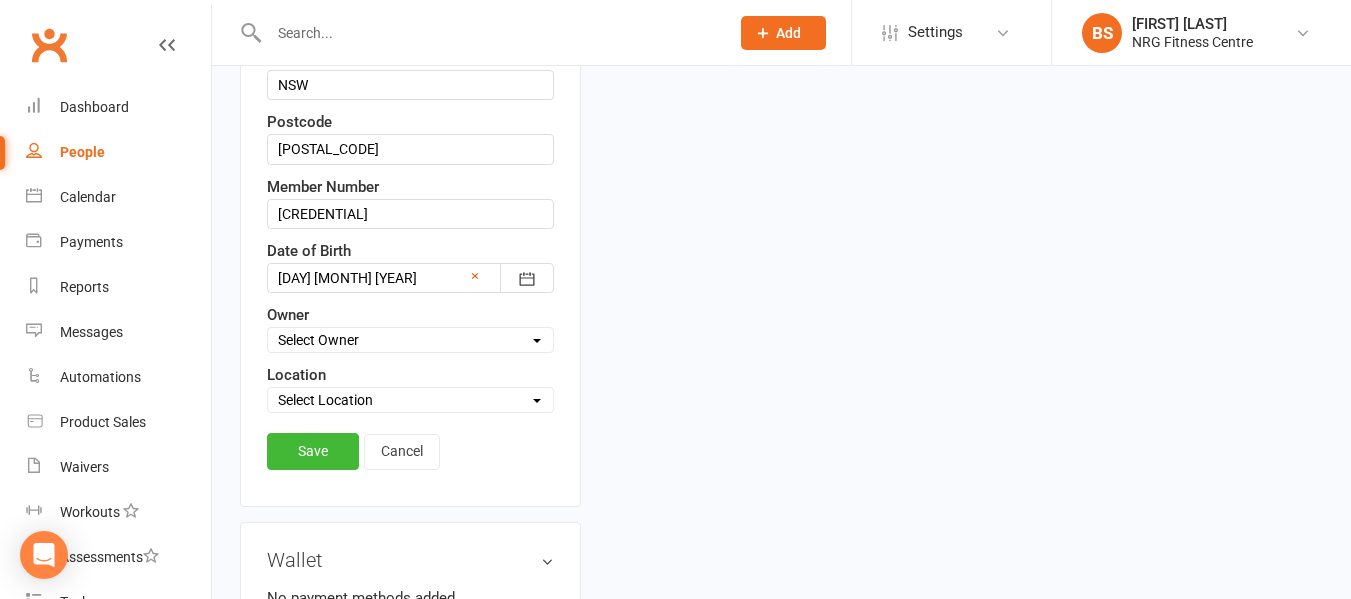 scroll, scrollTop: 794, scrollLeft: 0, axis: vertical 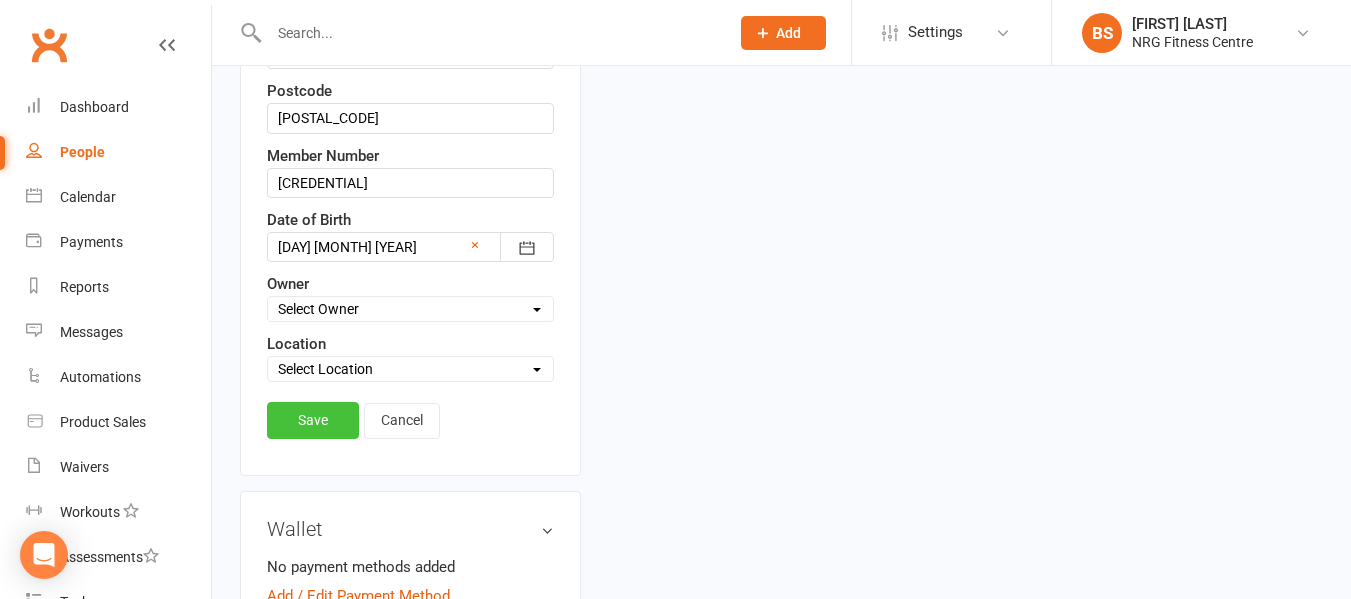 type on "[FIRST]" 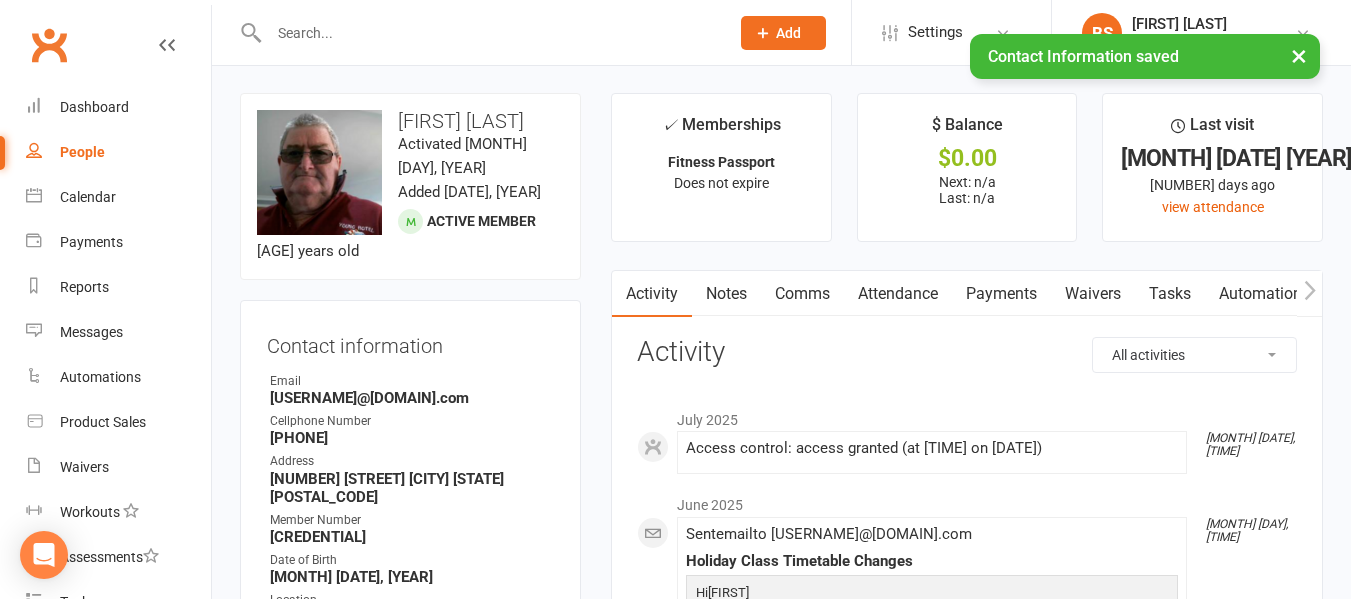 scroll, scrollTop: 0, scrollLeft: 0, axis: both 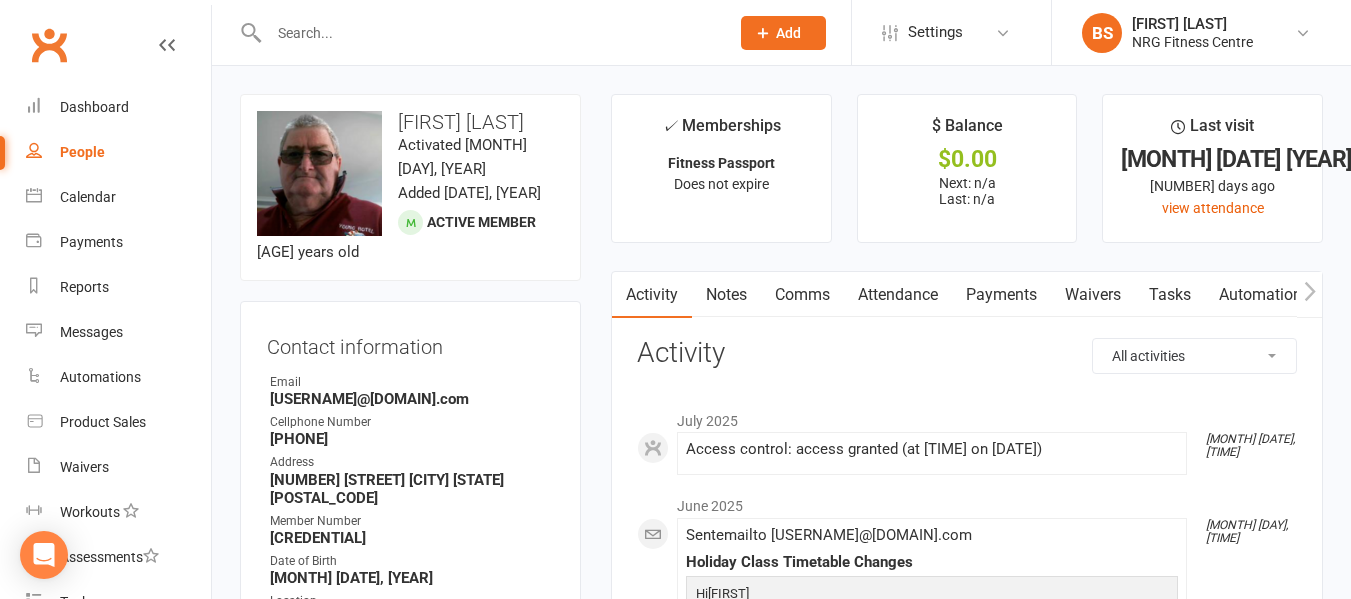 click at bounding box center (489, 33) 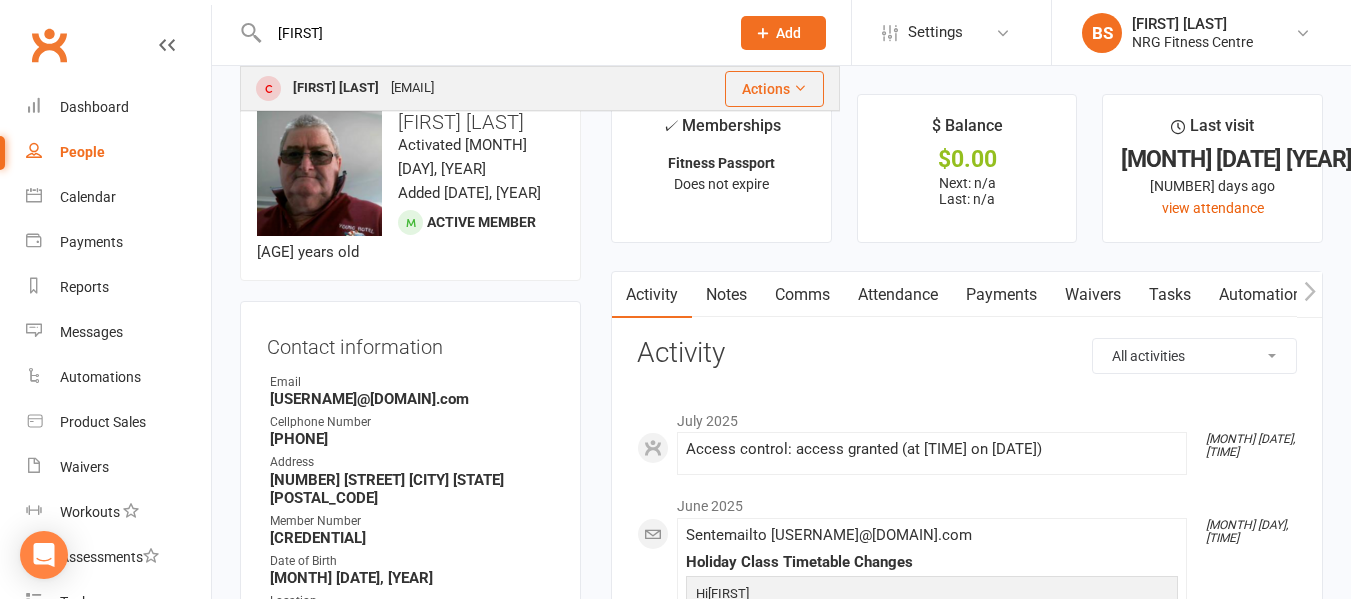 type on "[FIRST]" 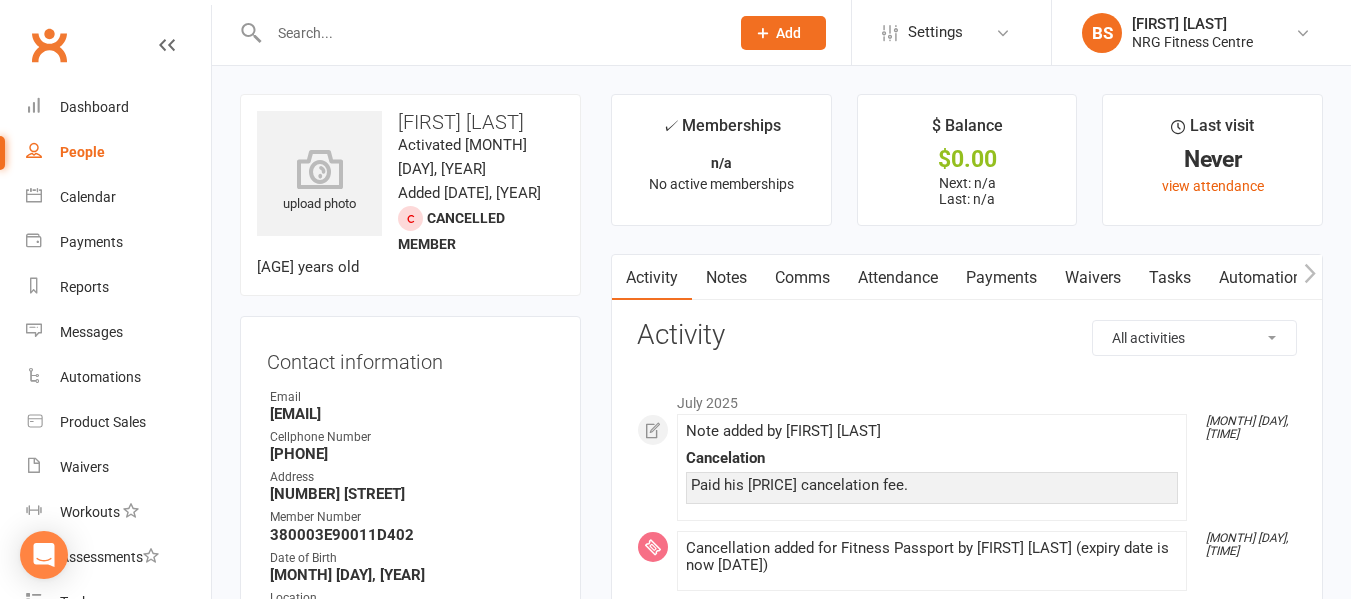 click on "upload photo [FIRST] [LAST] Activated [MONTH] [DAY], [YEAR] Added [DAY] [MONTH], [YEAR]  Cancelled member [NUMBER] years old  Contact information Owner   Email  [USERNAME]@[DOMAIN].com
Cellphone Number  [PHONE]
Address  [NUMBER] [STREET]
Member Number  [CREDENTIAL]
Date of Birth  [MONTH] [DAY], [YEAR]
Location
Update Contact Details Flag Archive Manage Comms Settings
Wallet No payment methods added
Add / Edit Payment Method
Membership  No active memberships found Show expired memberships Add new membership
Family Members  No relationships found. Add link to existing contact  Add link to new contact
Suspensions  No active suspensions found. Add new suspension
Email / SMS Subscriptions  edit Unsubscribed from Emails No
Unsubscribed from SMSes No
Body Composition  edit Key Demographics  edit Fitness Goals  edit Emergency Contact Details  edit Trainer/Instructor  edit Mobile App  Convert to NAC" at bounding box center (410, 1149) 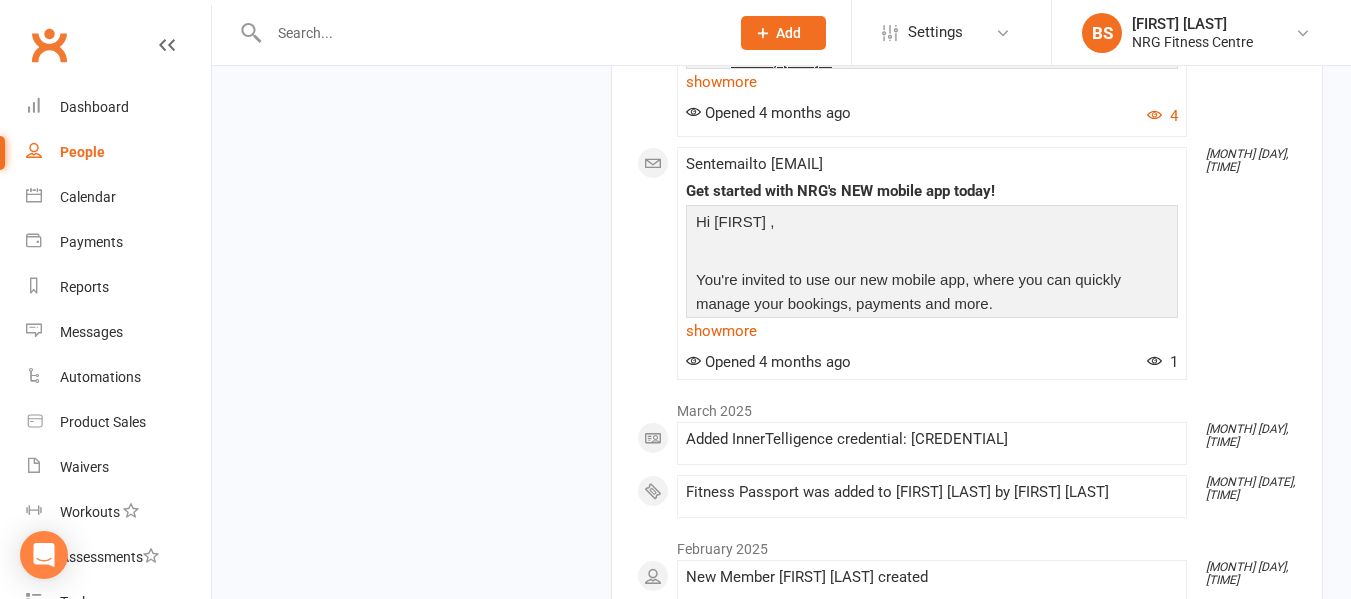 scroll, scrollTop: 2000, scrollLeft: 0, axis: vertical 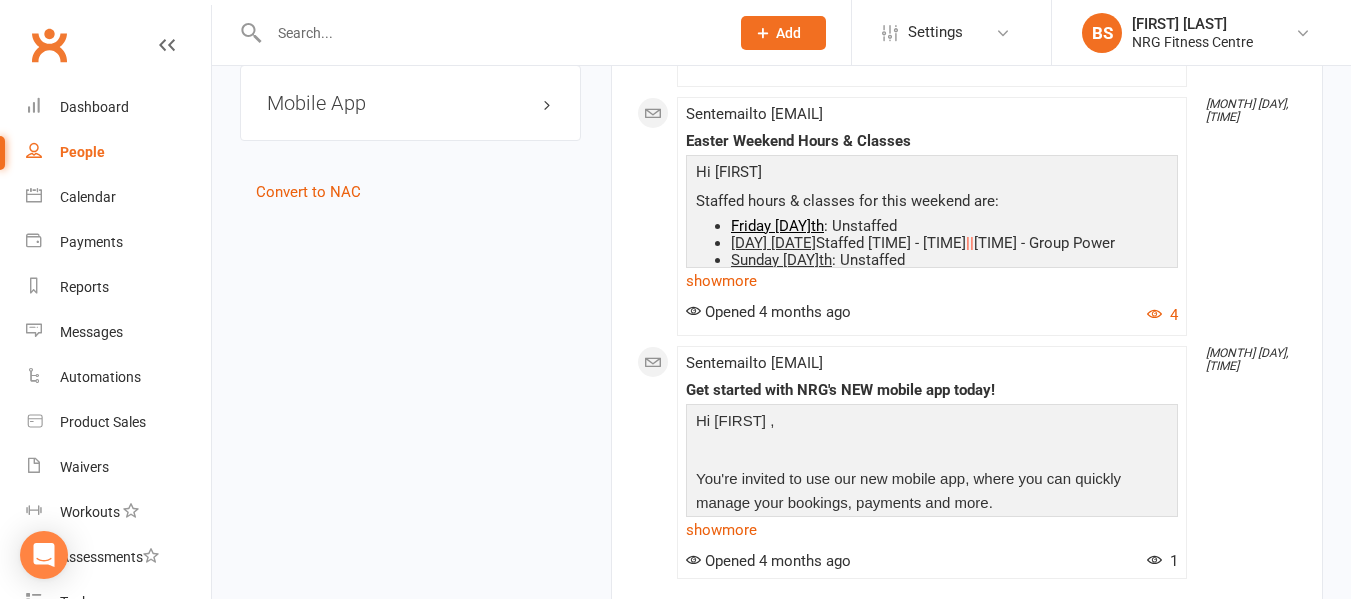 click at bounding box center (489, 33) 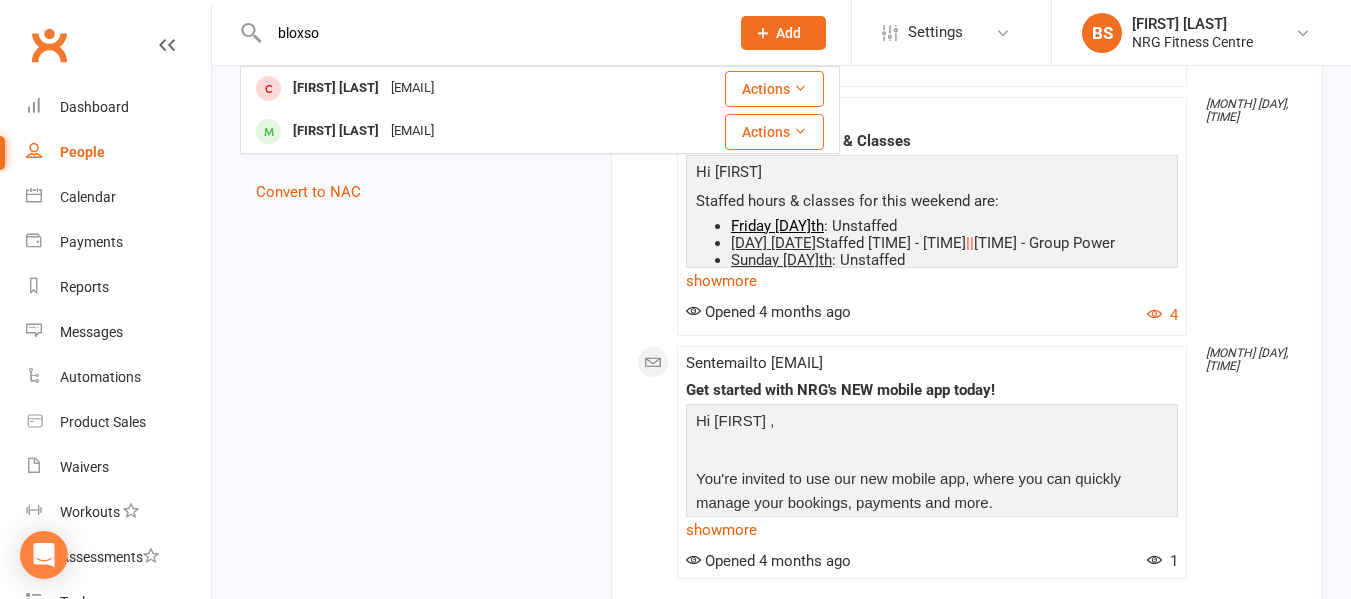 drag, startPoint x: 360, startPoint y: 39, endPoint x: 202, endPoint y: 47, distance: 158.20241 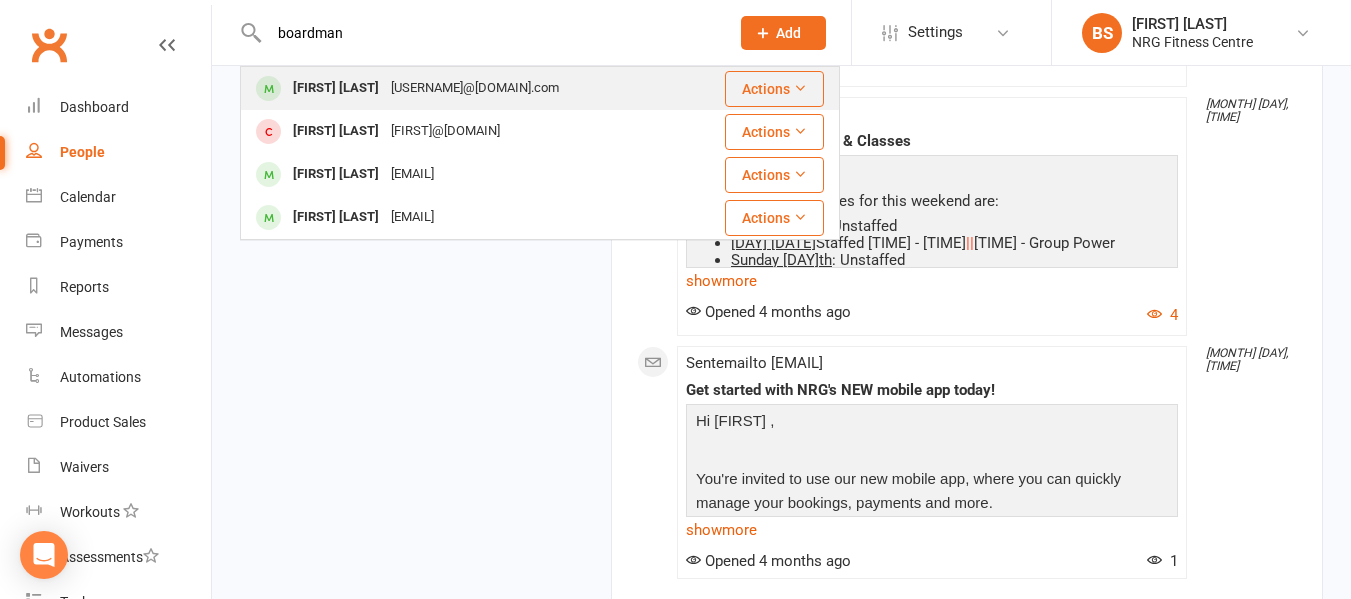 type on "boardman" 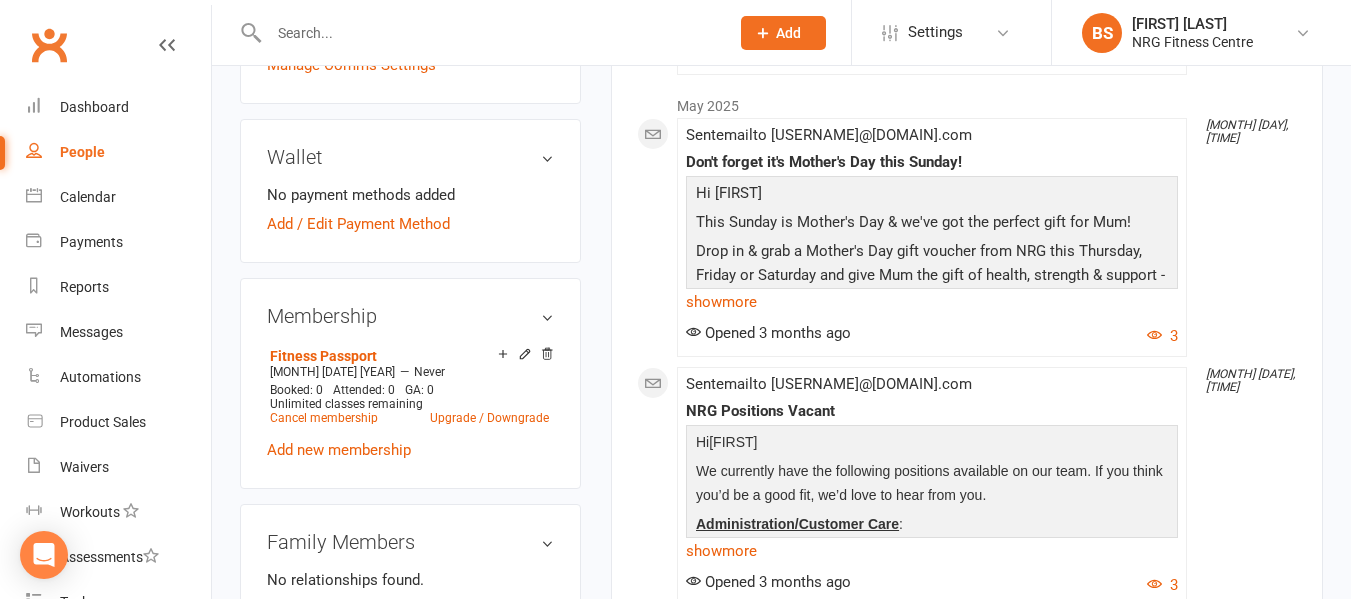 scroll, scrollTop: 400, scrollLeft: 0, axis: vertical 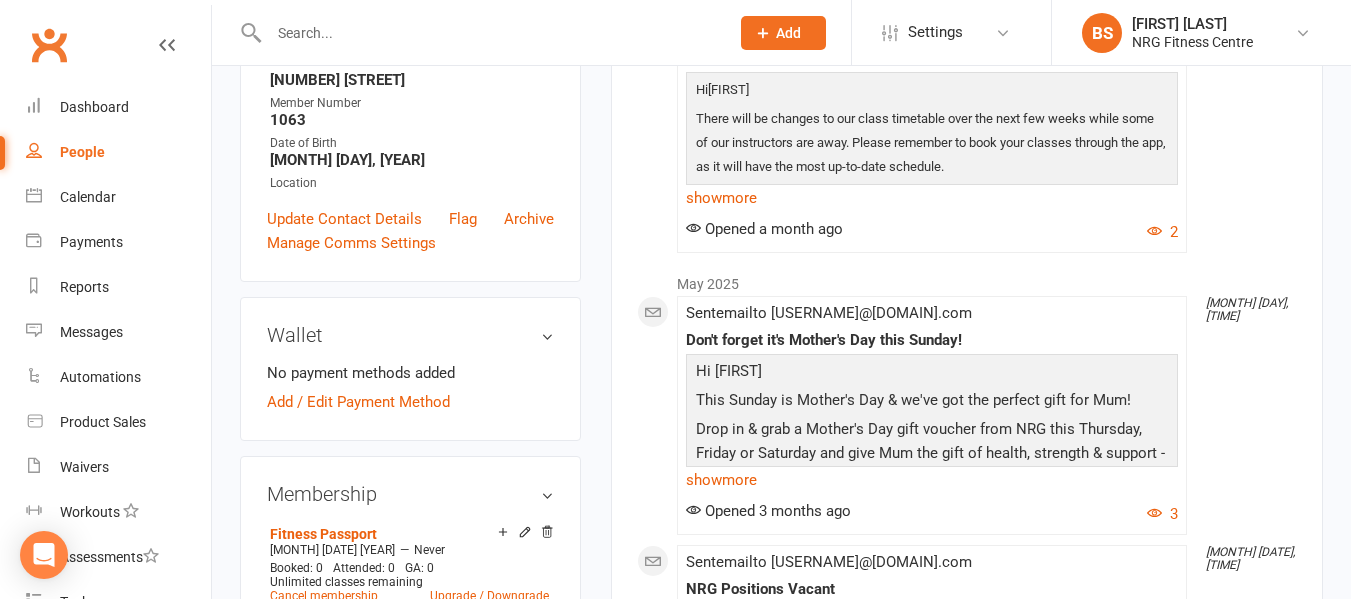 click at bounding box center (489, 33) 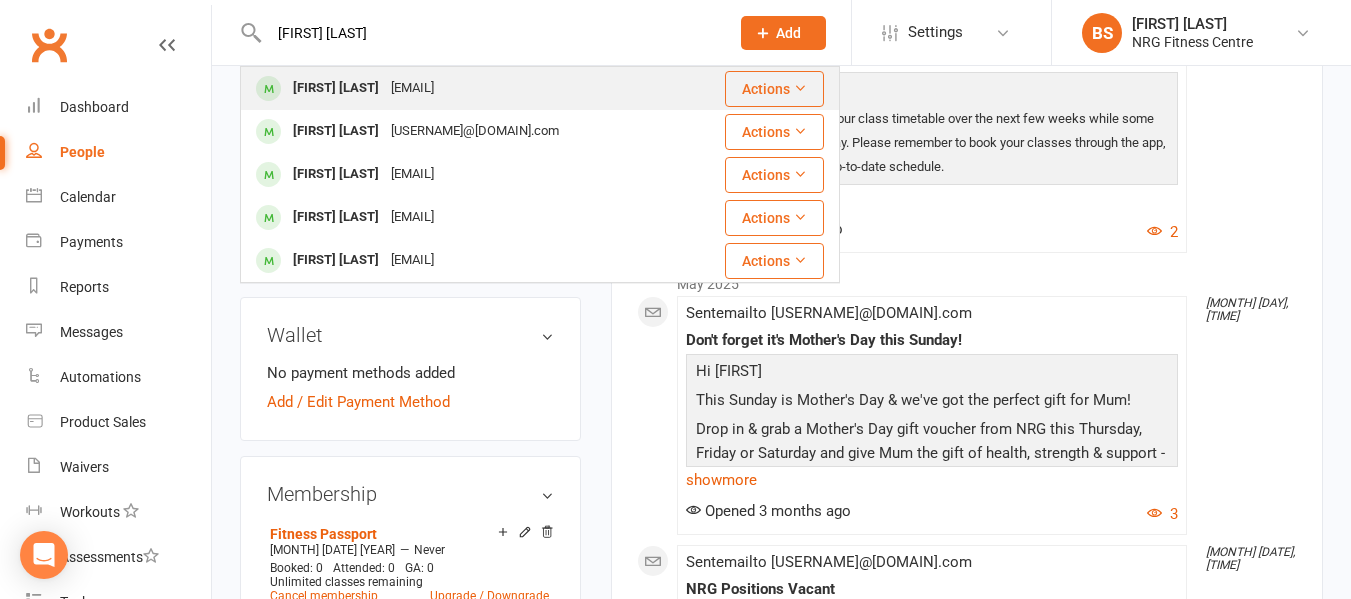 type on "[FIRST] [LAST]" 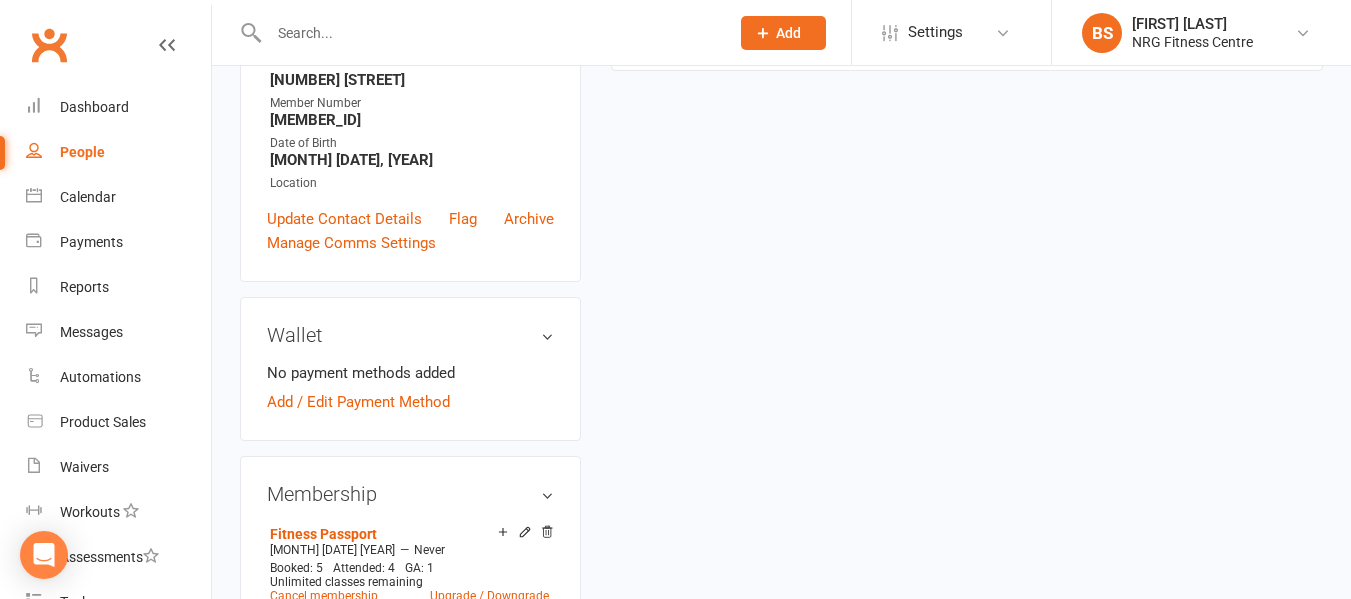 scroll, scrollTop: 0, scrollLeft: 0, axis: both 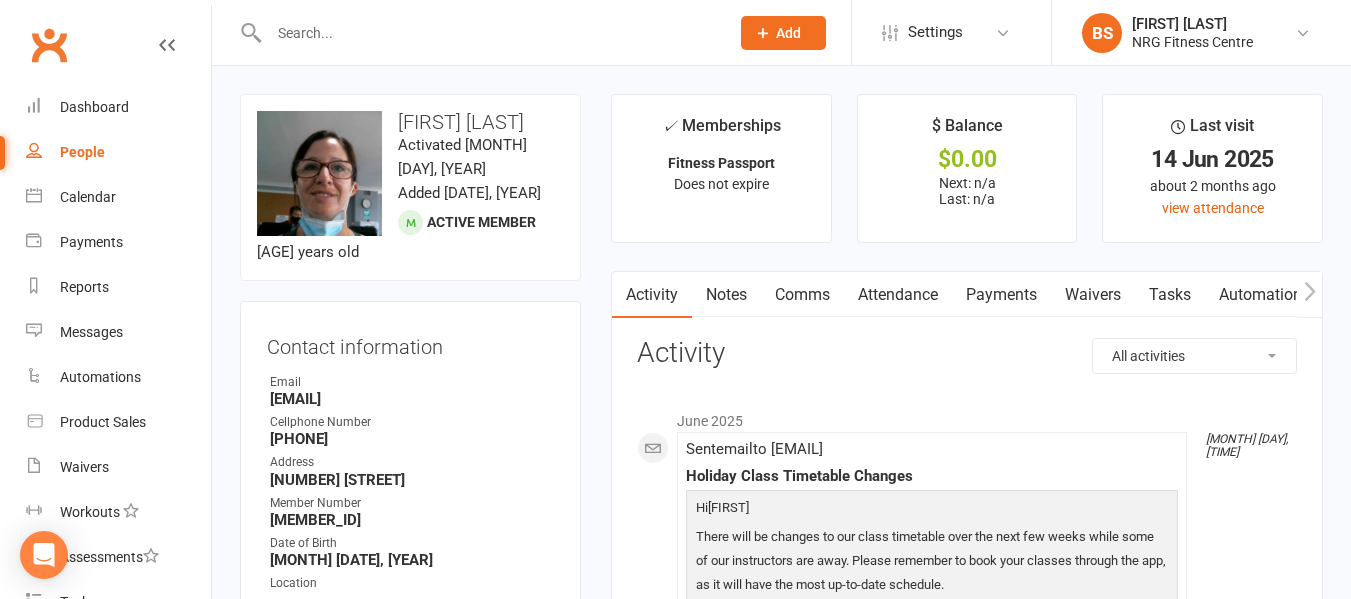 click 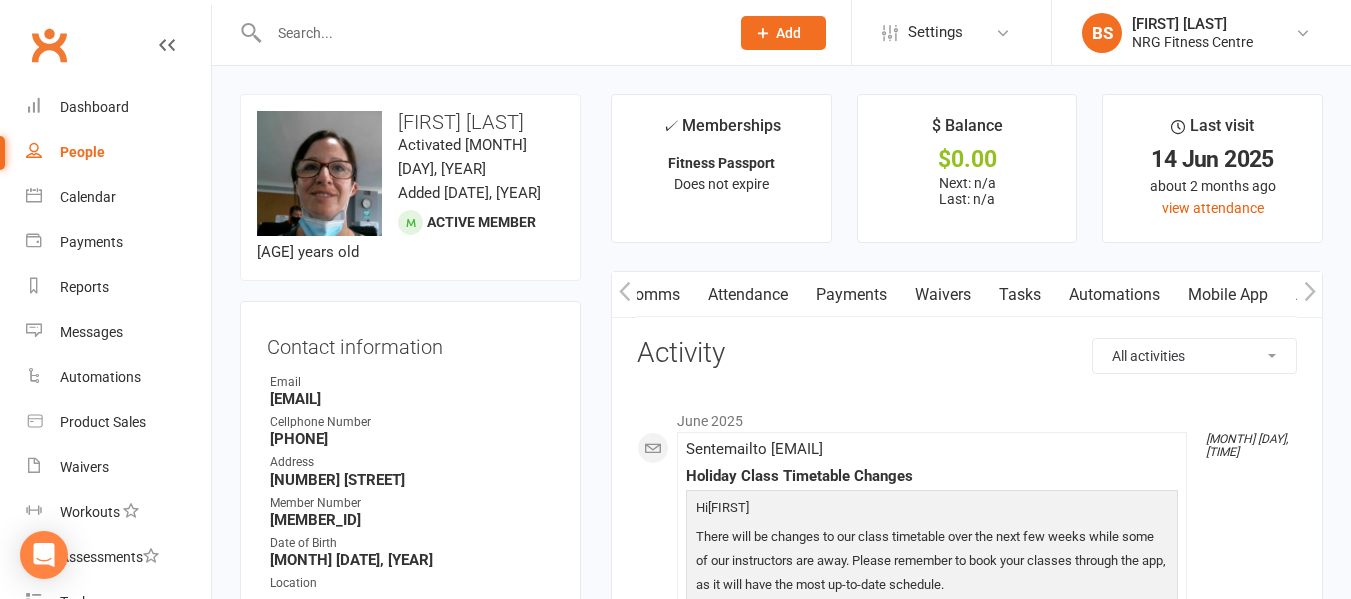 click 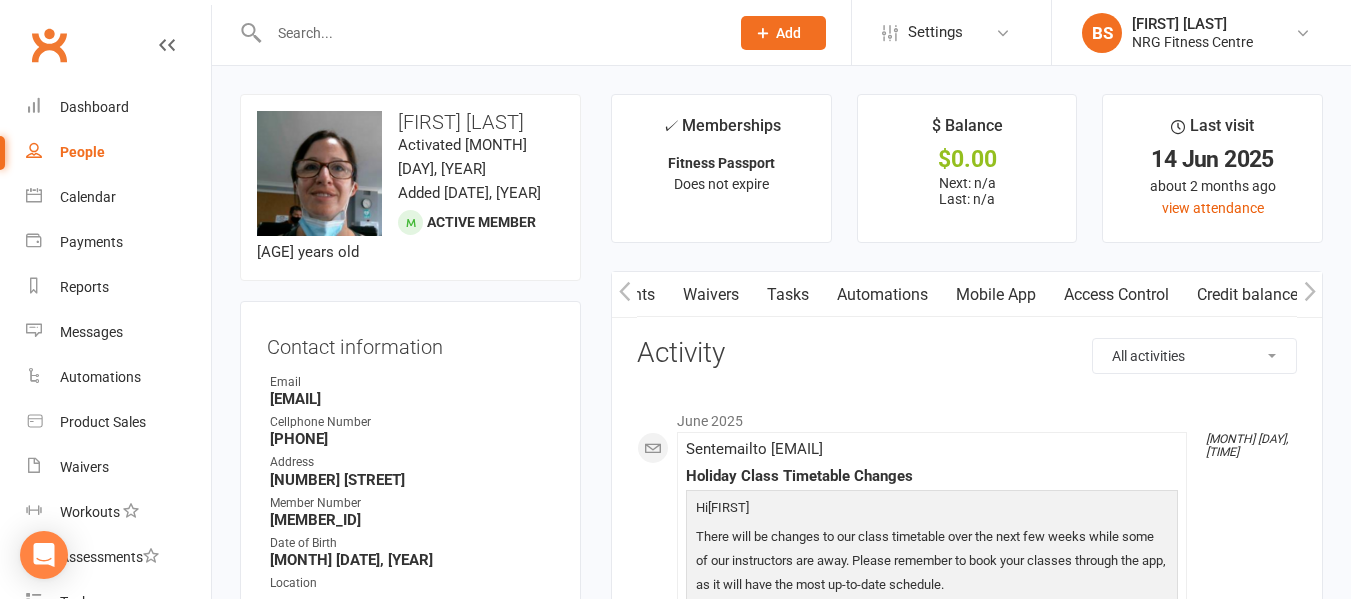 scroll, scrollTop: 0, scrollLeft: 382, axis: horizontal 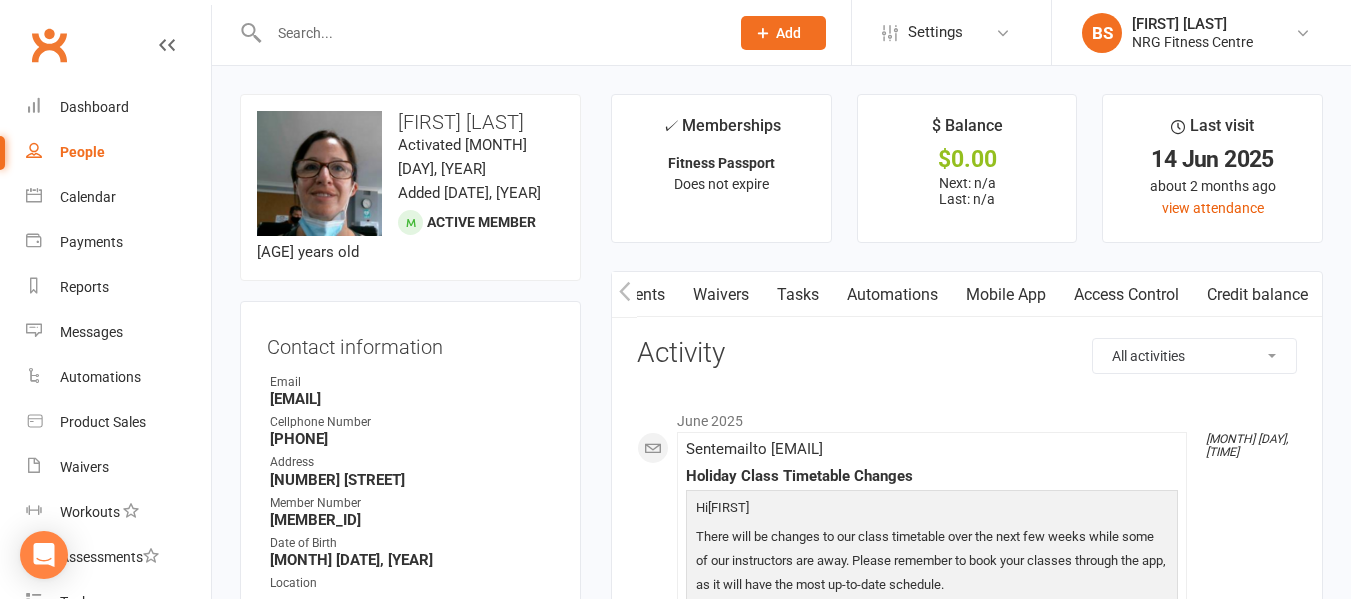 click on "Access Control" at bounding box center [1126, 295] 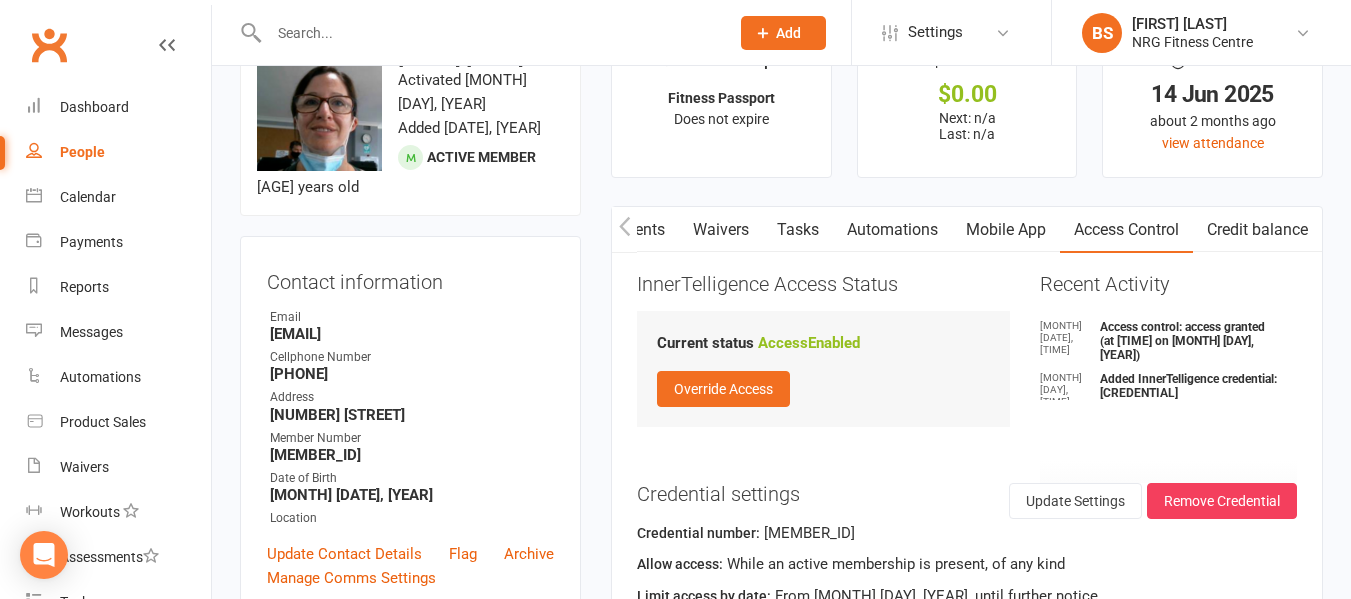 scroll, scrollTop: 100, scrollLeft: 0, axis: vertical 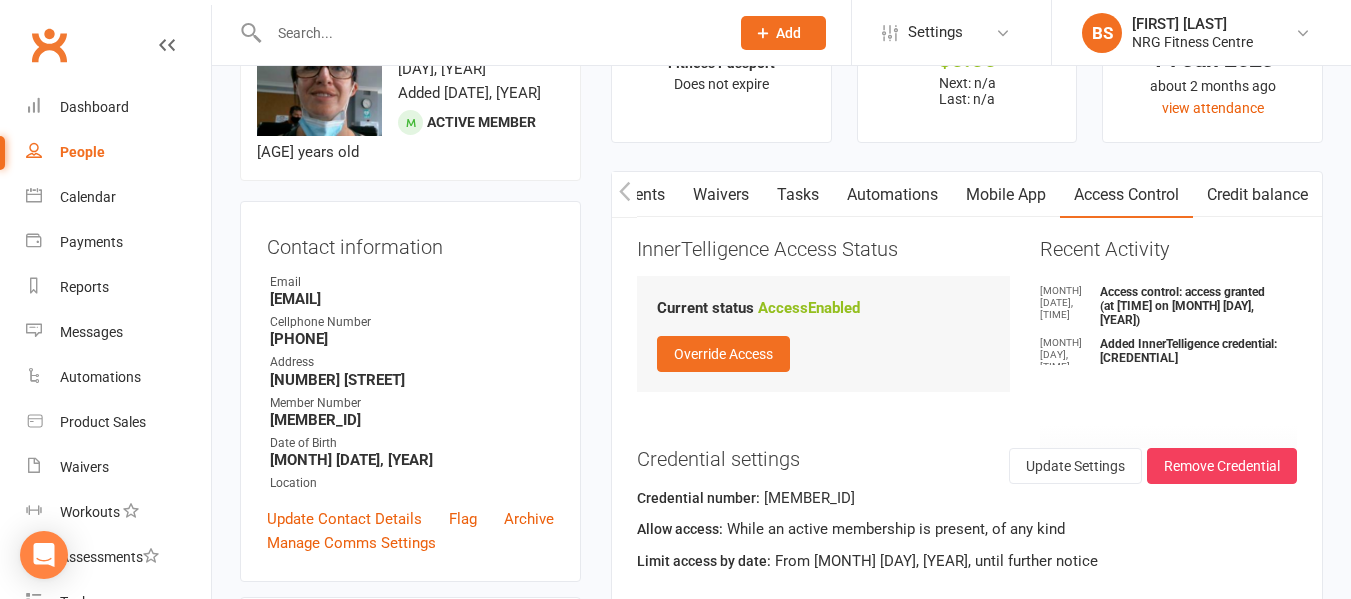 click at bounding box center (489, 33) 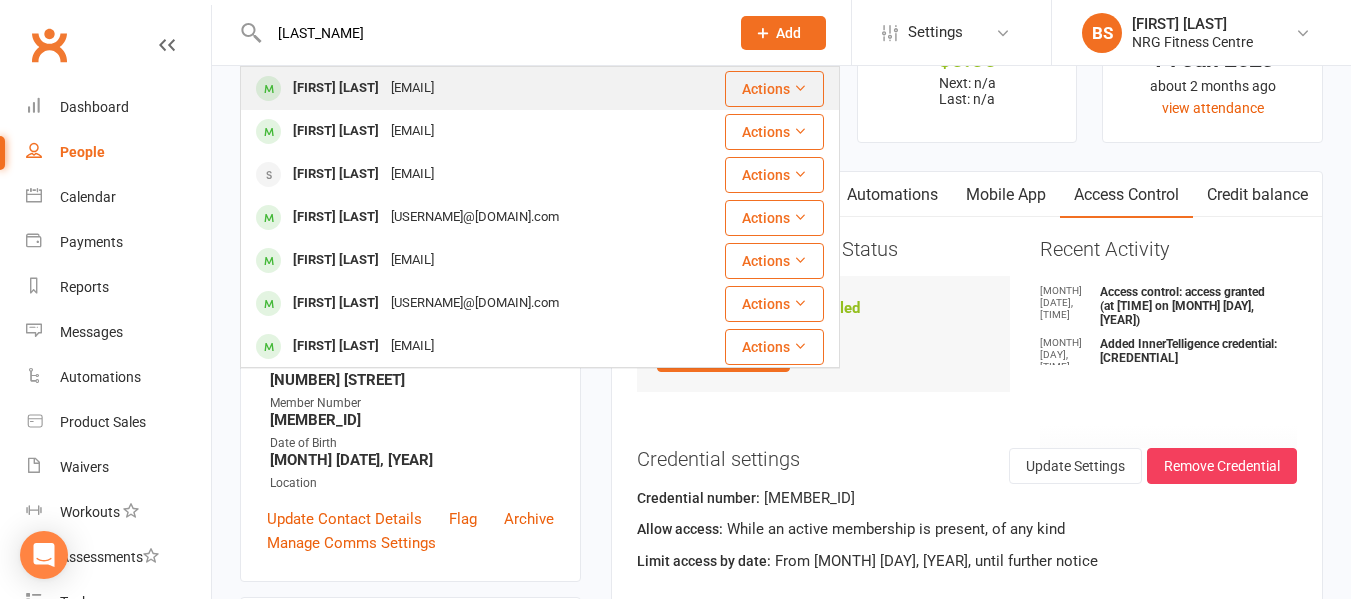 scroll, scrollTop: 200, scrollLeft: 0, axis: vertical 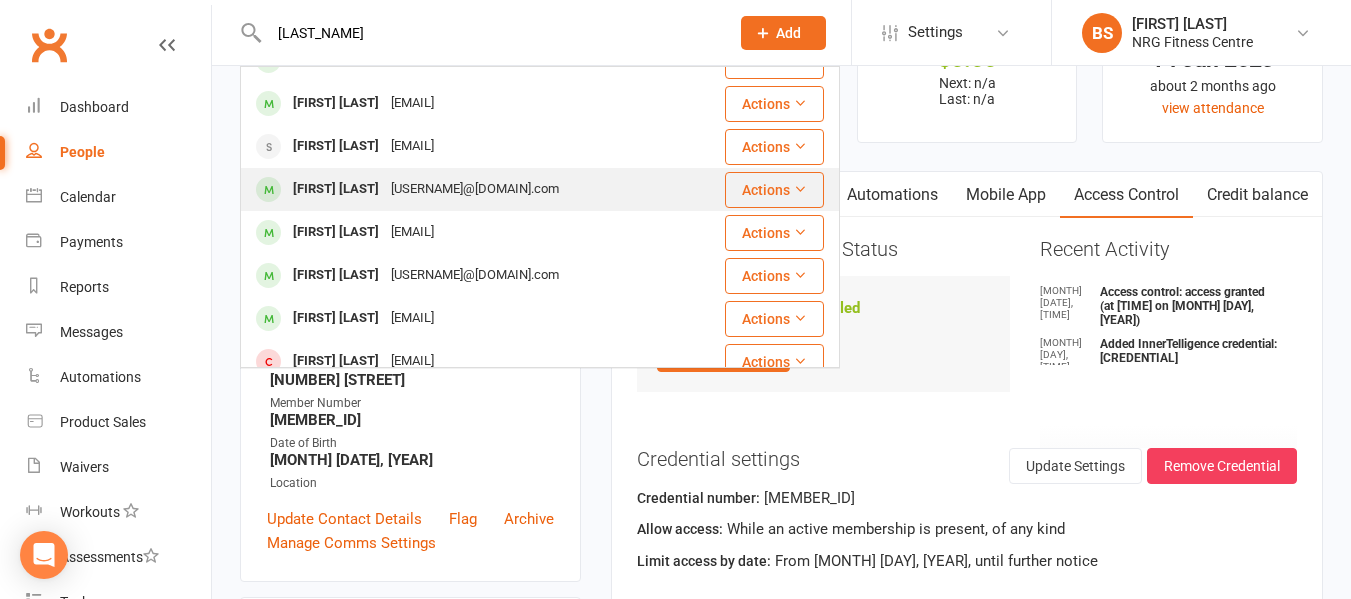 type on "[LAST_NAME]" 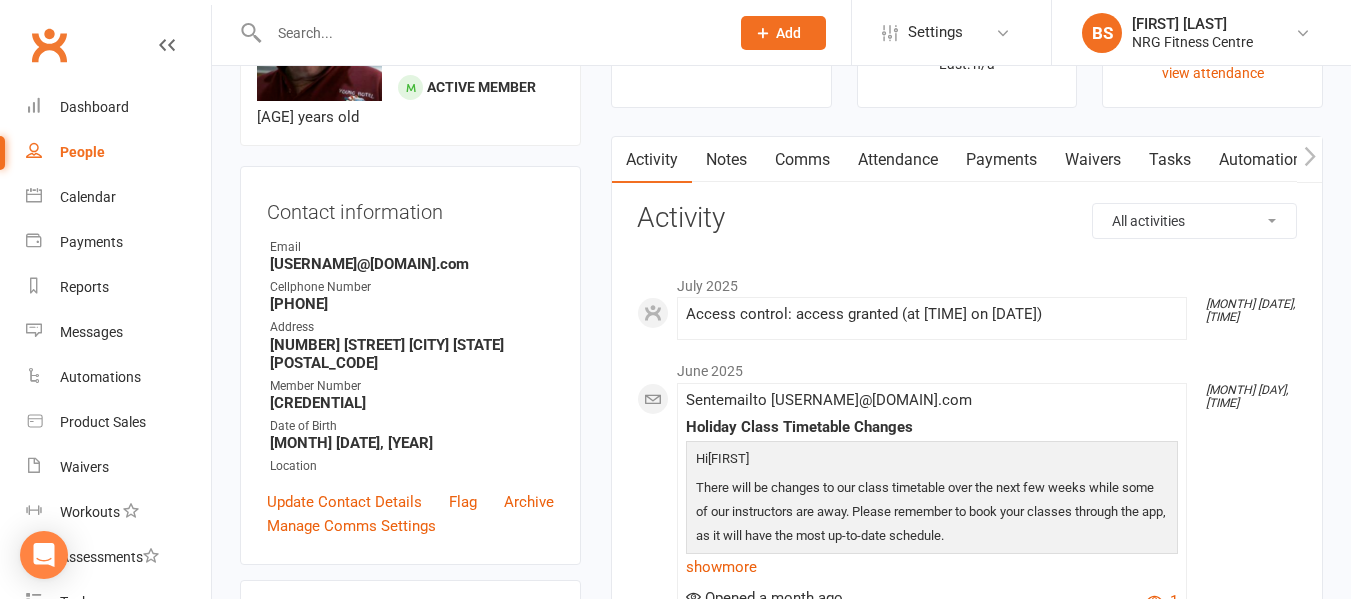 scroll, scrollTop: 200, scrollLeft: 0, axis: vertical 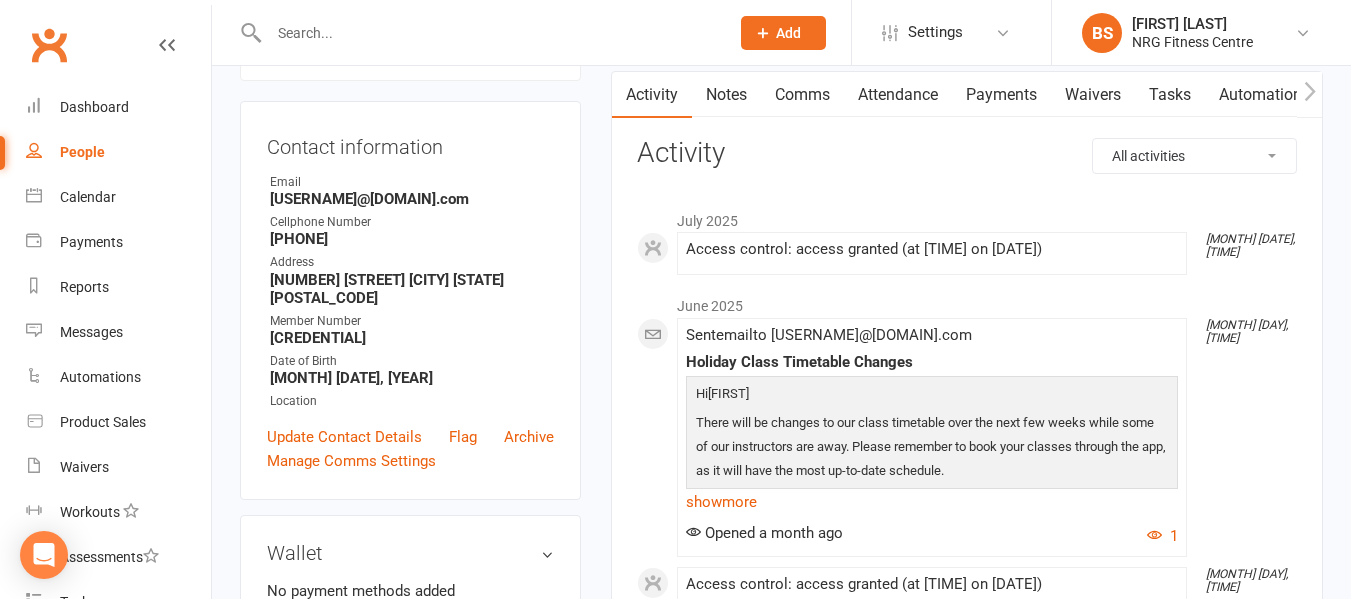 click at bounding box center [489, 33] 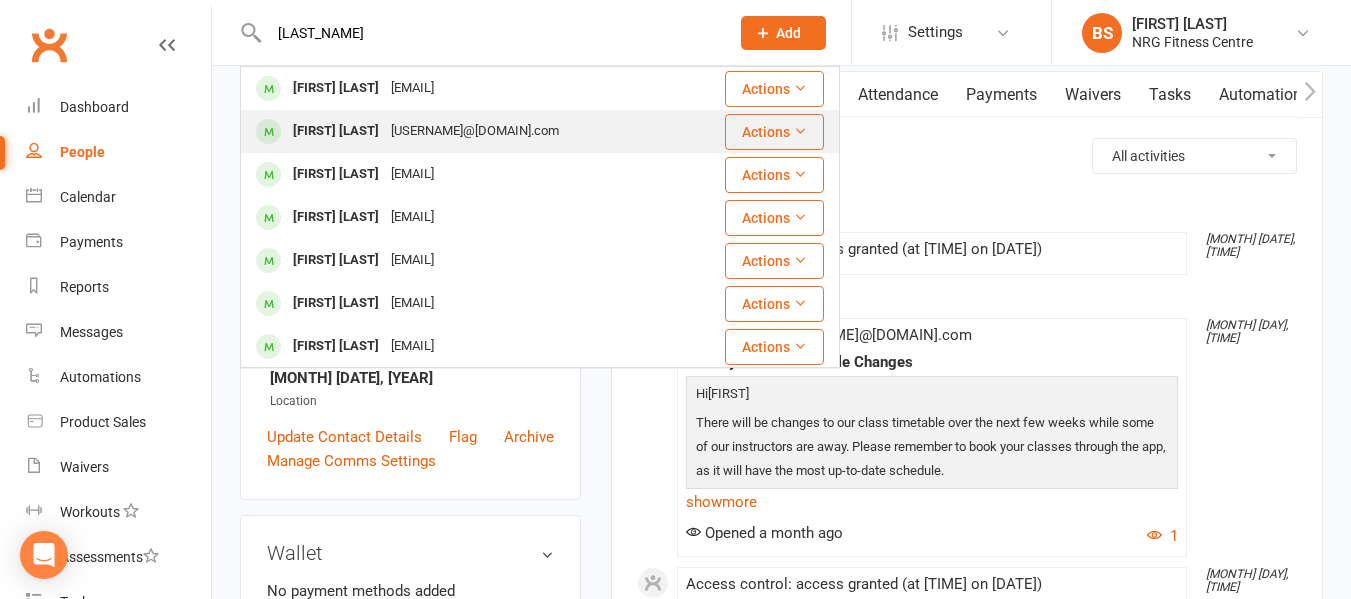 type on "[LAST_NAME]" 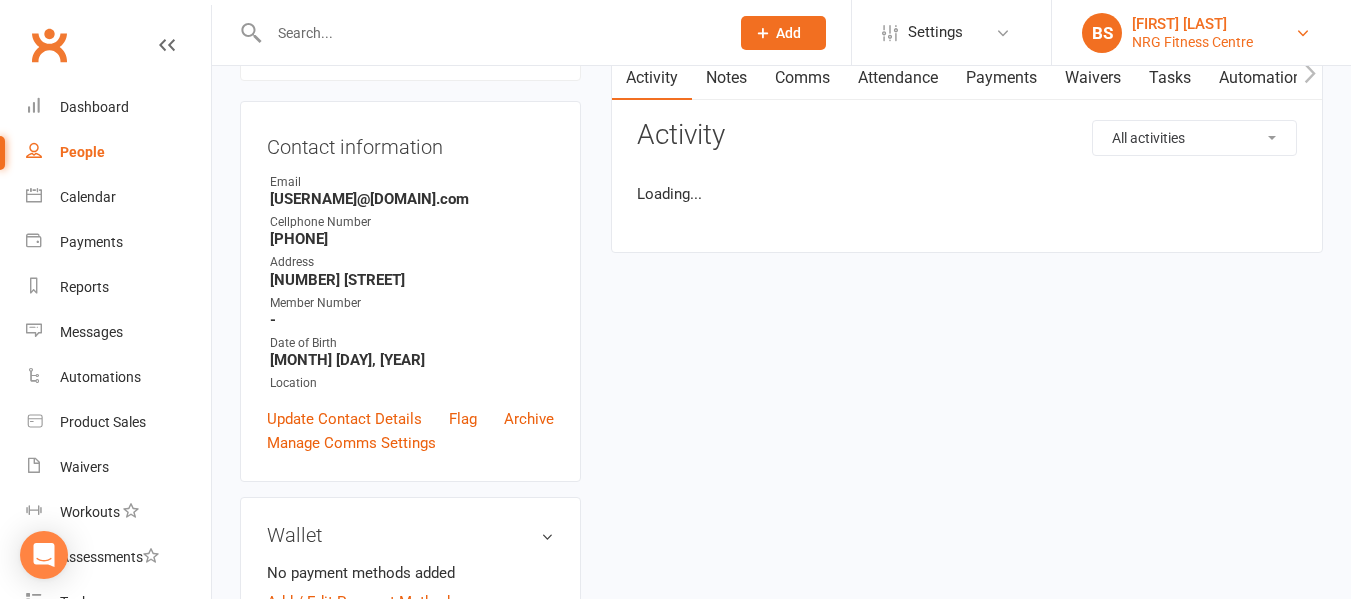 scroll, scrollTop: 0, scrollLeft: 0, axis: both 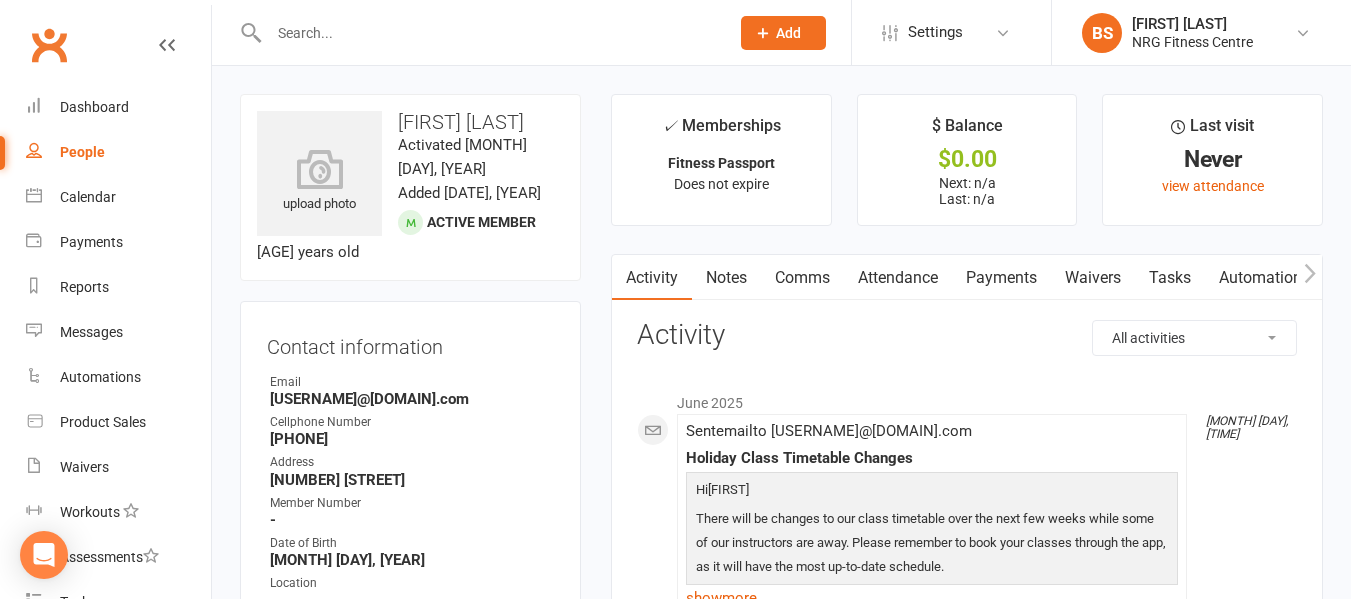 click 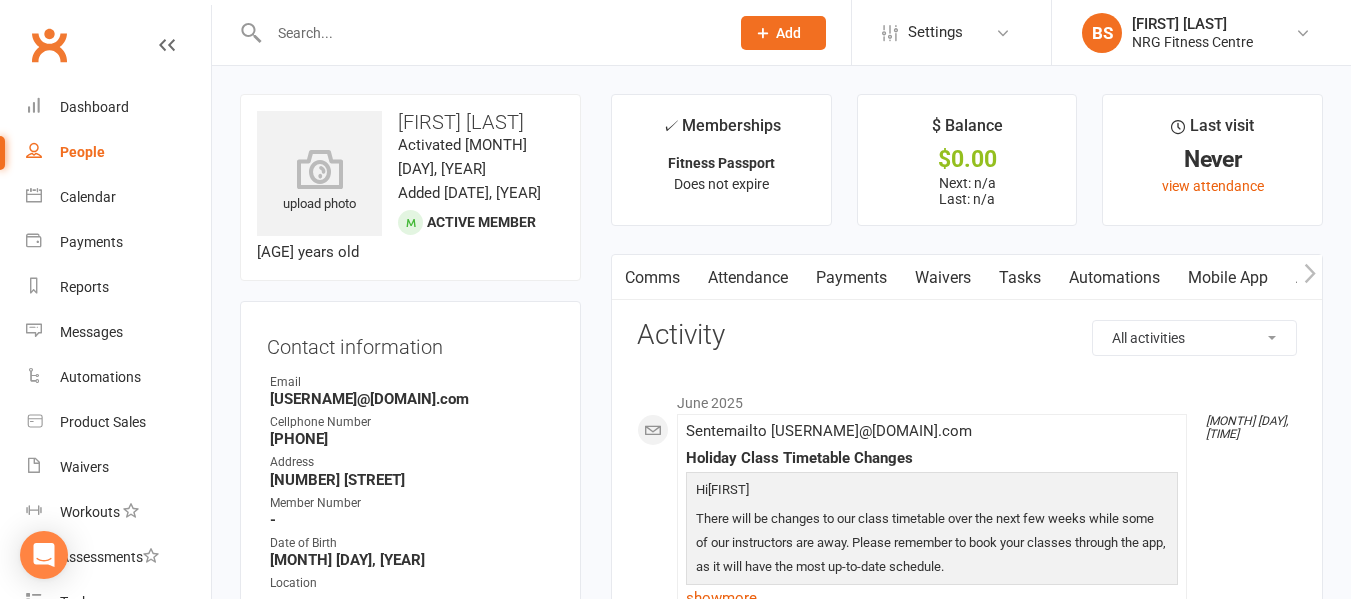 click 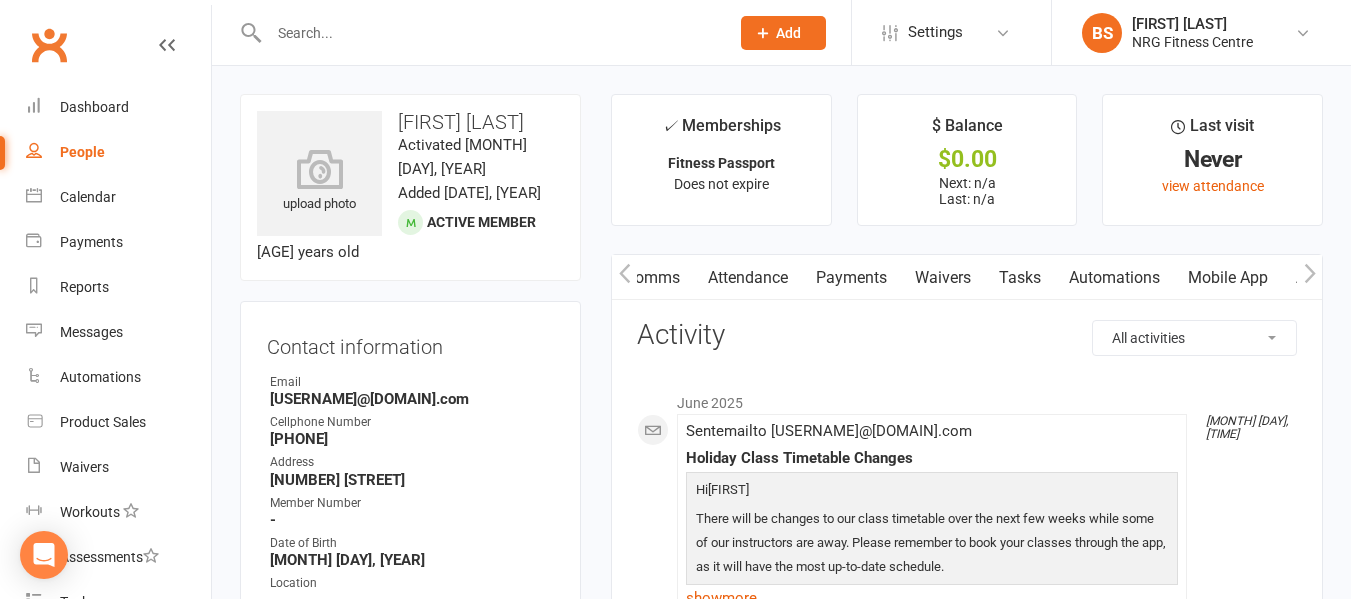 click 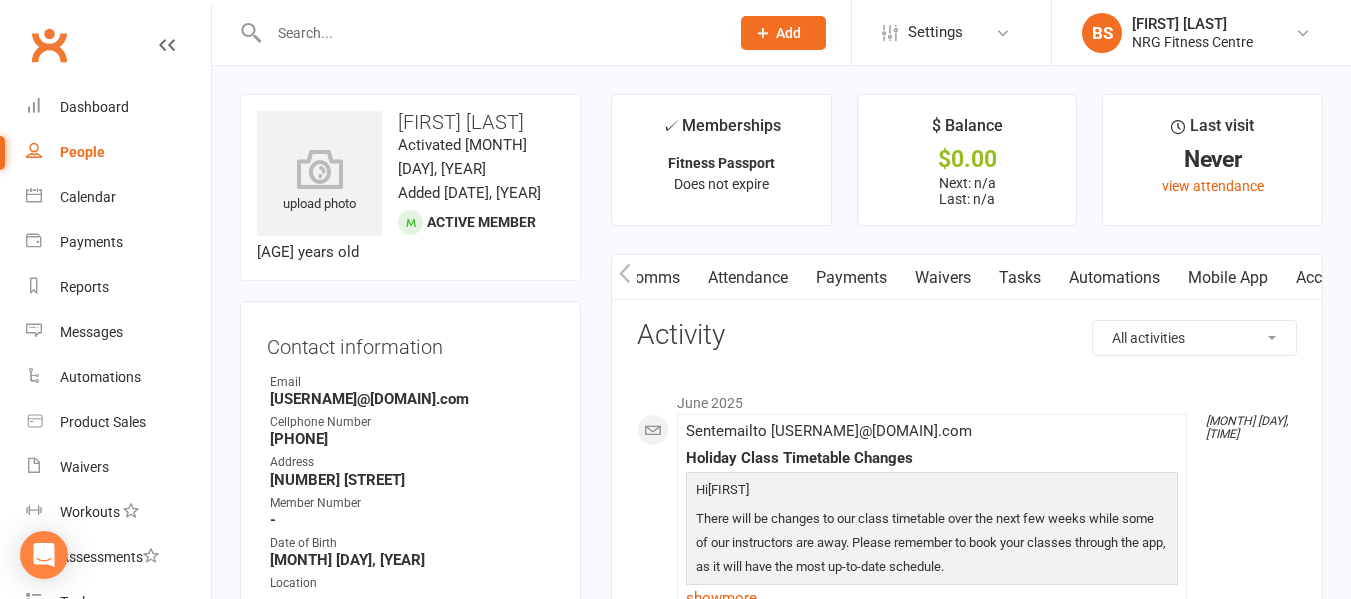 scroll, scrollTop: 0, scrollLeft: 382, axis: horizontal 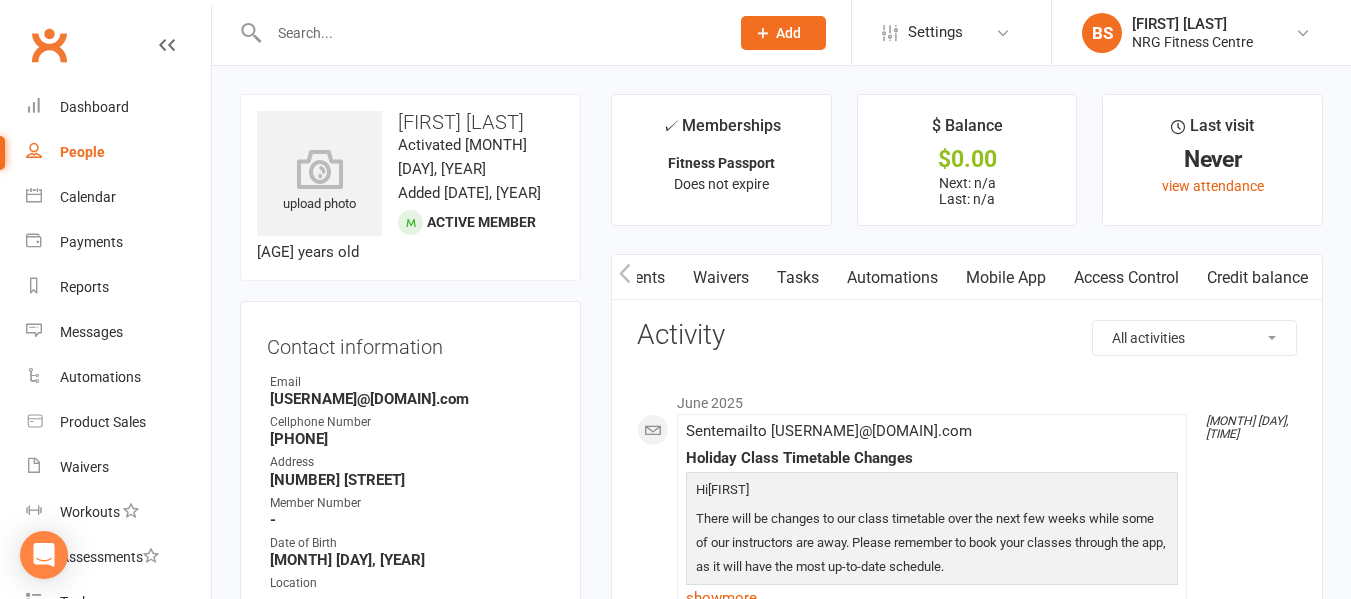click on "Access Control" at bounding box center [1126, 278] 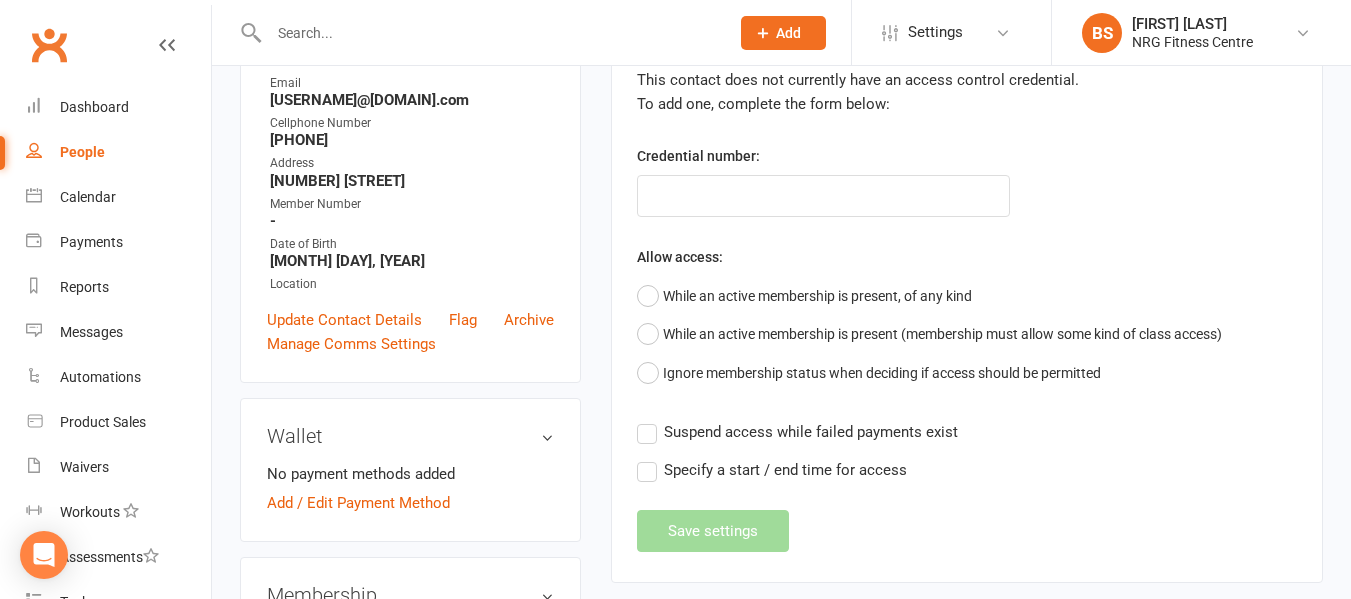 scroll, scrollTop: 300, scrollLeft: 0, axis: vertical 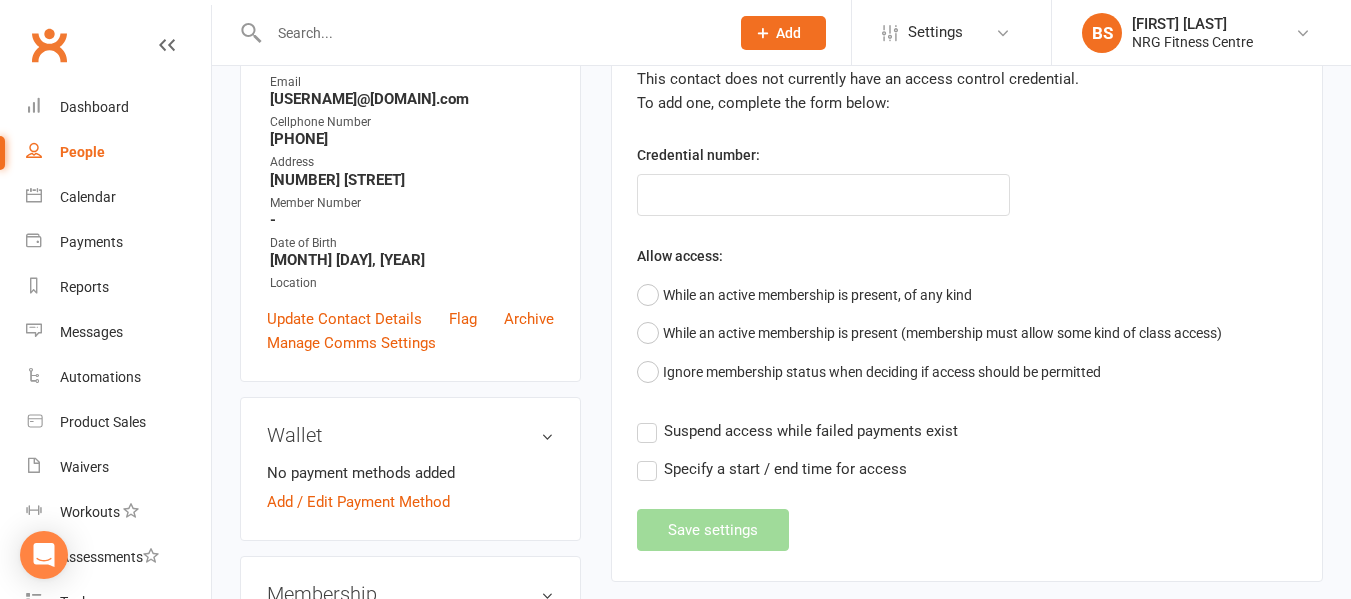click at bounding box center [489, 33] 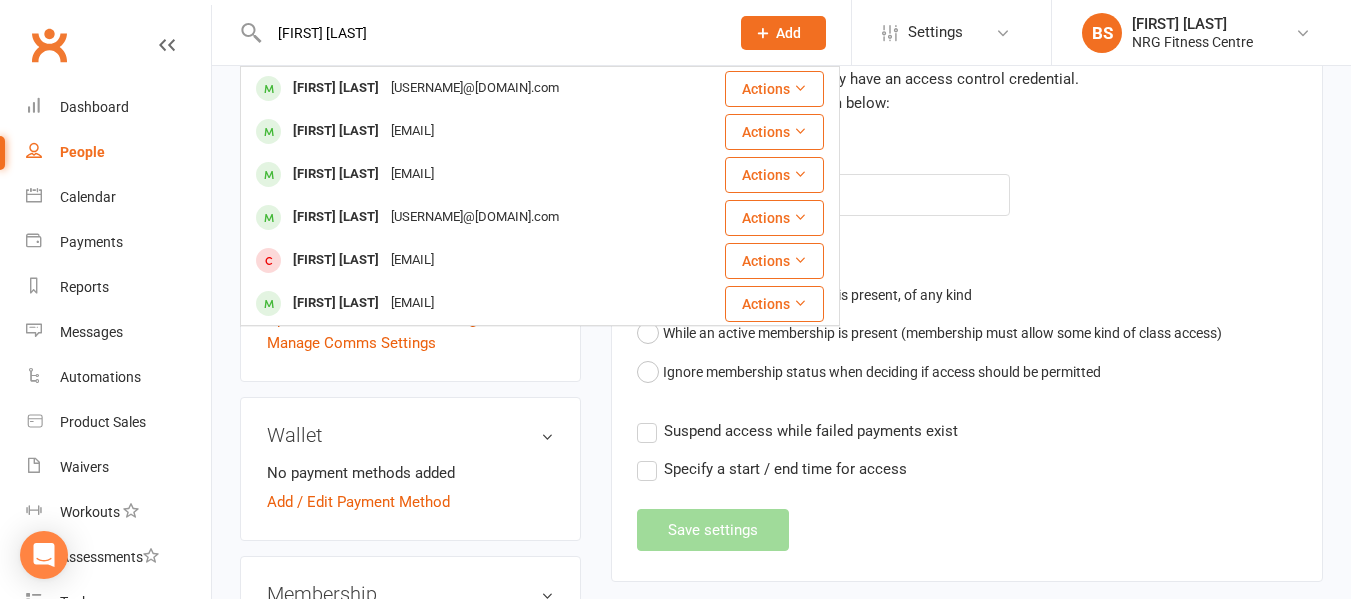type on "[FIRST] [LAST]" 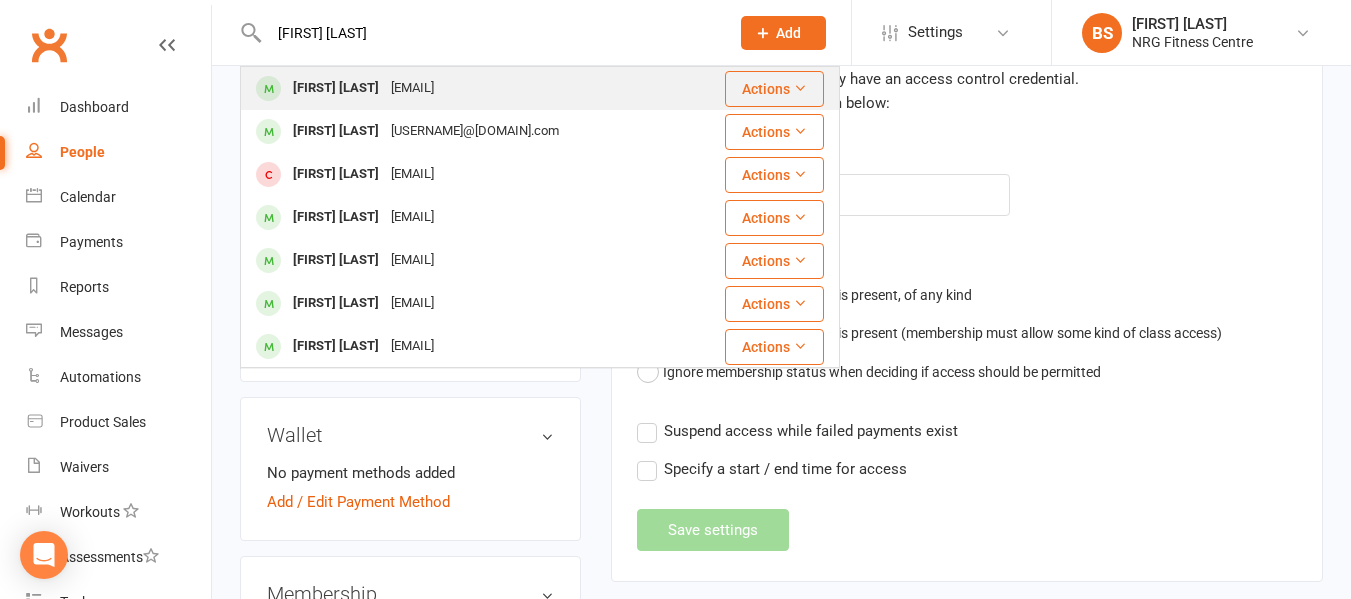 click on "[EMAIL]" at bounding box center [412, 88] 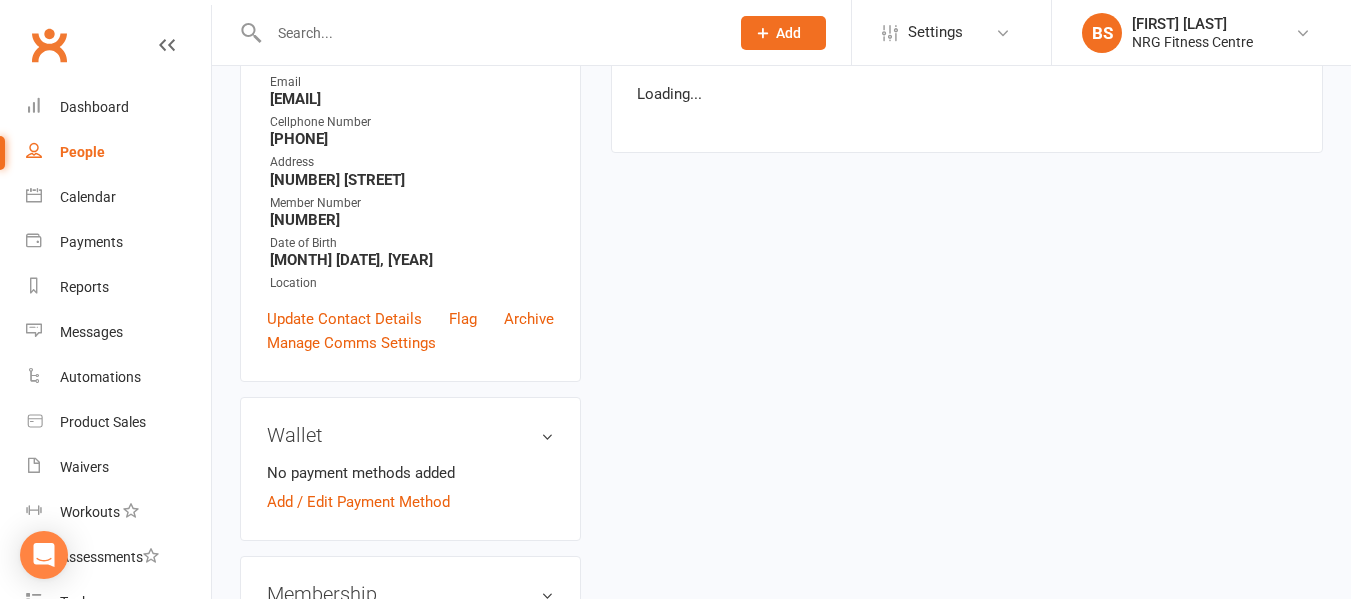 scroll, scrollTop: 0, scrollLeft: 0, axis: both 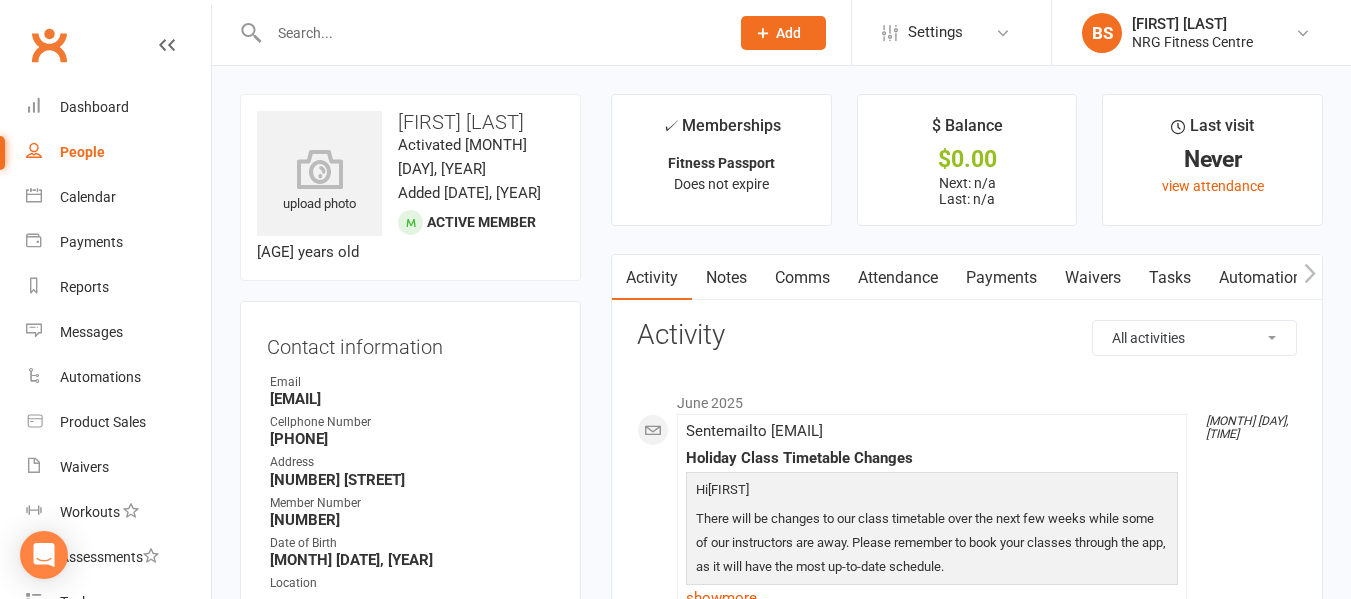 click 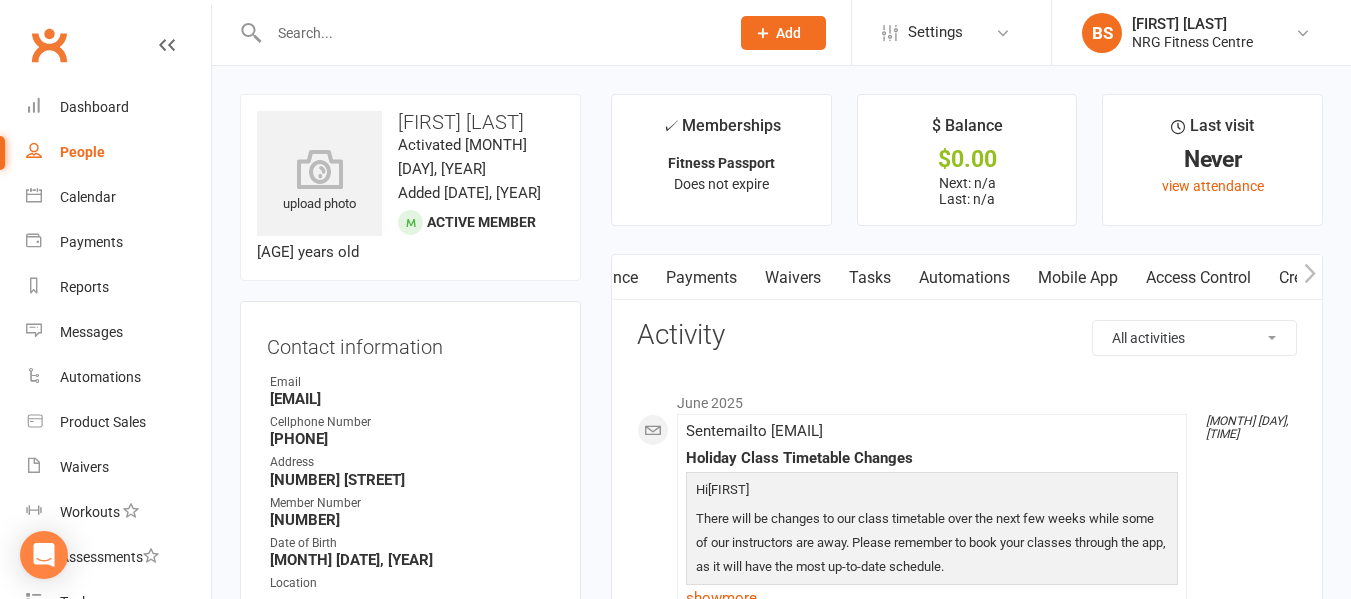 click 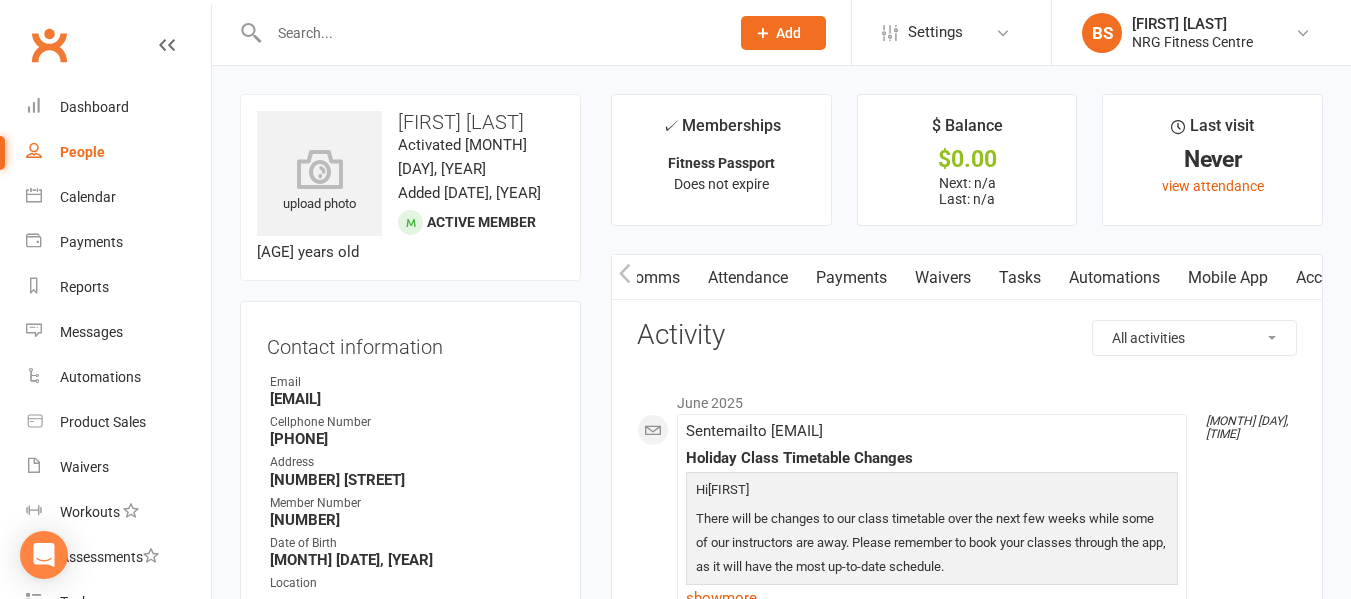 scroll, scrollTop: 0, scrollLeft: 382, axis: horizontal 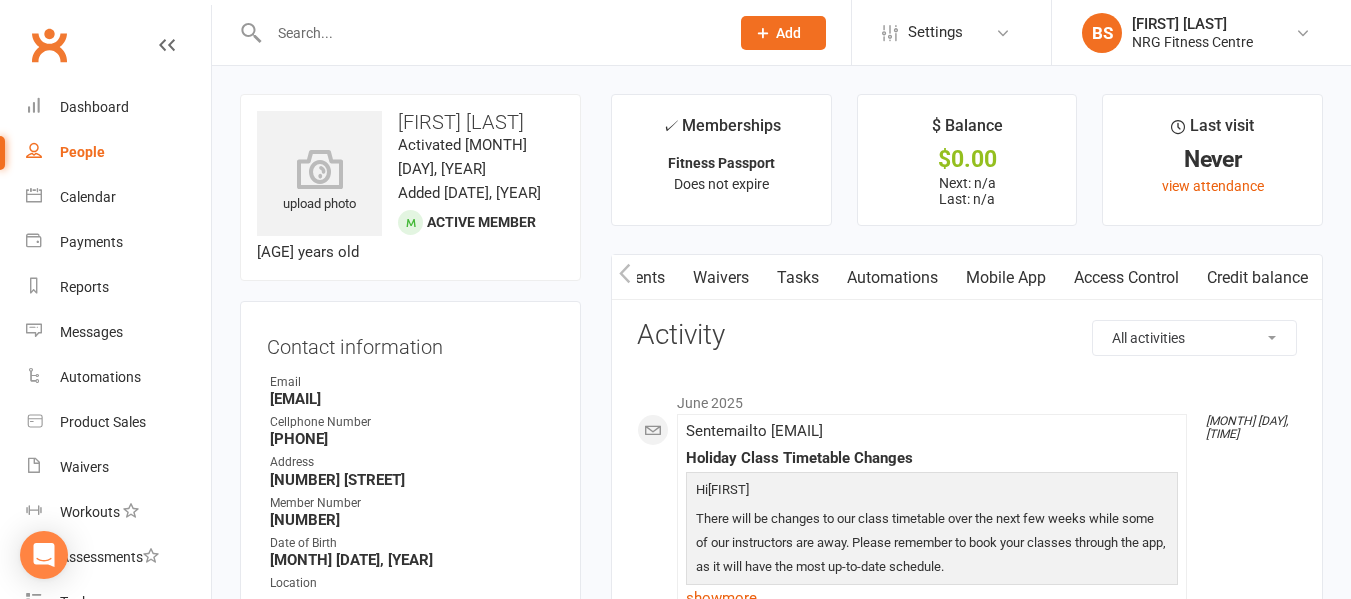 click on "Access Control" at bounding box center [1126, 278] 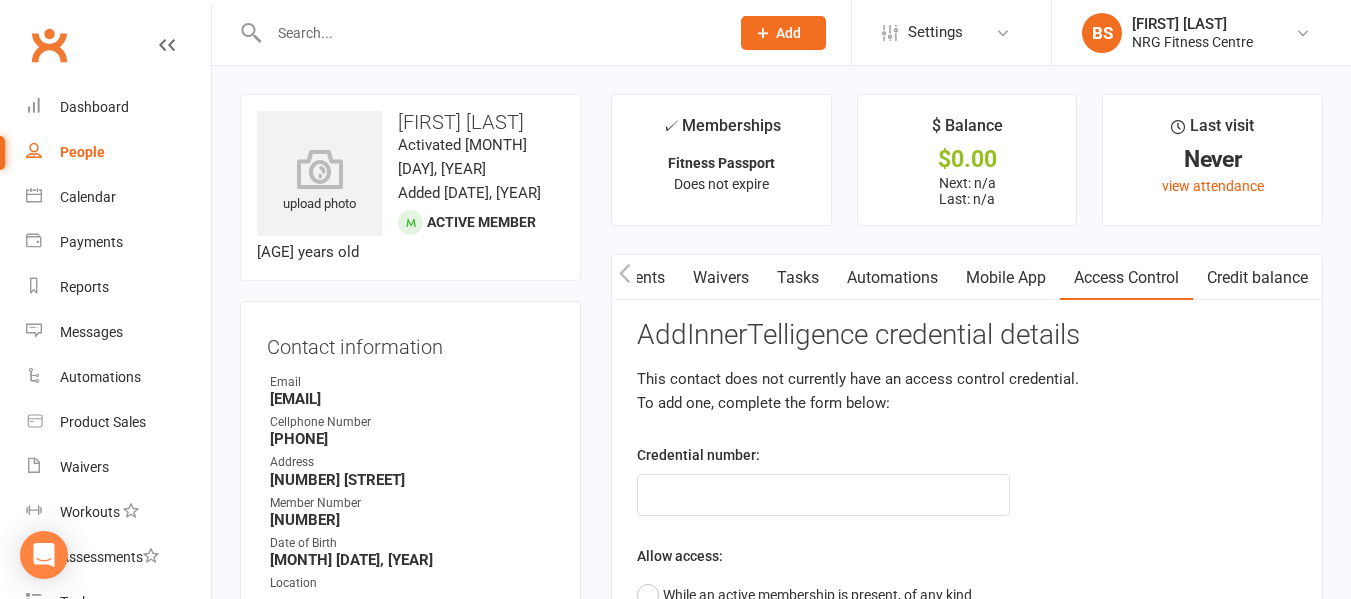 click at bounding box center (489, 33) 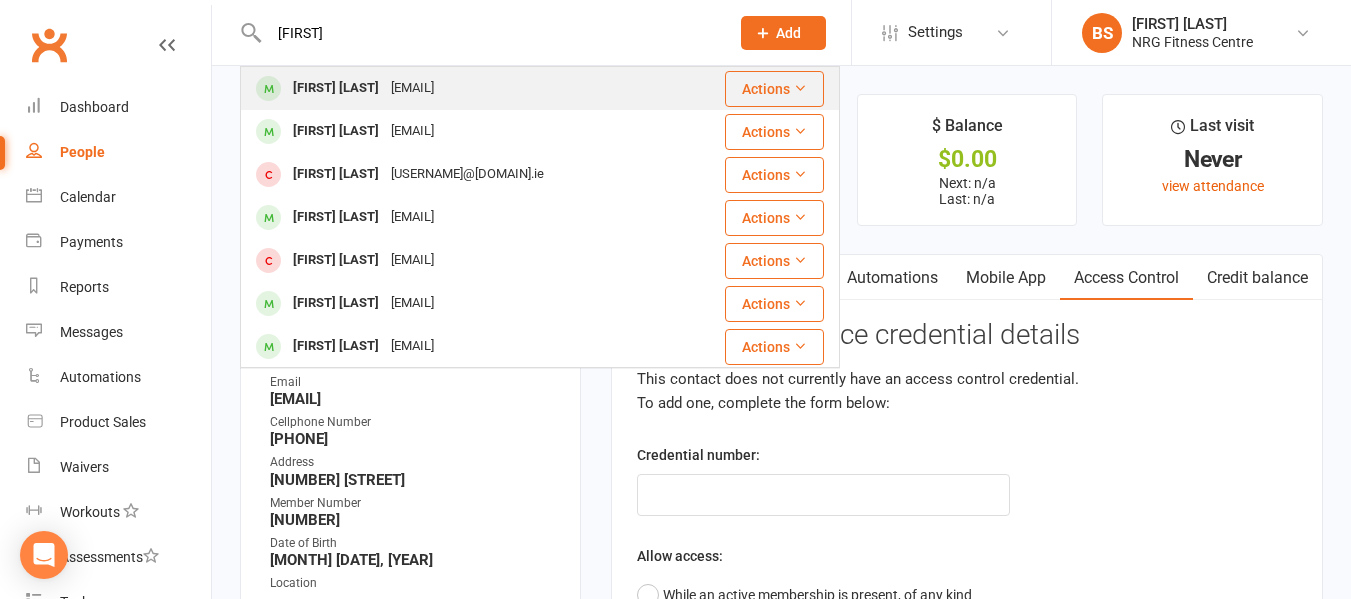 type on "[FIRST]" 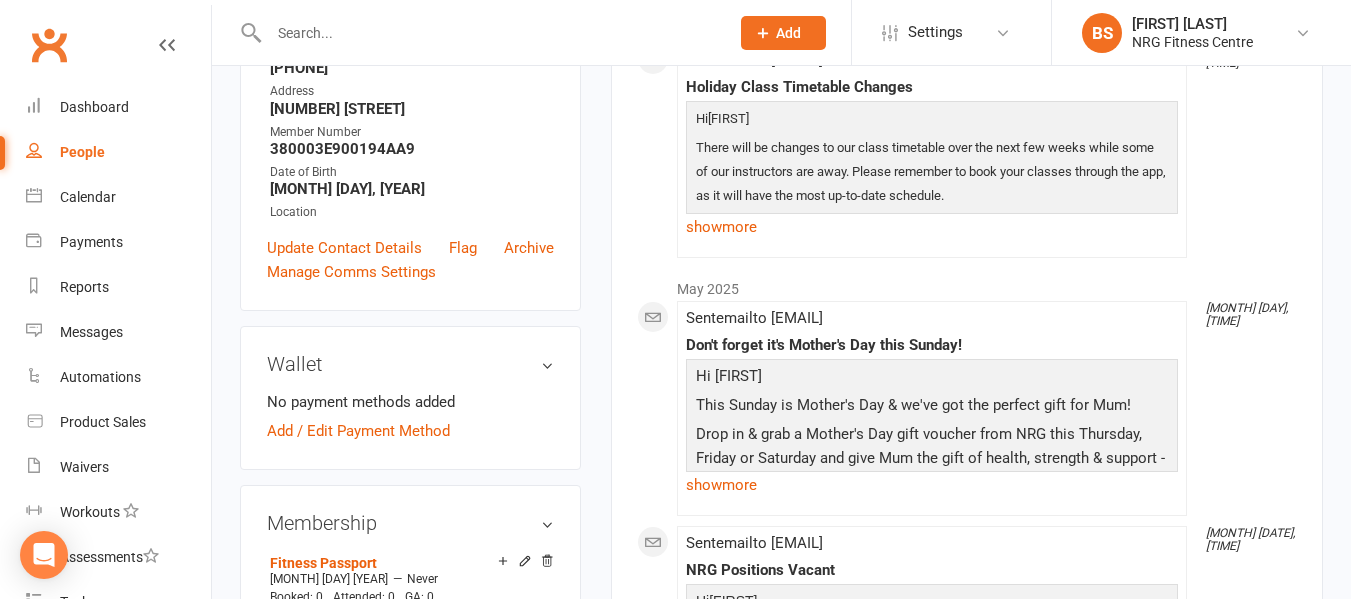 scroll, scrollTop: 0, scrollLeft: 0, axis: both 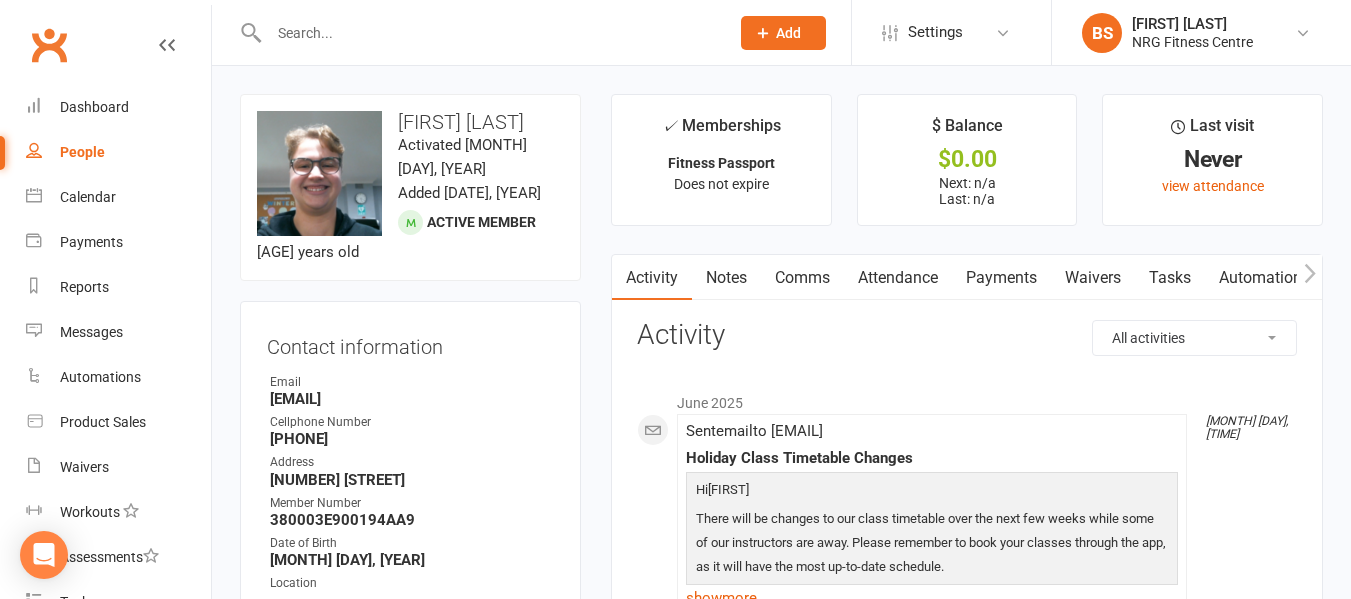 click 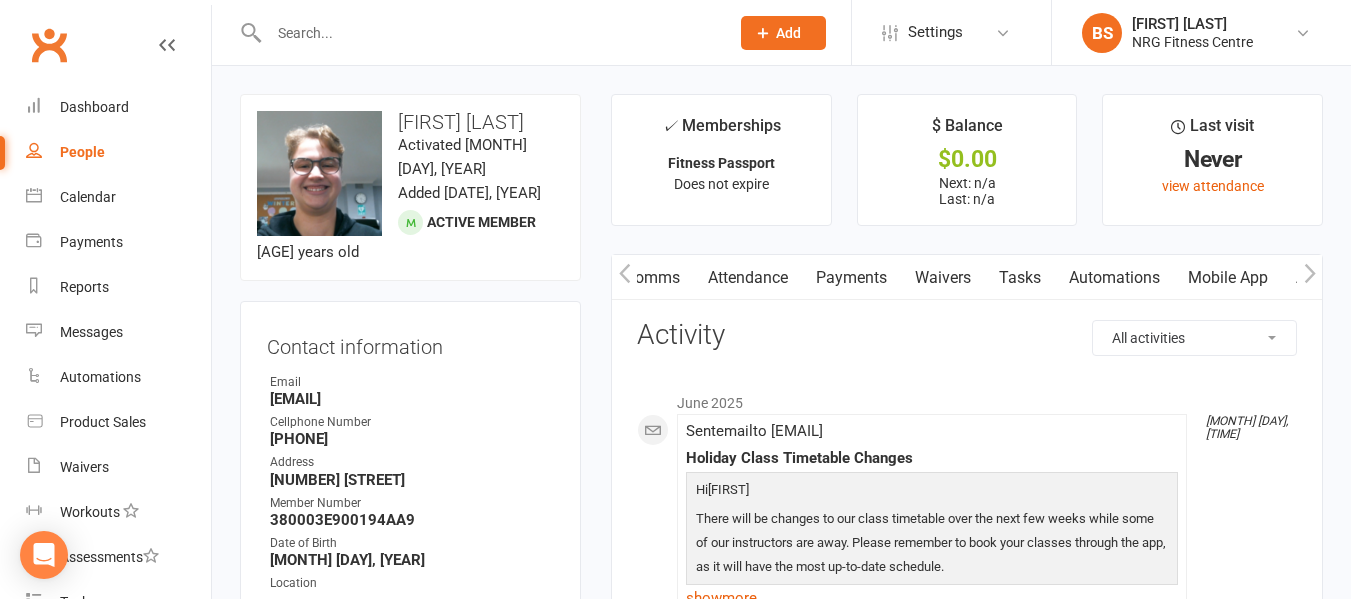 click 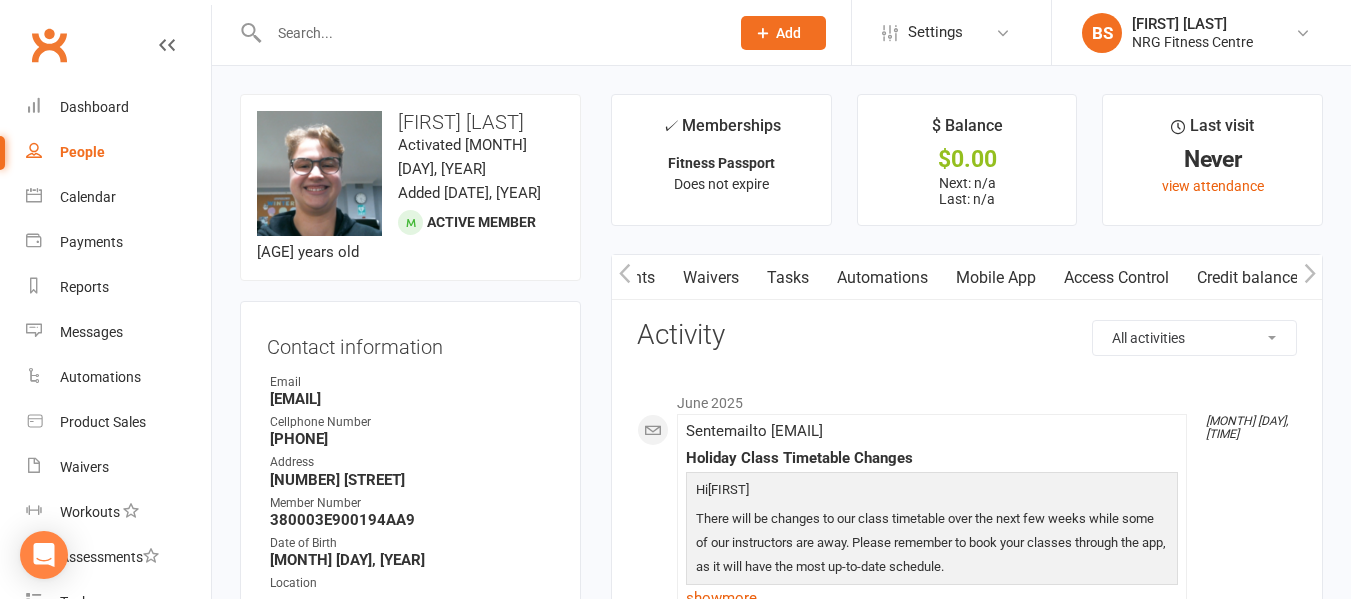 scroll, scrollTop: 0, scrollLeft: 382, axis: horizontal 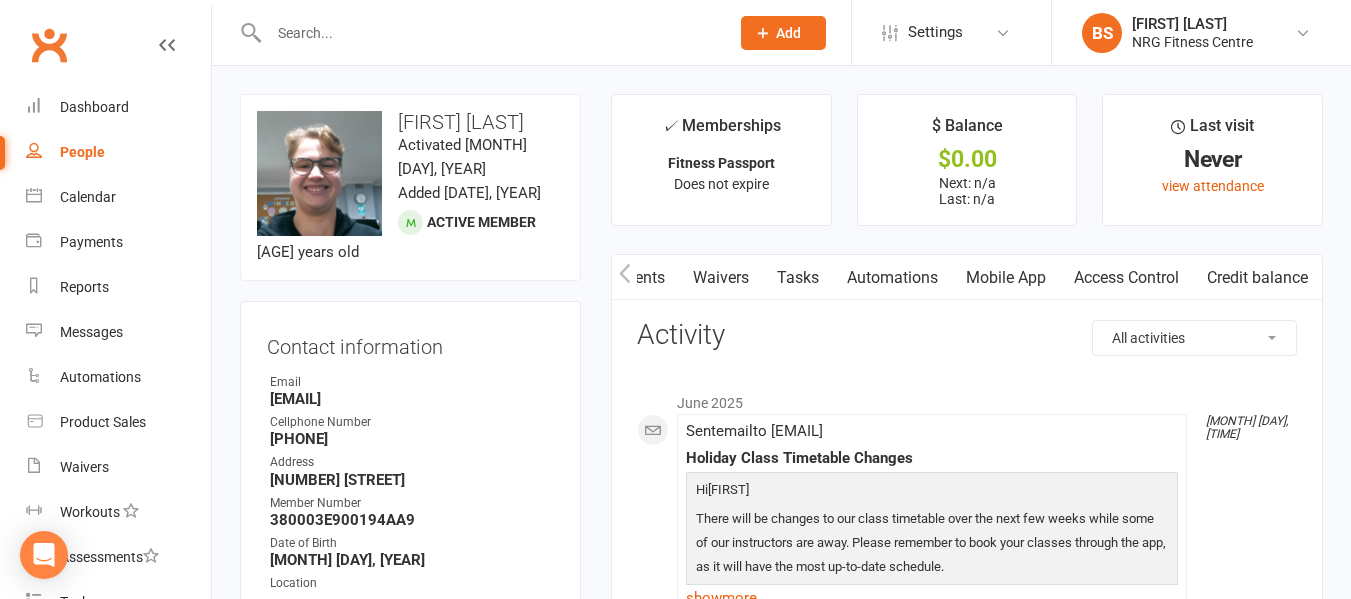 click on "Access Control" at bounding box center (1126, 278) 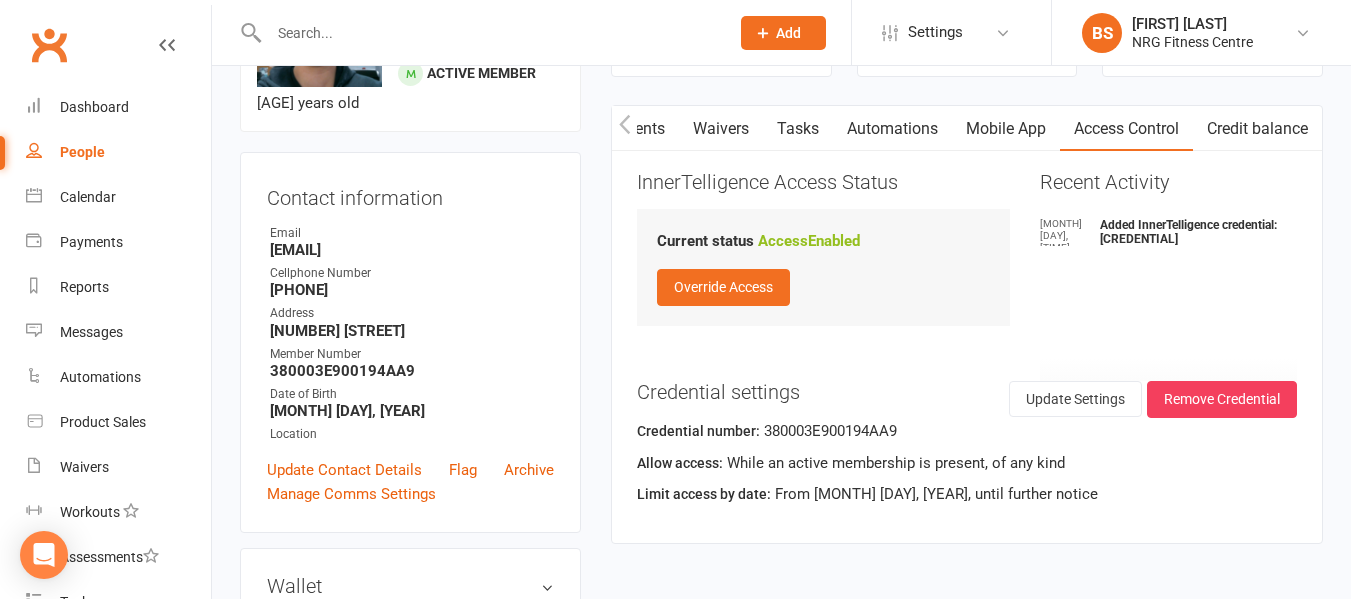 scroll, scrollTop: 0, scrollLeft: 0, axis: both 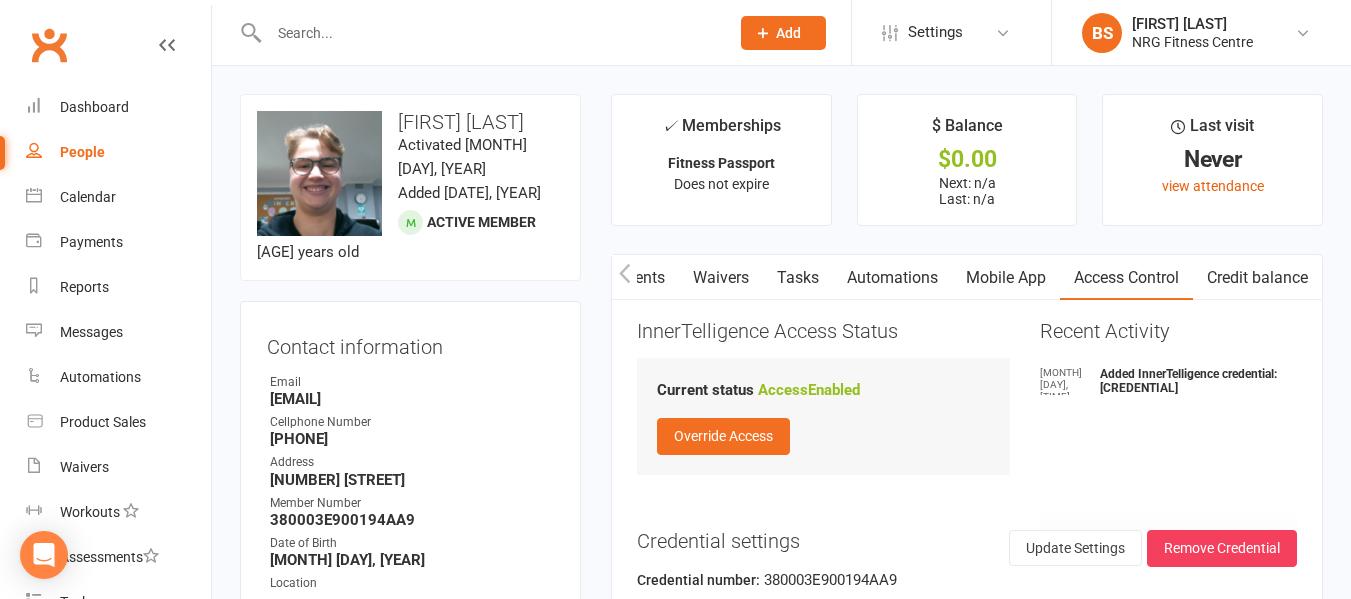 click at bounding box center (489, 33) 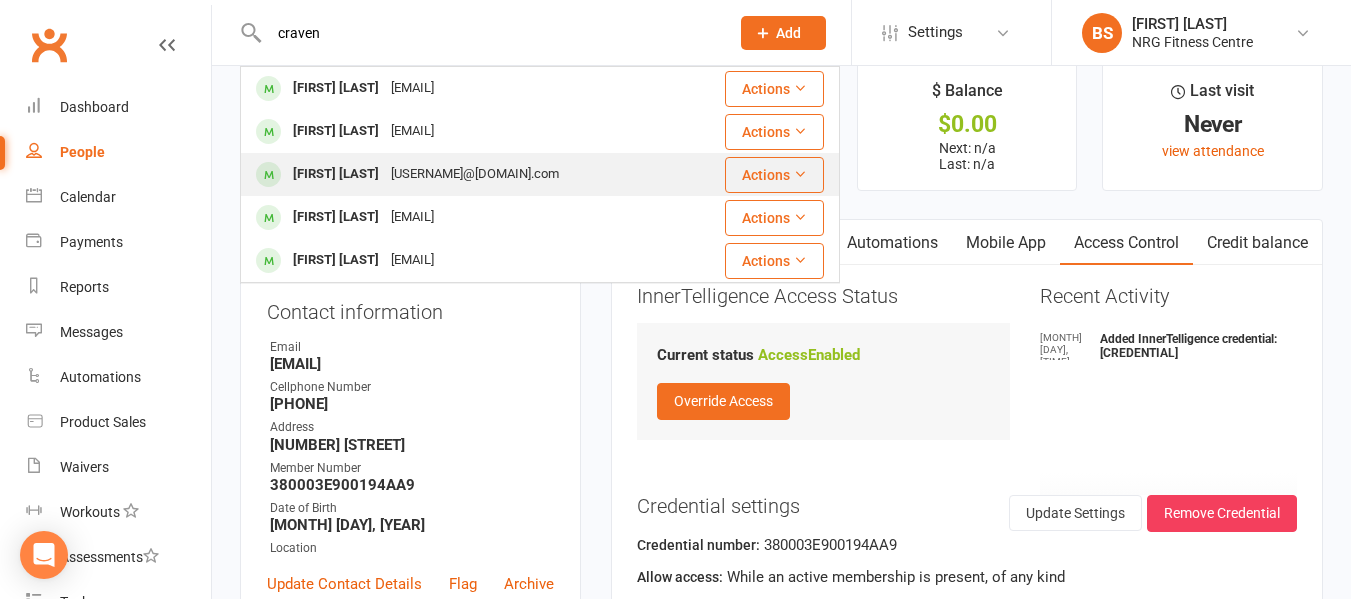 scroll, scrollTop: 0, scrollLeft: 0, axis: both 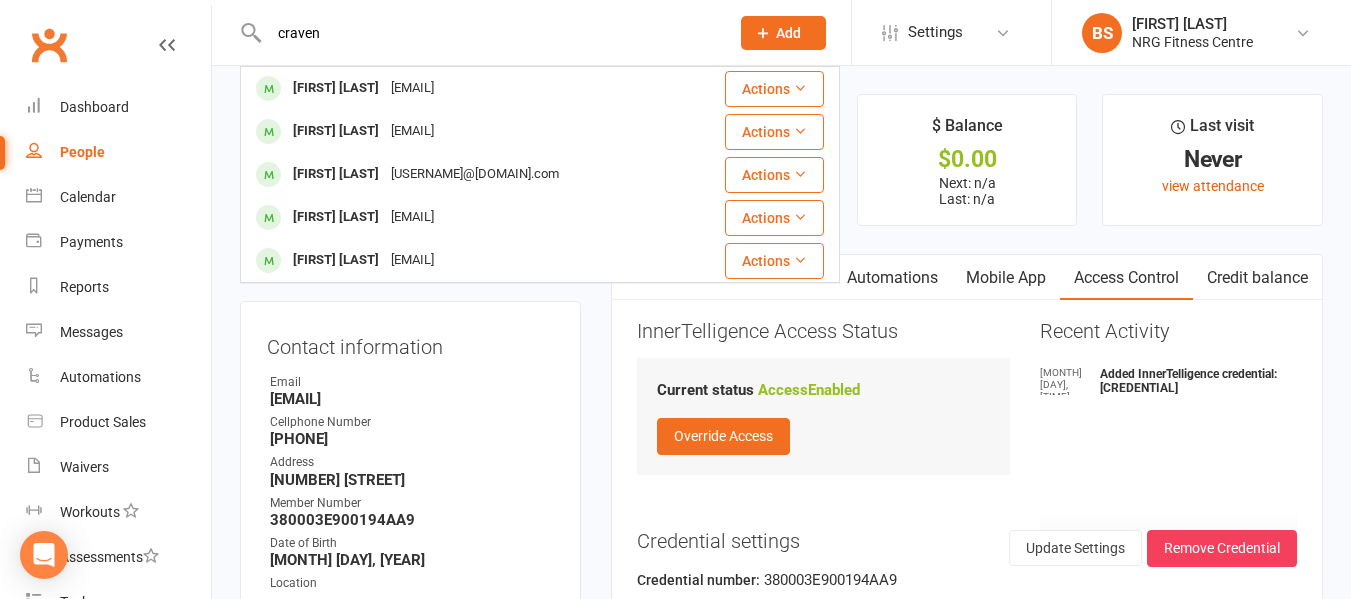 type on "craven" 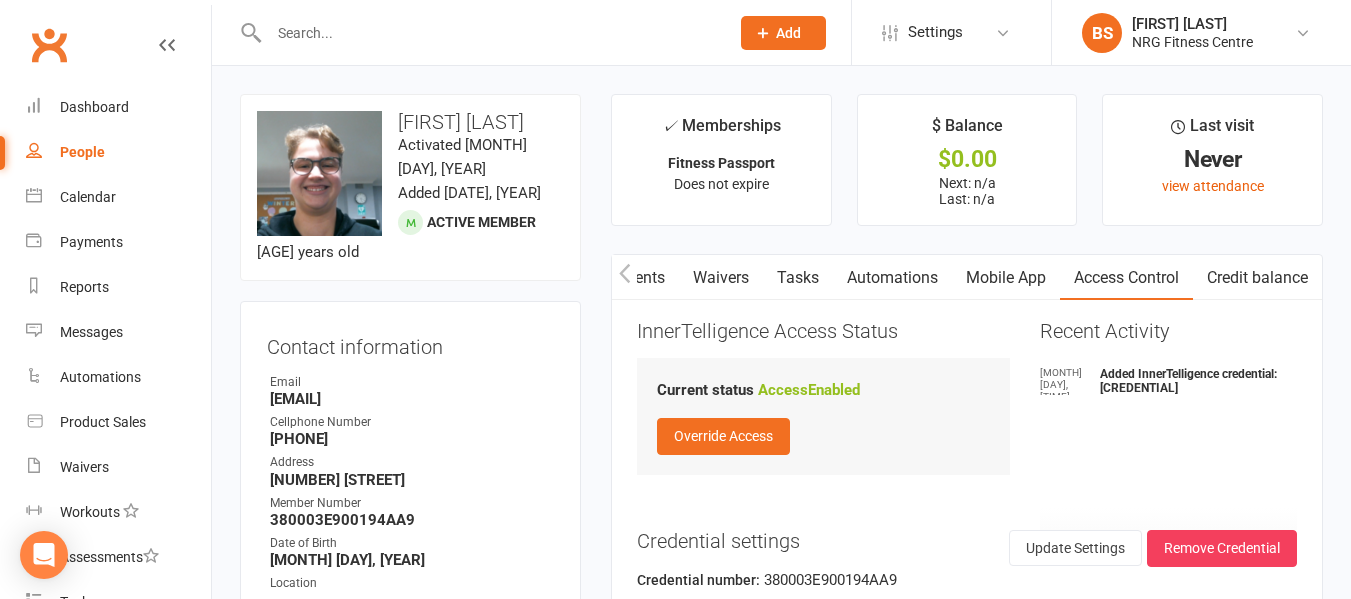 click at bounding box center (489, 33) 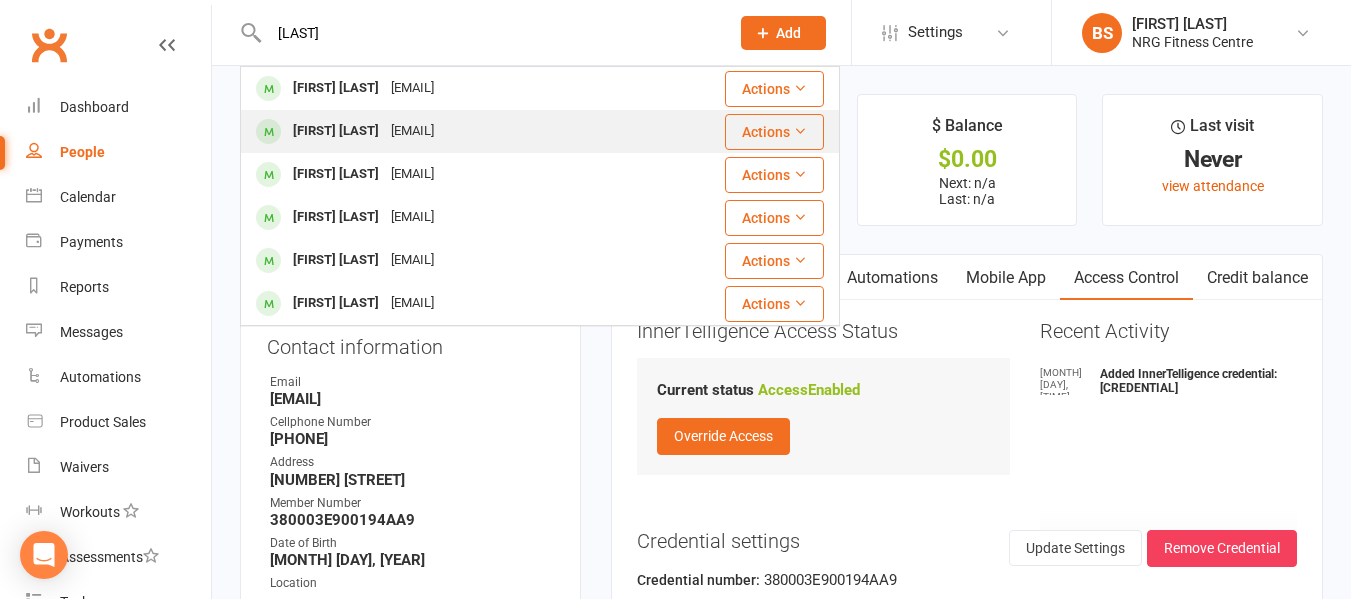 type on "[LAST]" 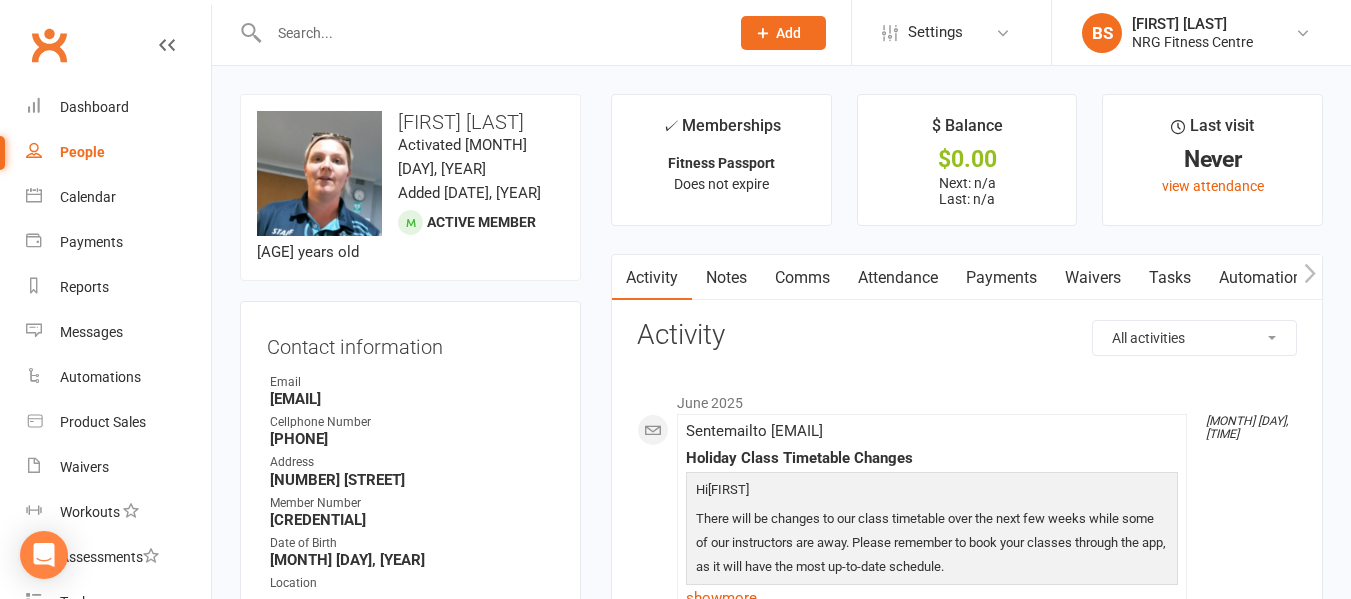 click at bounding box center [489, 33] 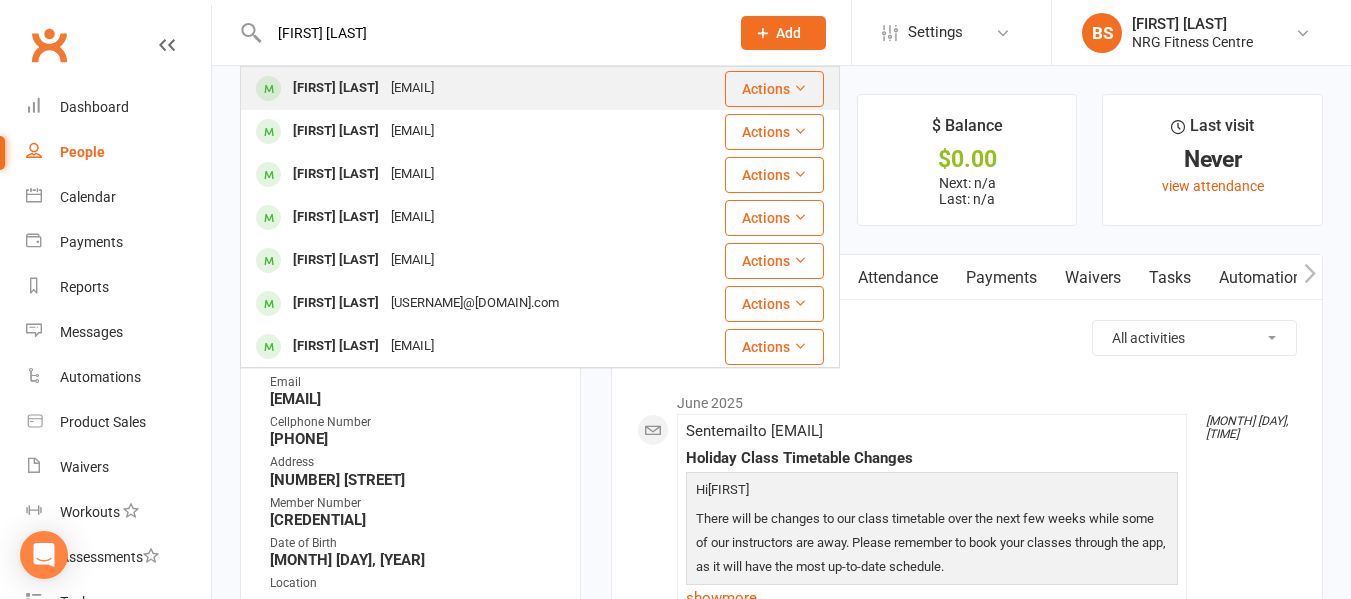 type on "[FIRST] [LAST]" 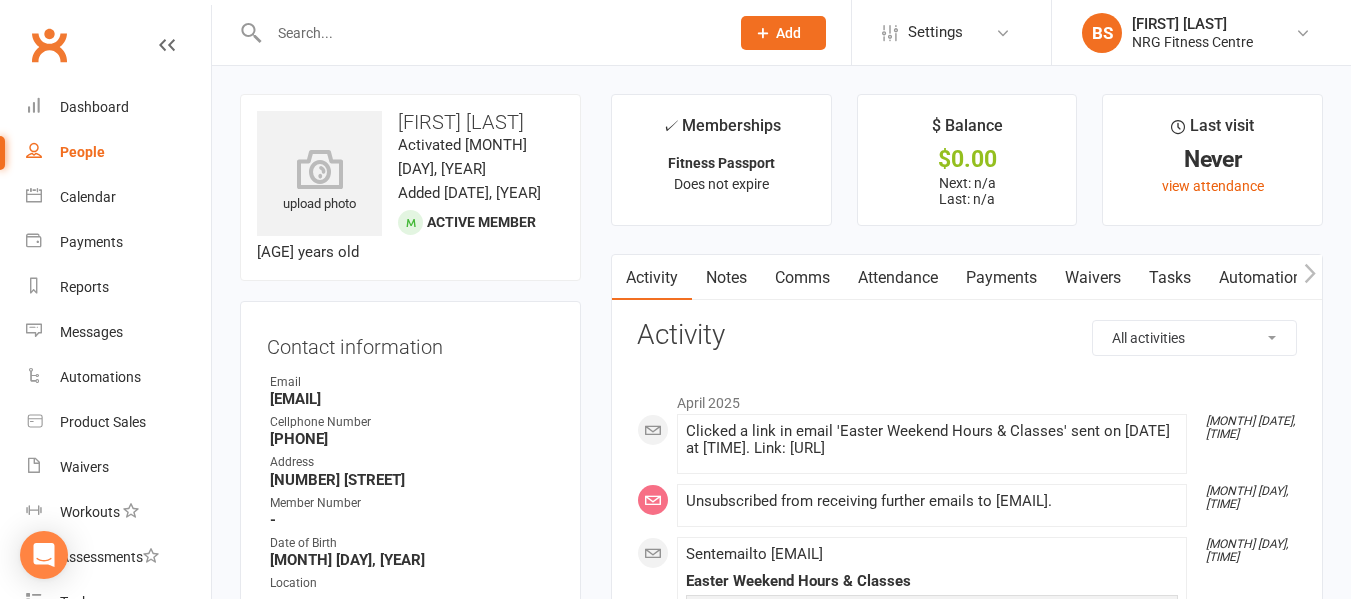 click 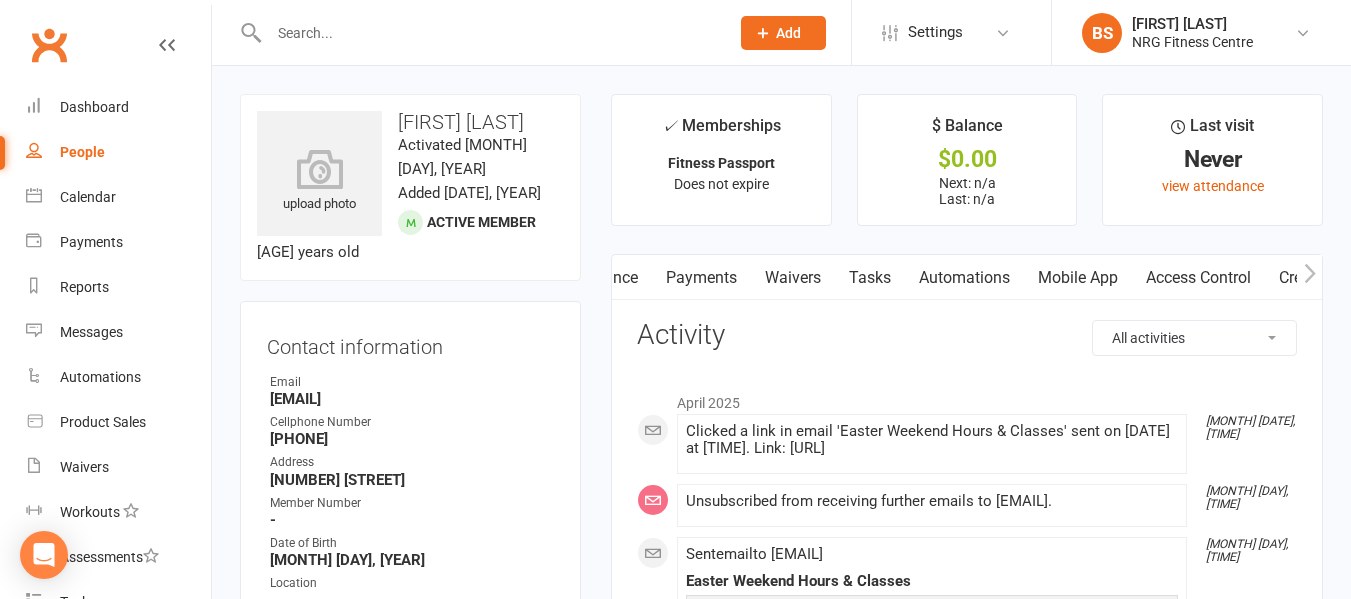click 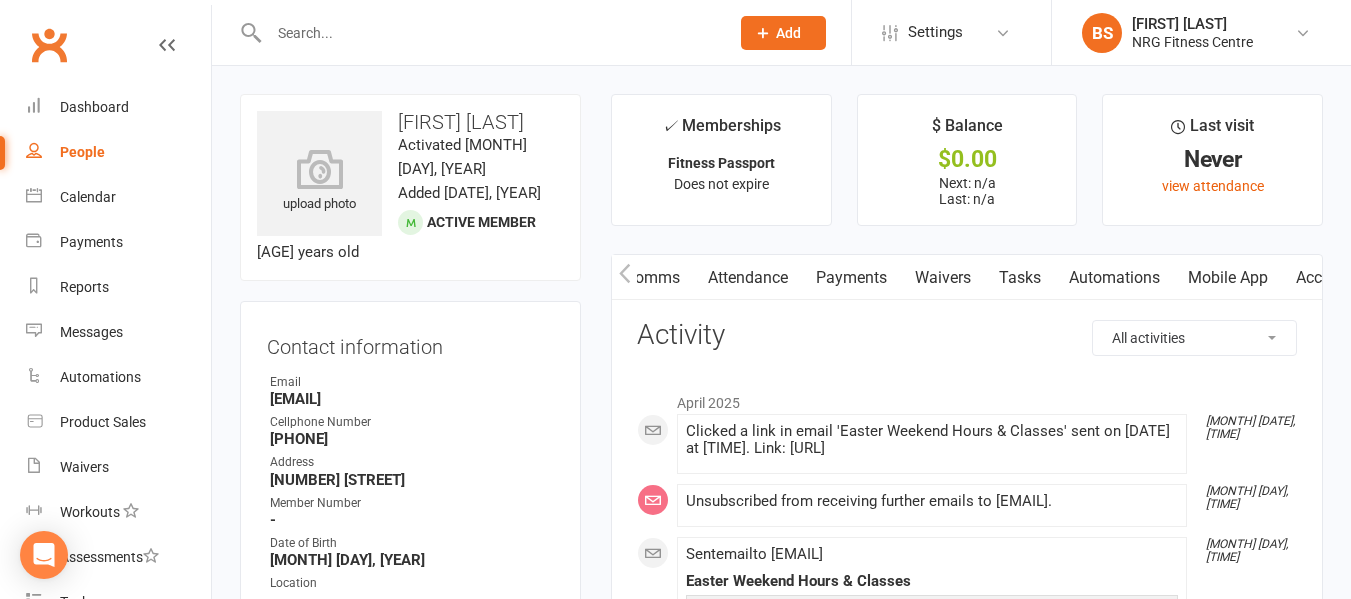 scroll, scrollTop: 0, scrollLeft: 382, axis: horizontal 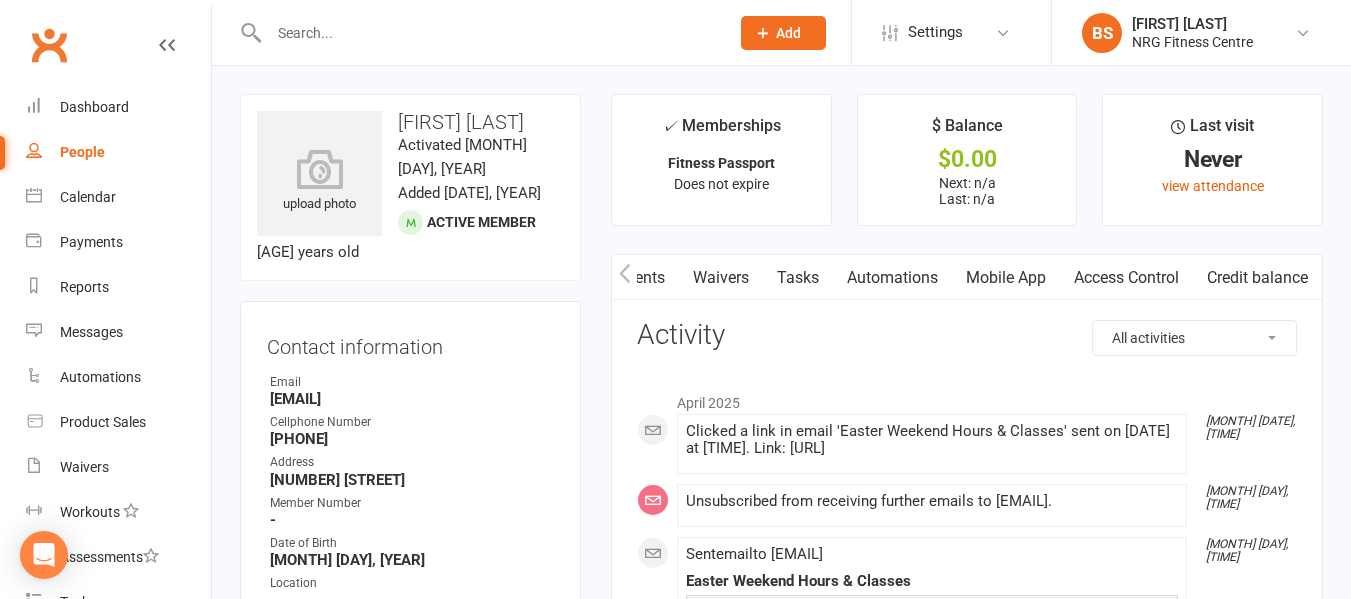 click on "Access Control" at bounding box center [1126, 278] 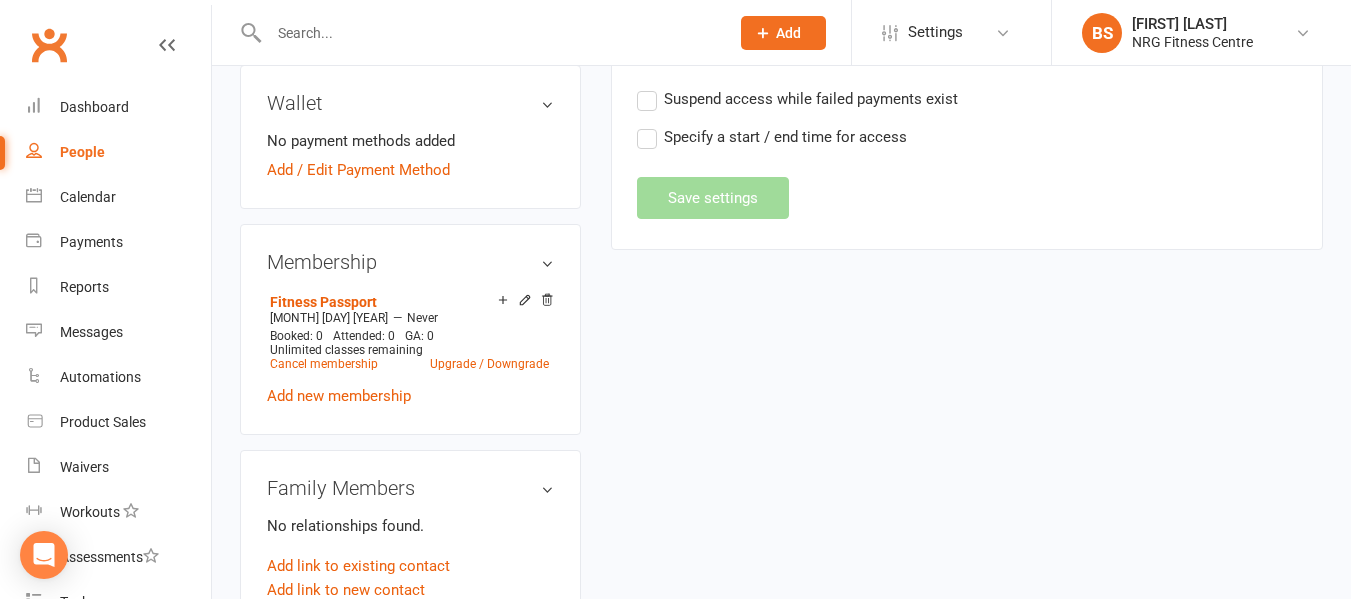 scroll, scrollTop: 300, scrollLeft: 0, axis: vertical 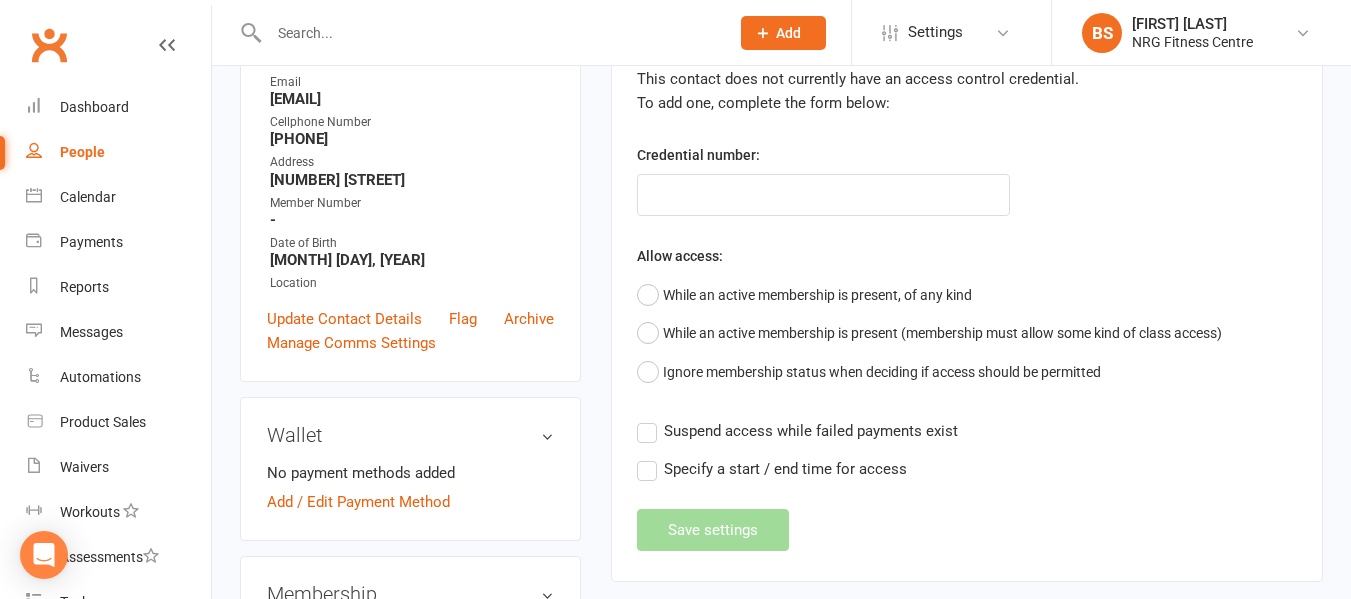 click on "Add" 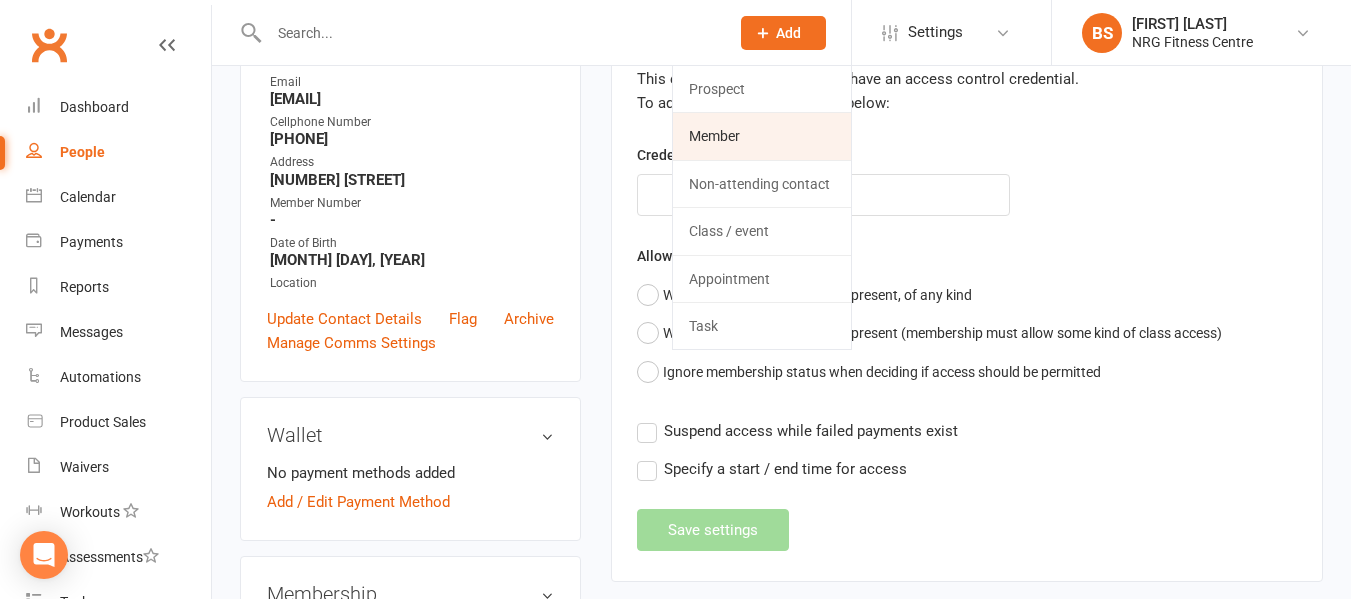 click on "Member" 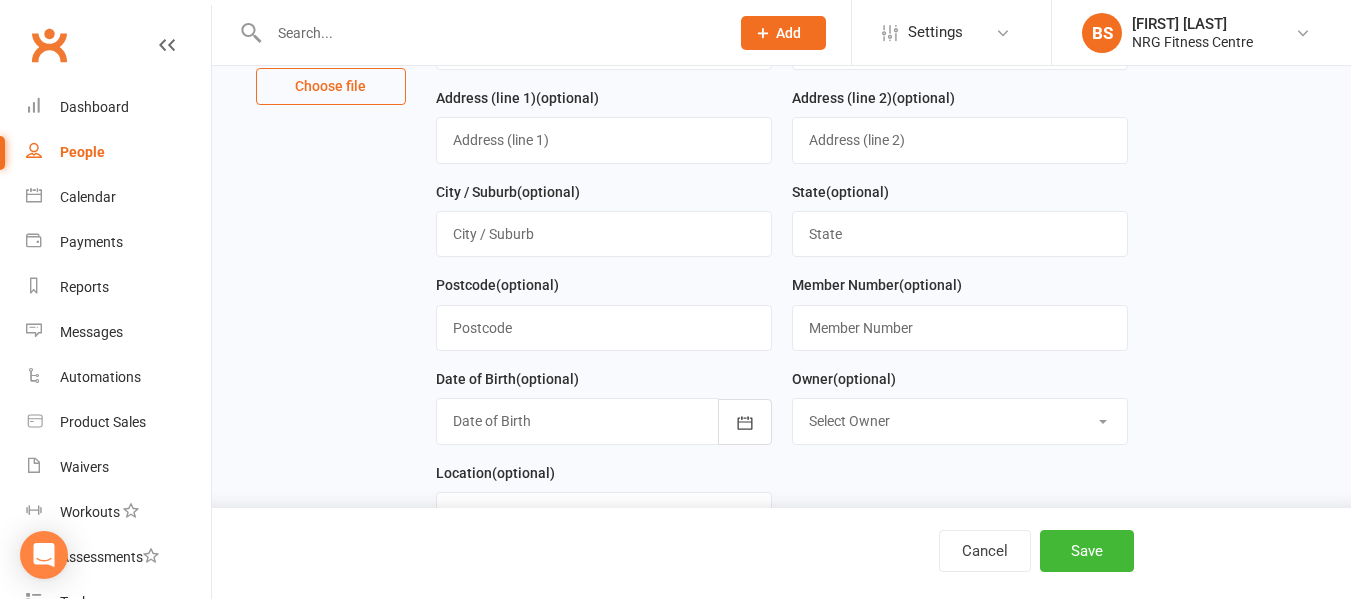 scroll, scrollTop: 0, scrollLeft: 0, axis: both 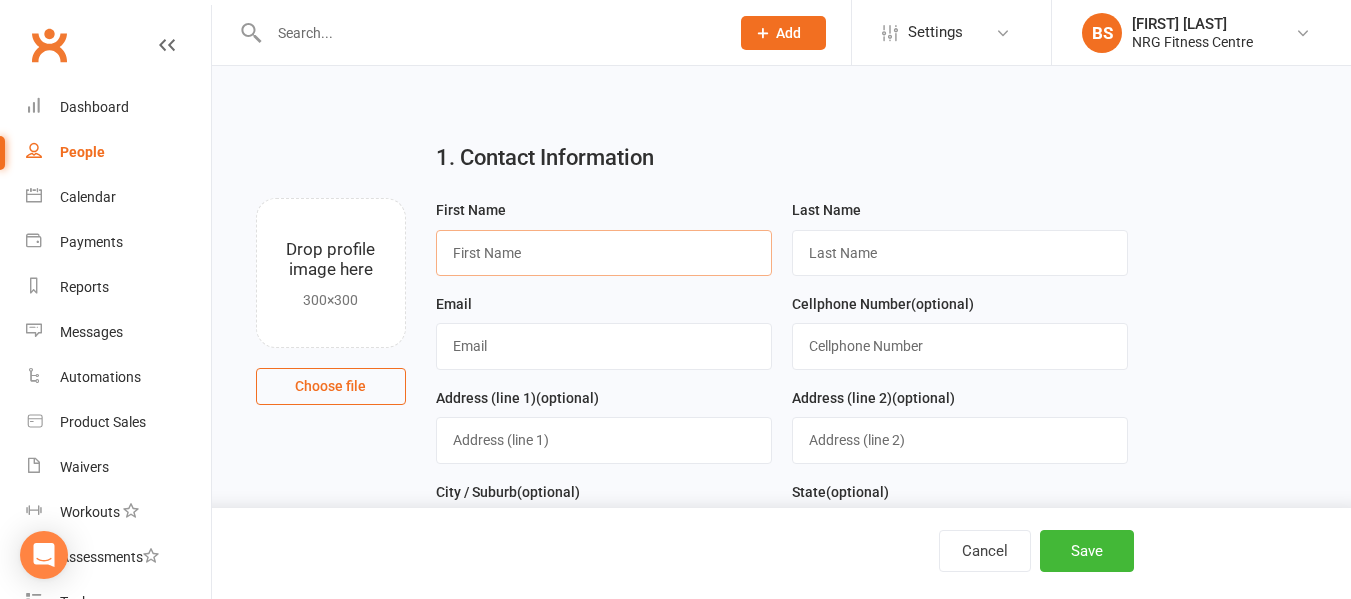 click at bounding box center [604, 253] 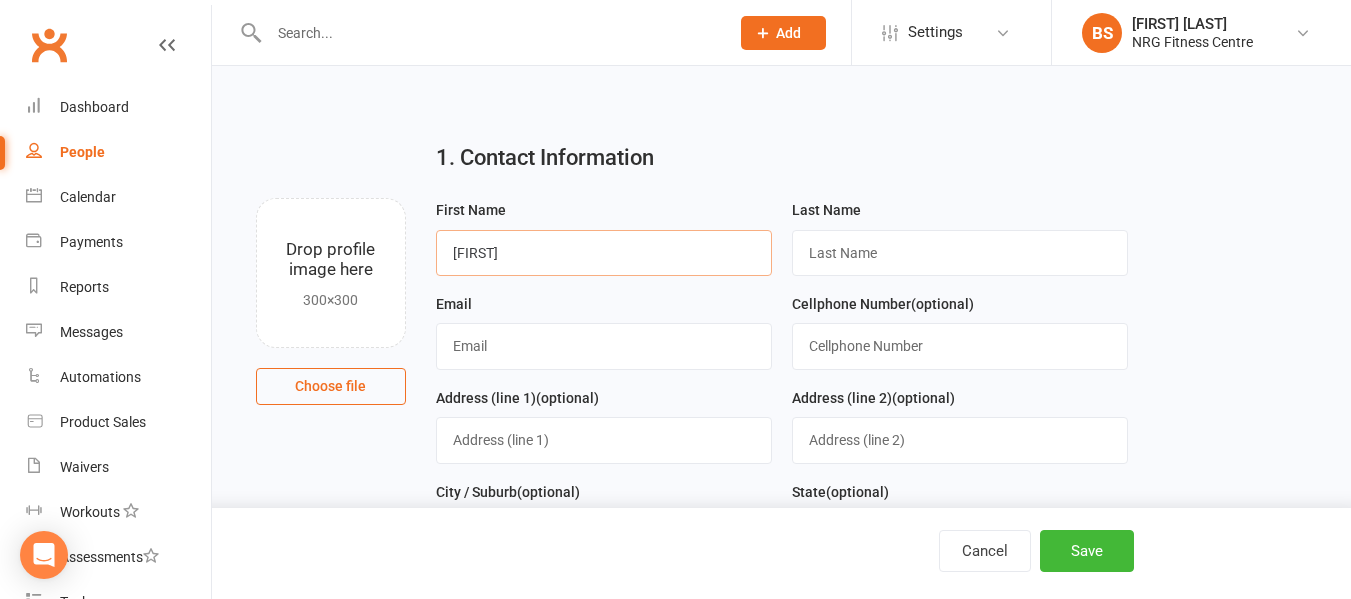 type on "[FIRST]" 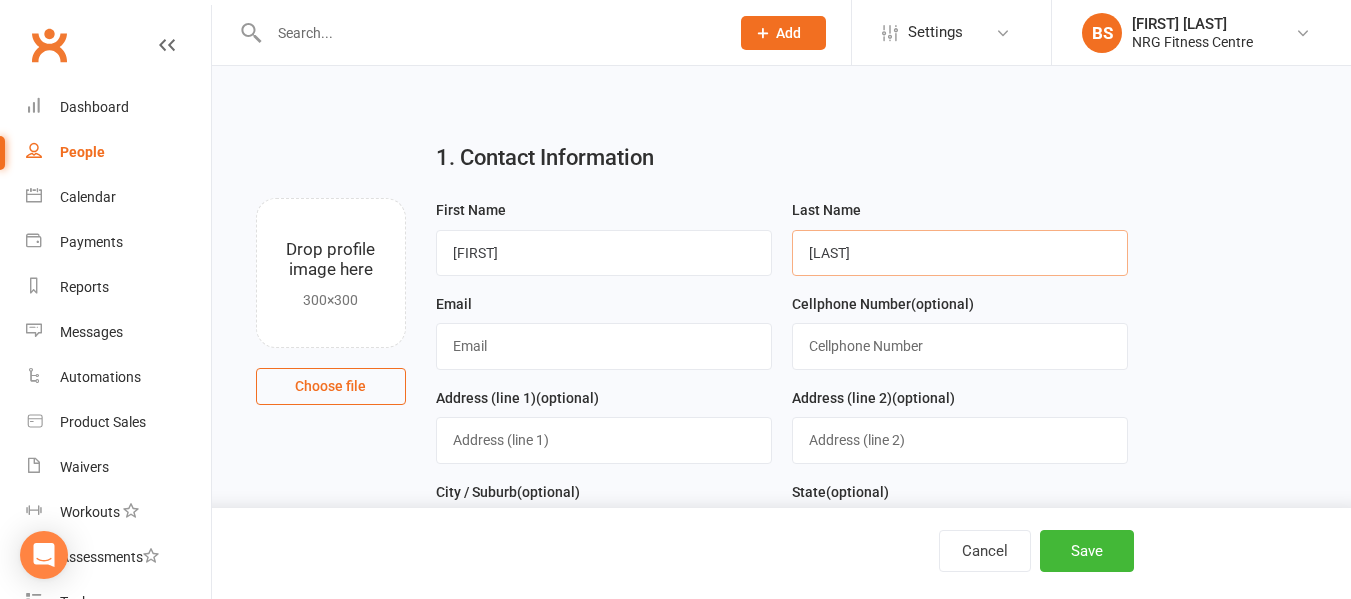 type on "[LAST]" 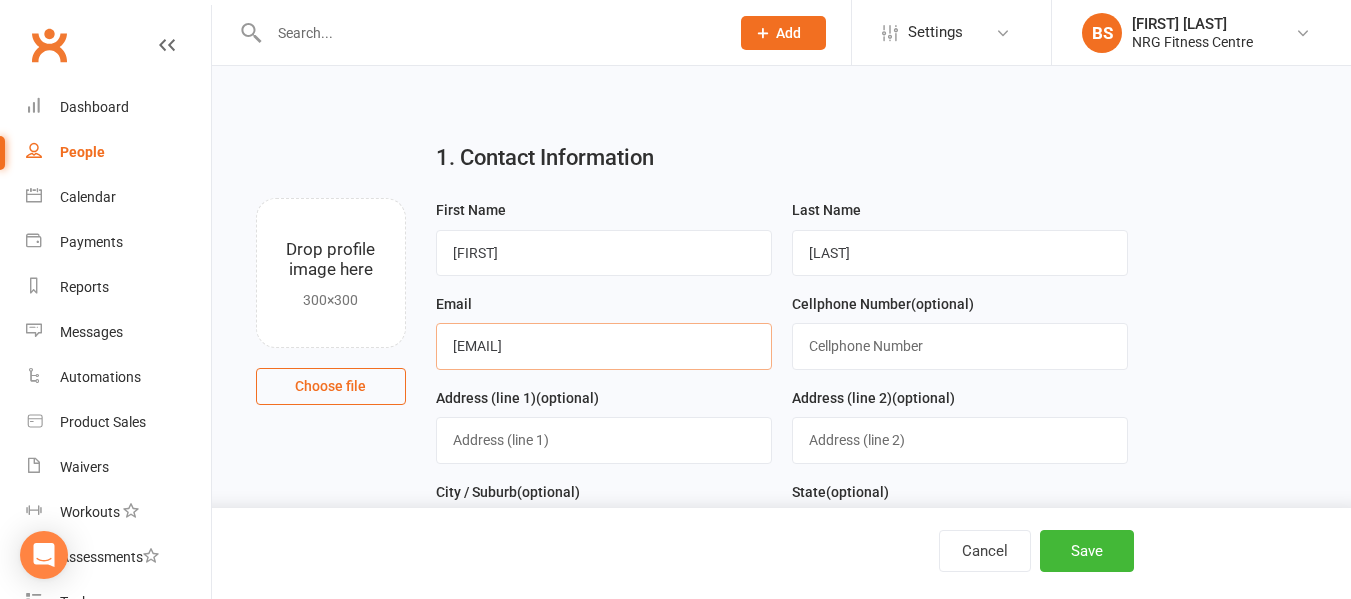 type on "[EMAIL]" 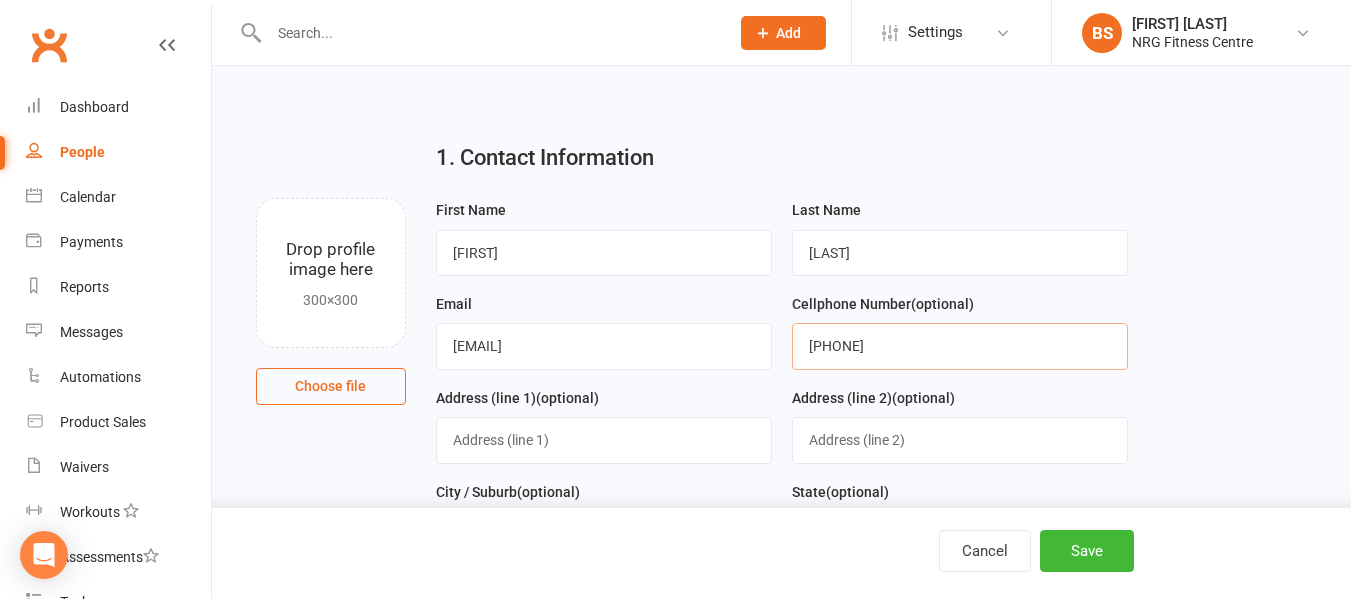 type on "[PHONE]" 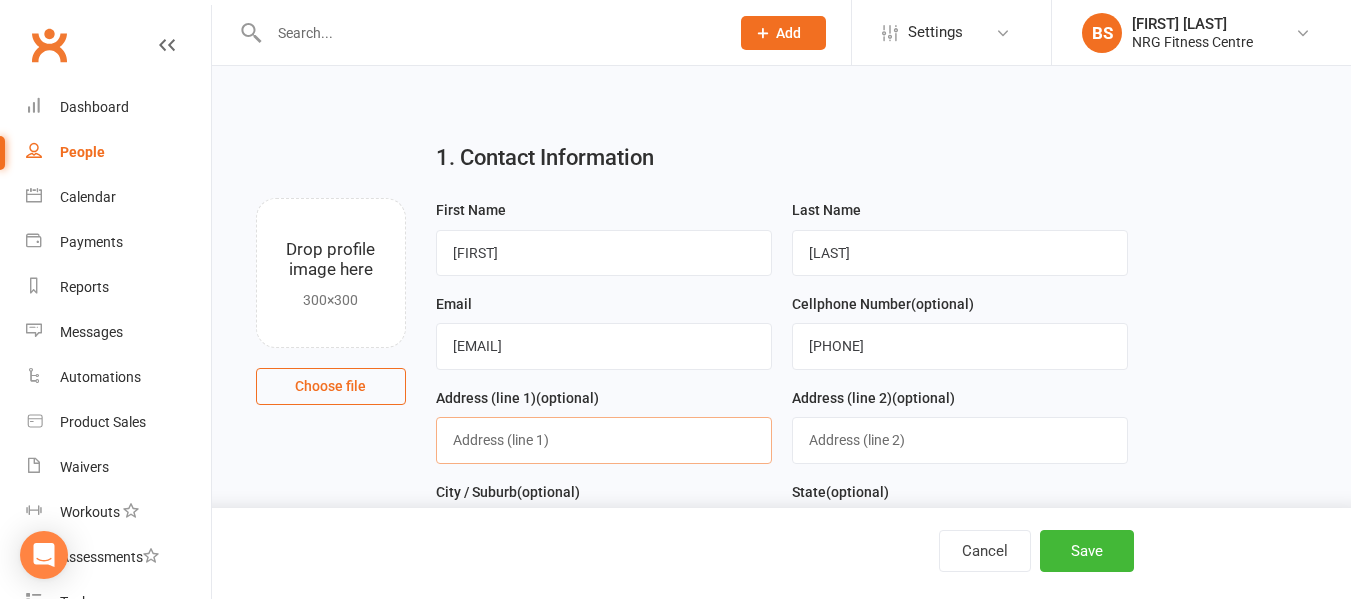 click at bounding box center [604, 440] 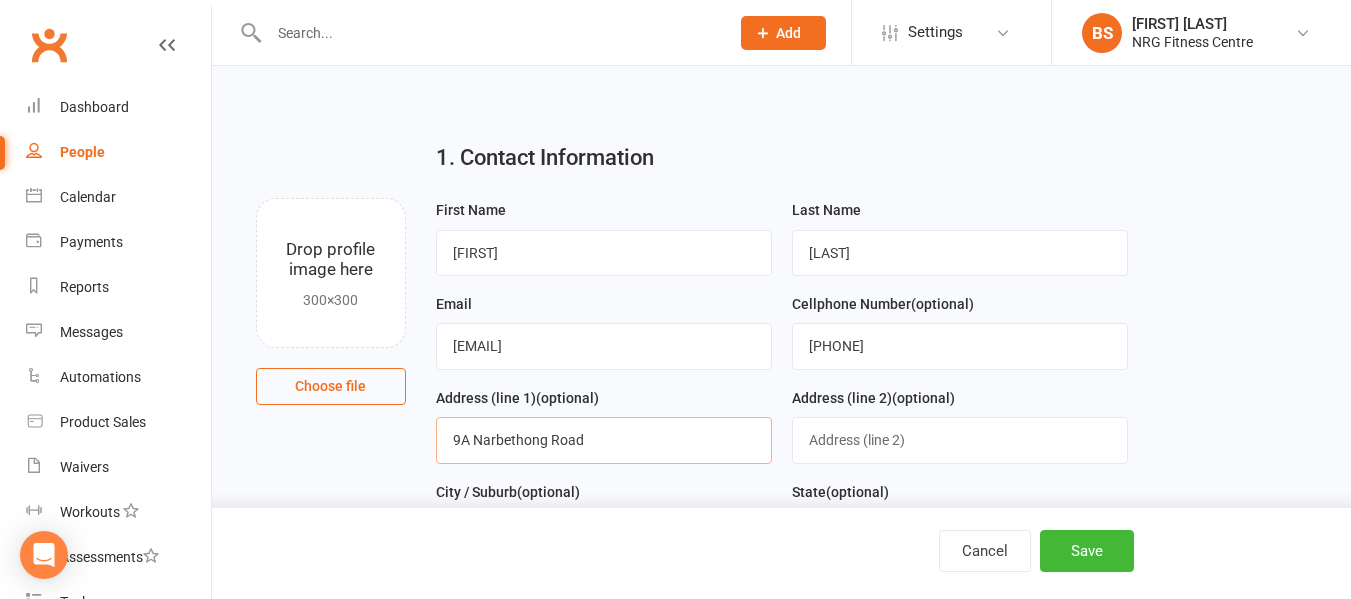type on "9A Narbethong Road" 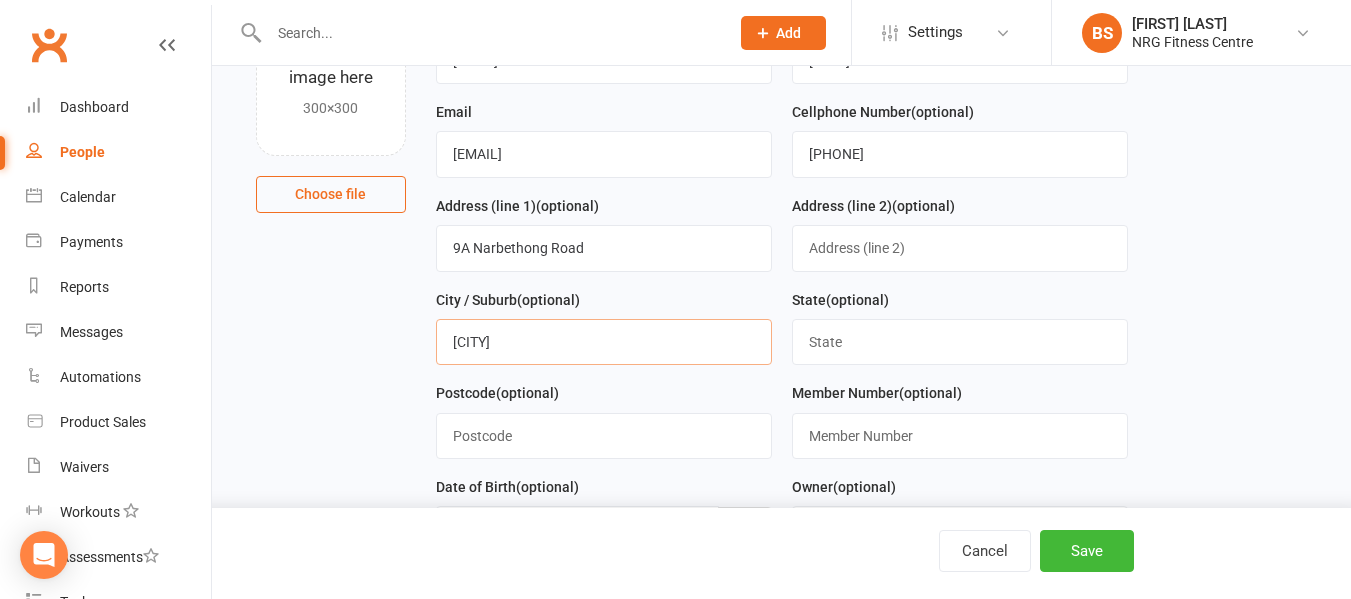 scroll, scrollTop: 200, scrollLeft: 0, axis: vertical 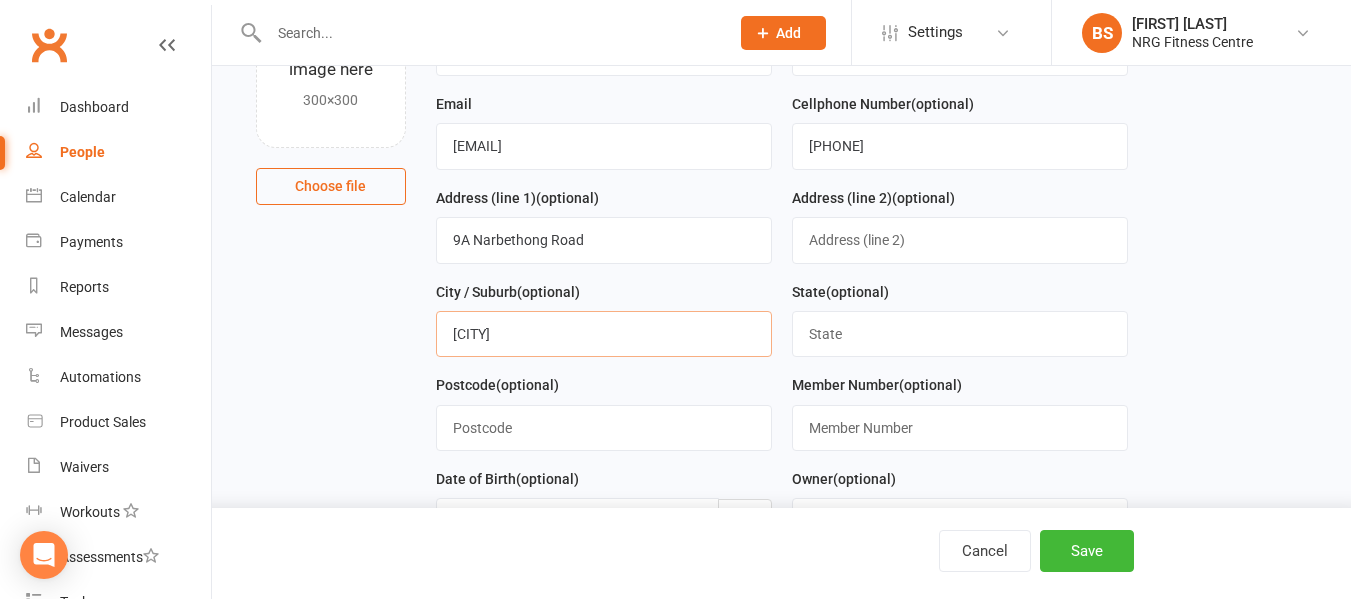 type on "[CITY]" 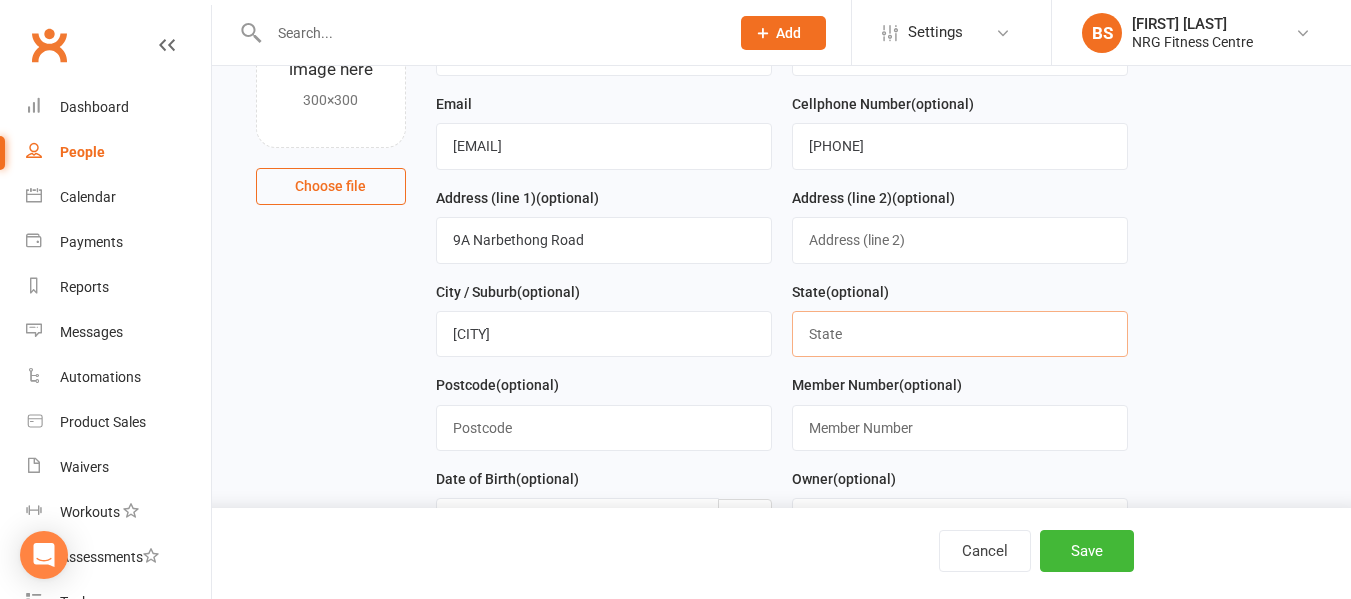 click at bounding box center (960, 334) 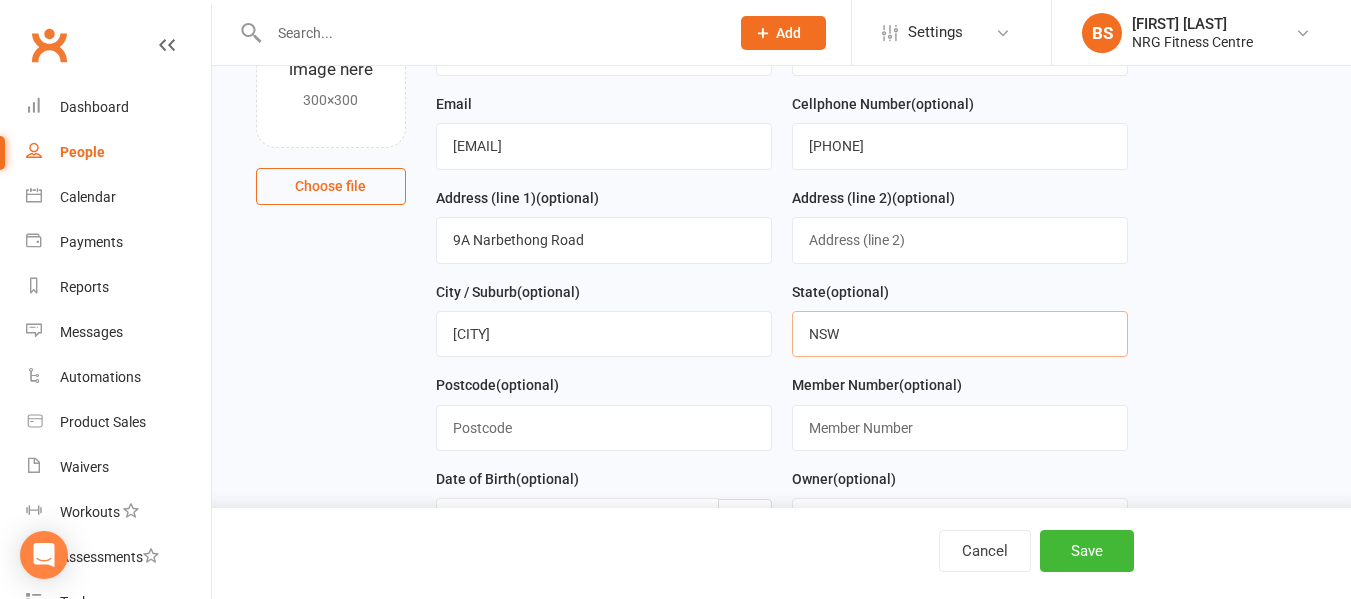 type on "NSW" 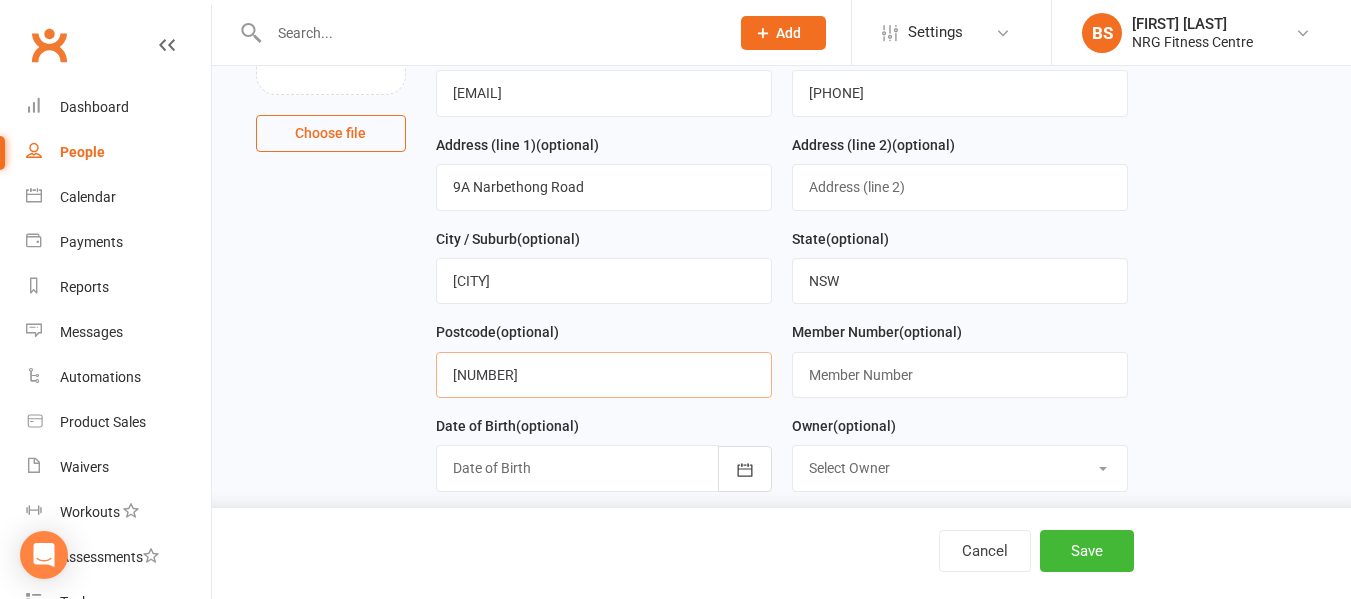 scroll, scrollTop: 300, scrollLeft: 0, axis: vertical 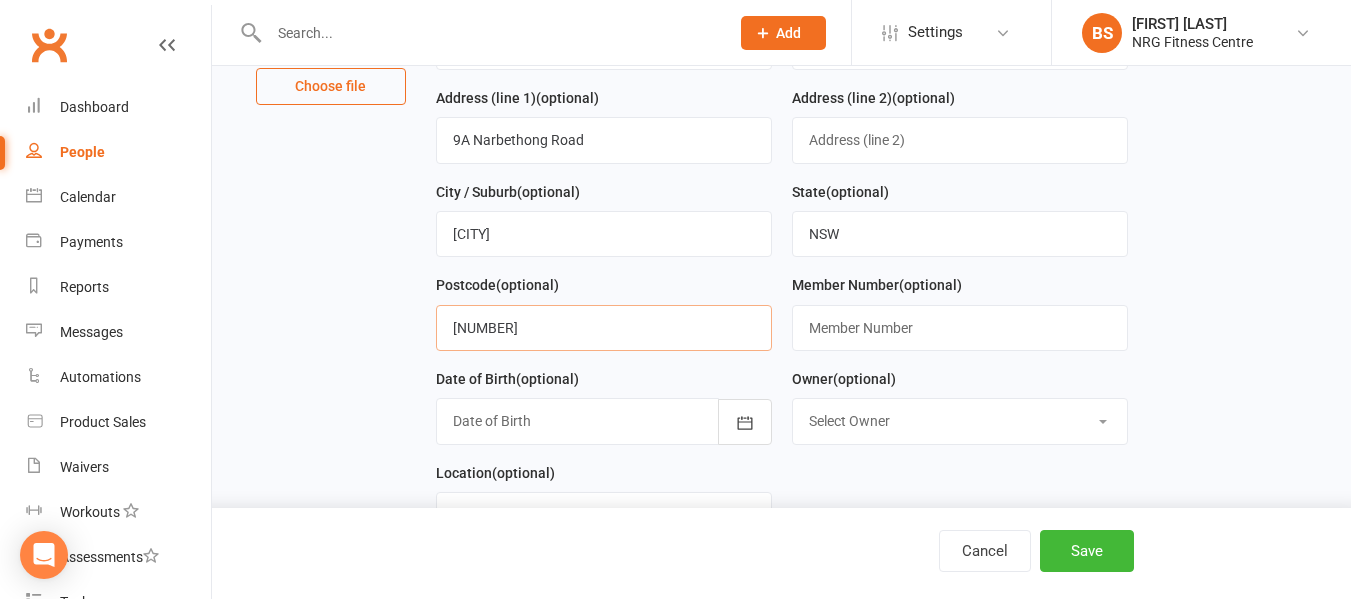 type on "[NUMBER]" 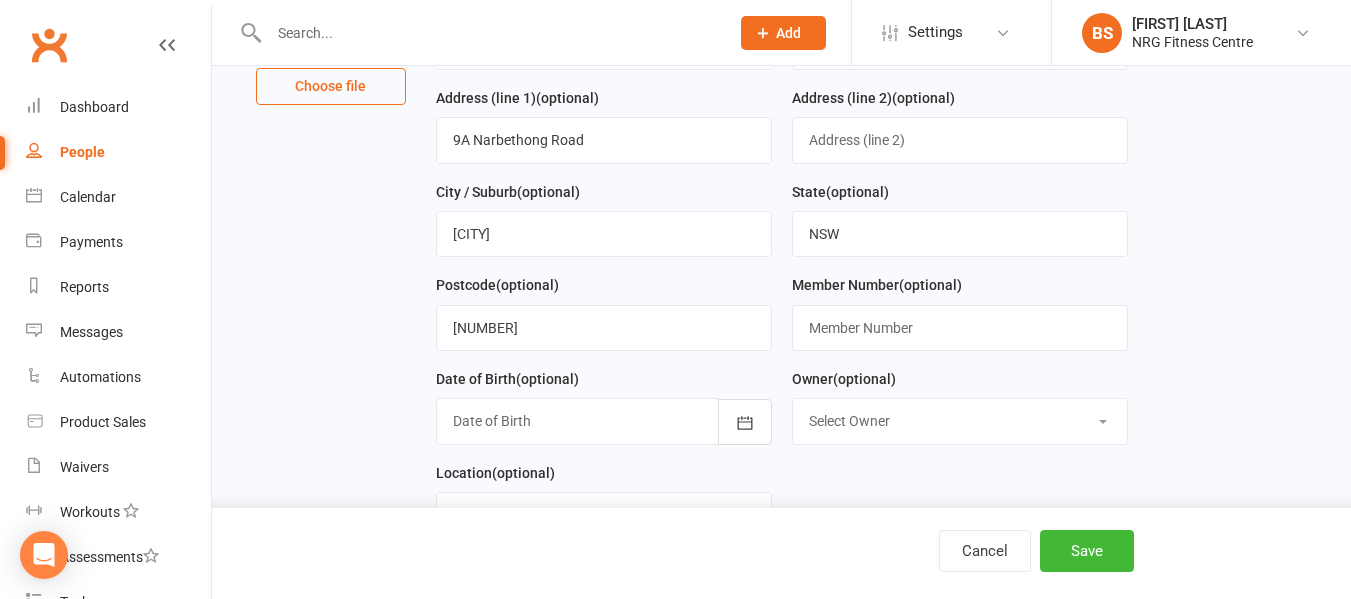 click at bounding box center [604, 421] 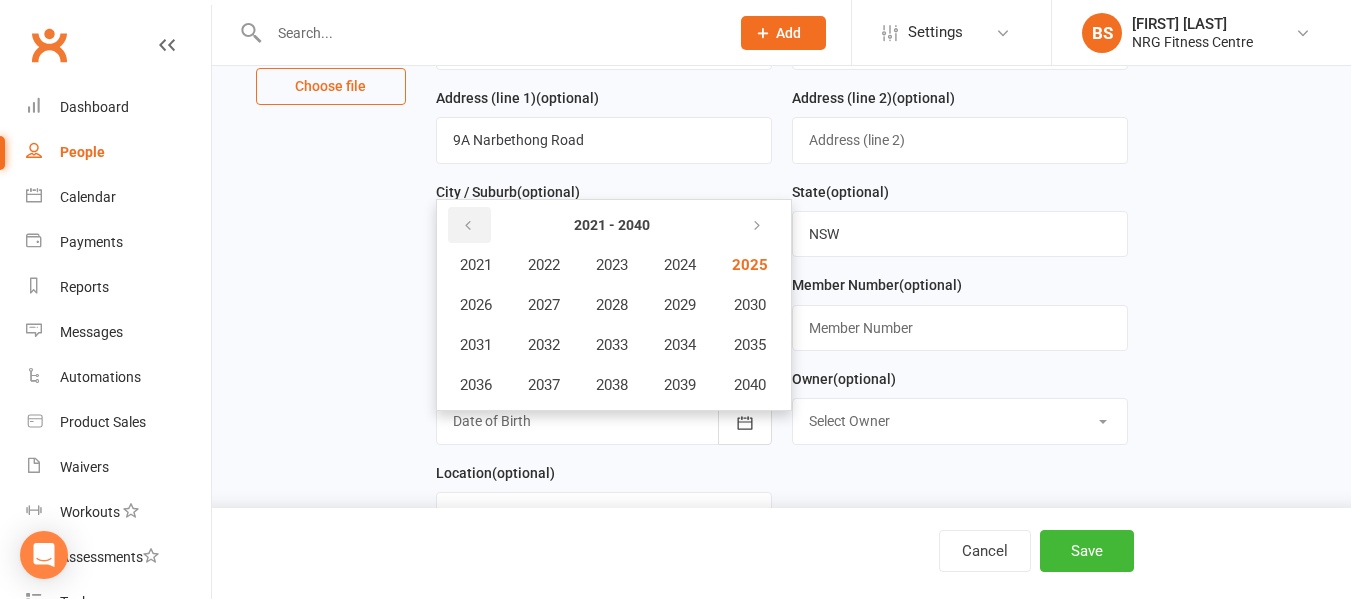 click at bounding box center [468, 226] 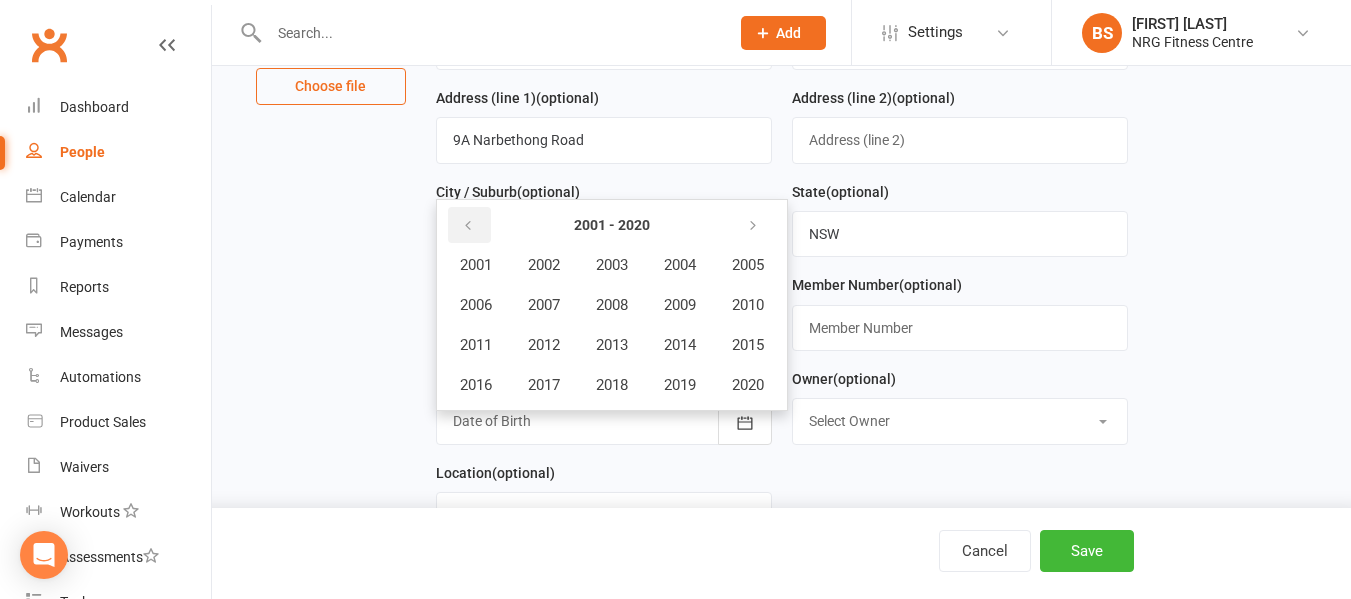 click at bounding box center (468, 226) 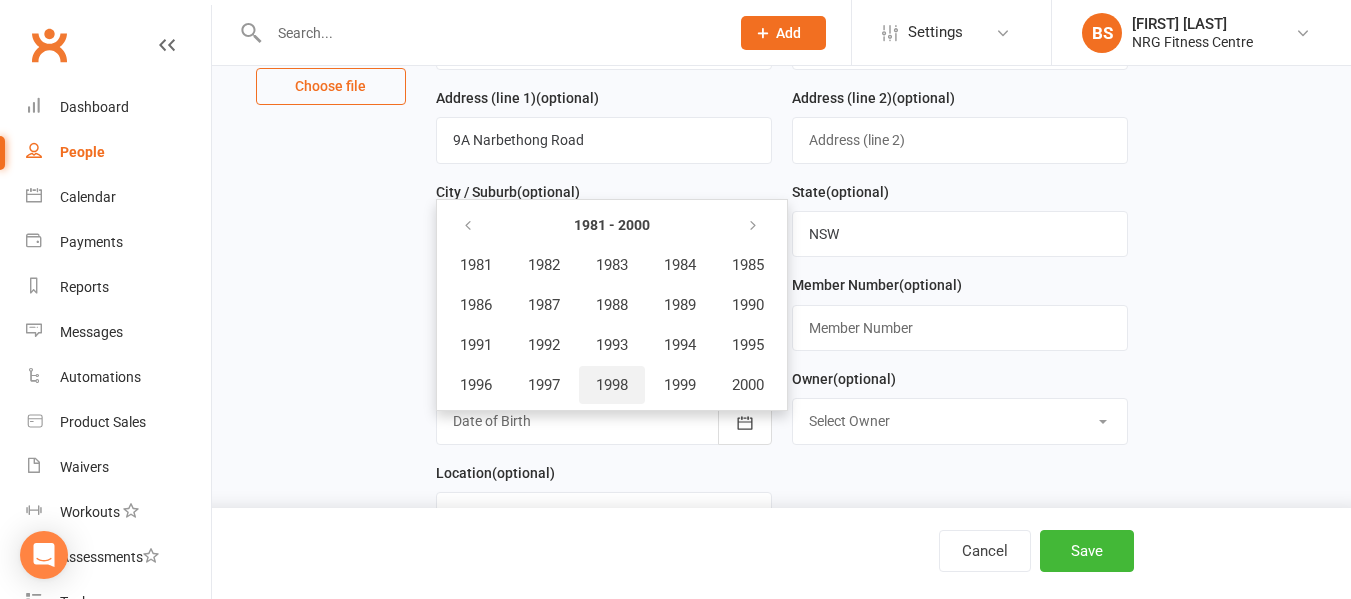 click on "1998" at bounding box center (612, 385) 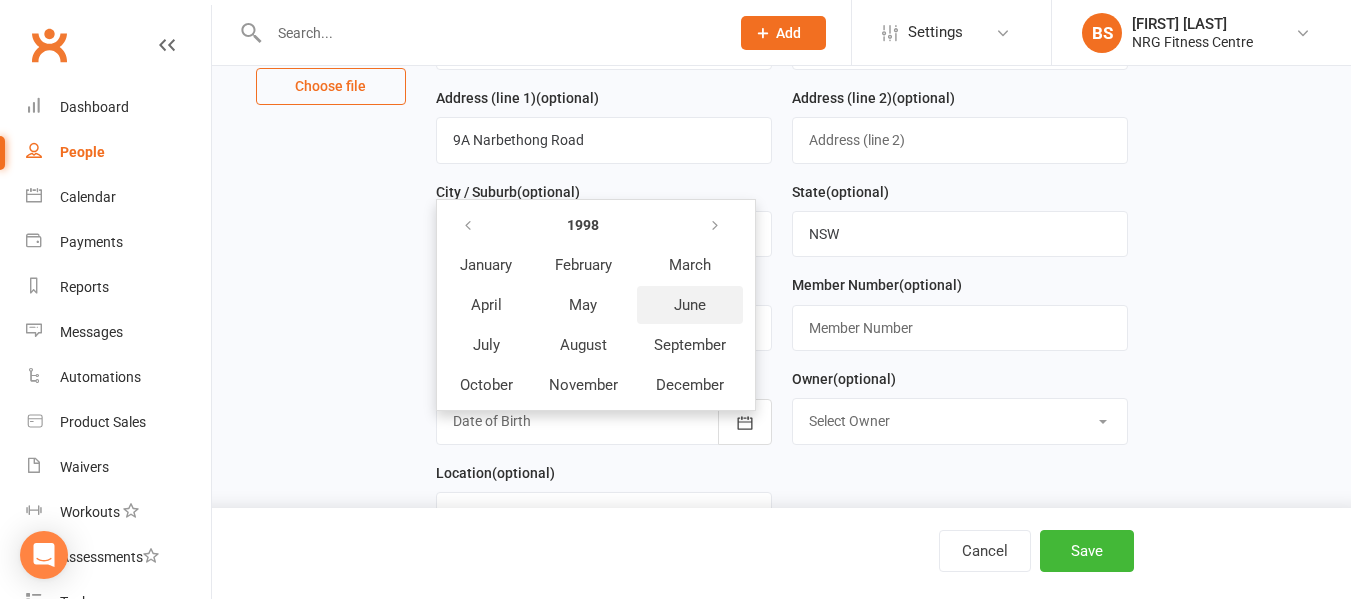 click on "June" at bounding box center [690, 305] 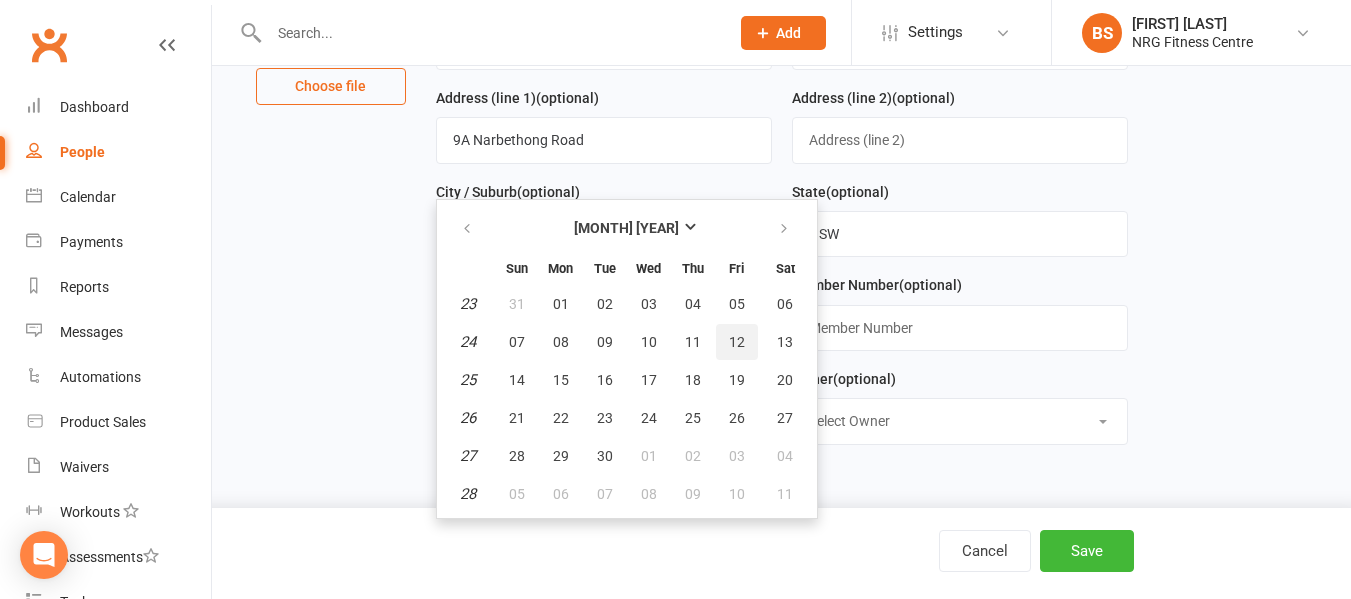 click on "12" at bounding box center (737, 342) 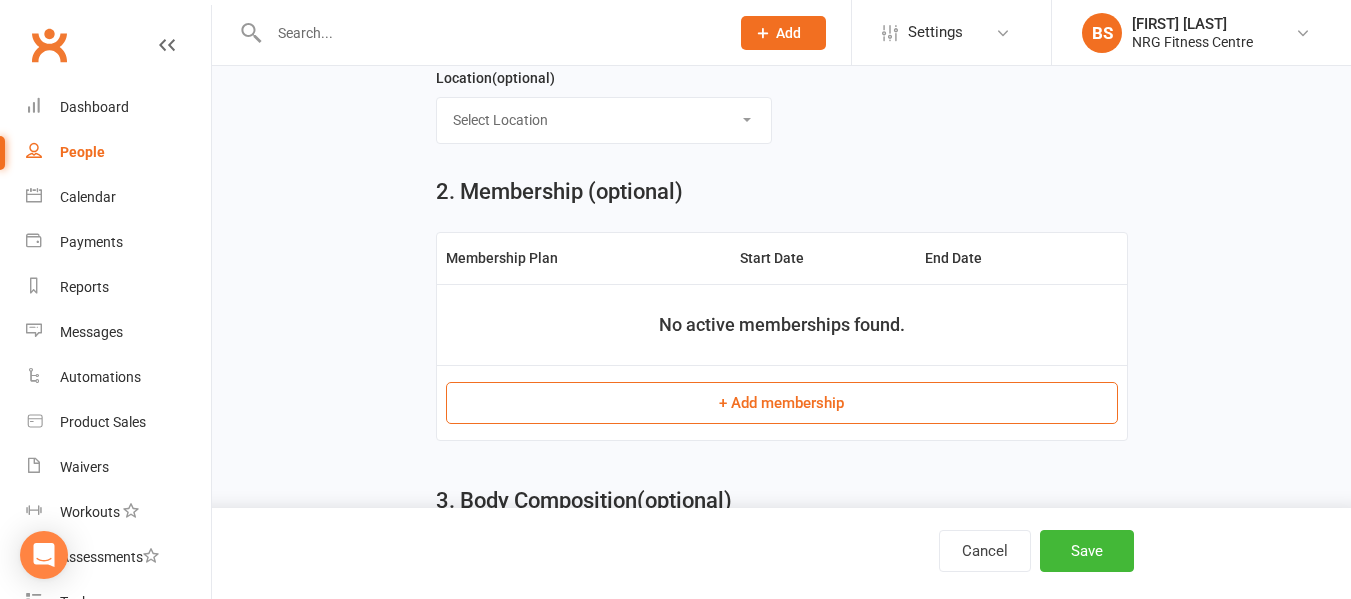 scroll, scrollTop: 700, scrollLeft: 0, axis: vertical 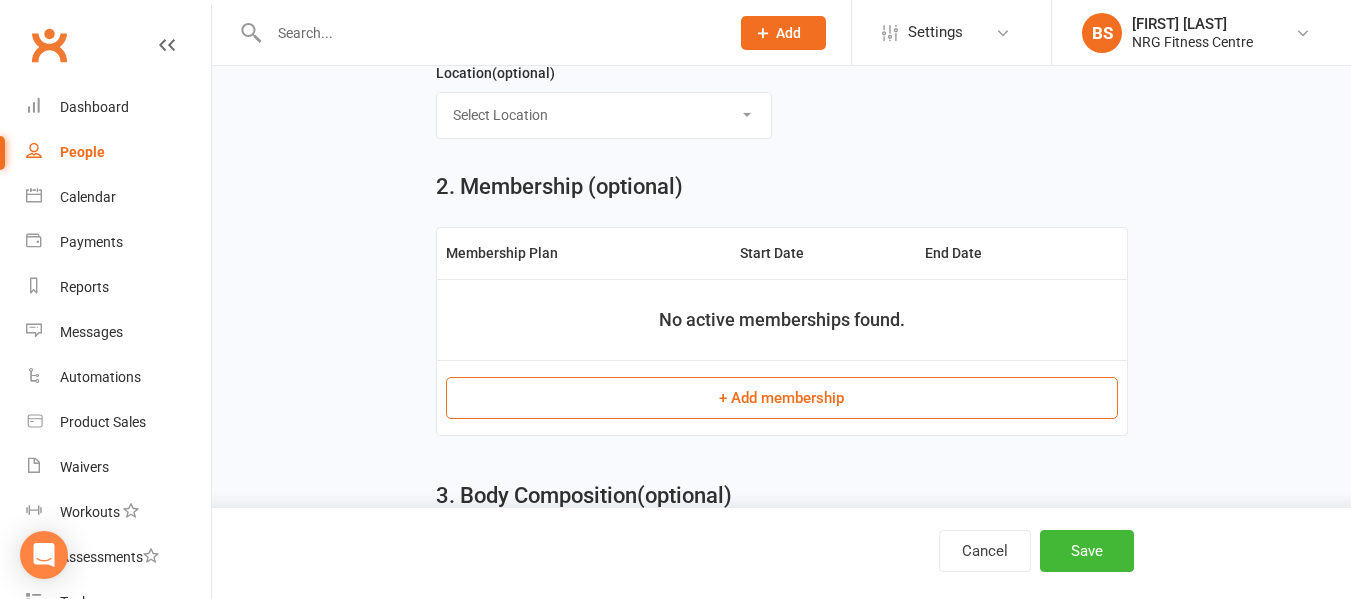 click on "+ Add membership" at bounding box center [782, 398] 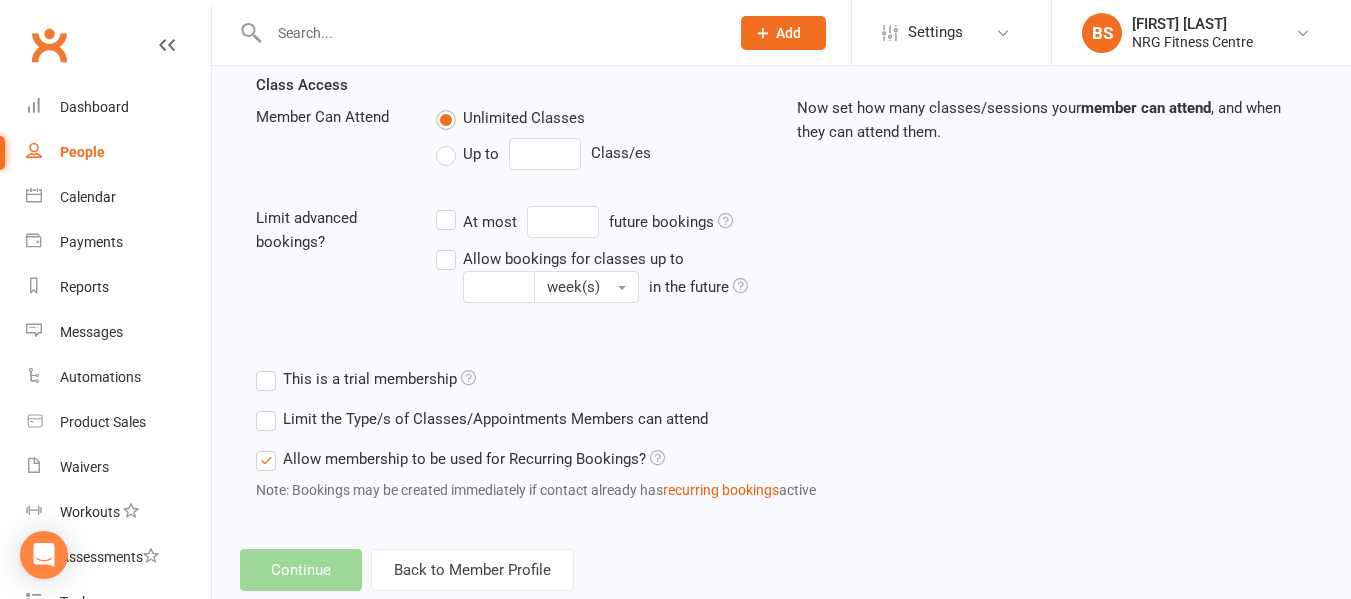 scroll, scrollTop: 0, scrollLeft: 0, axis: both 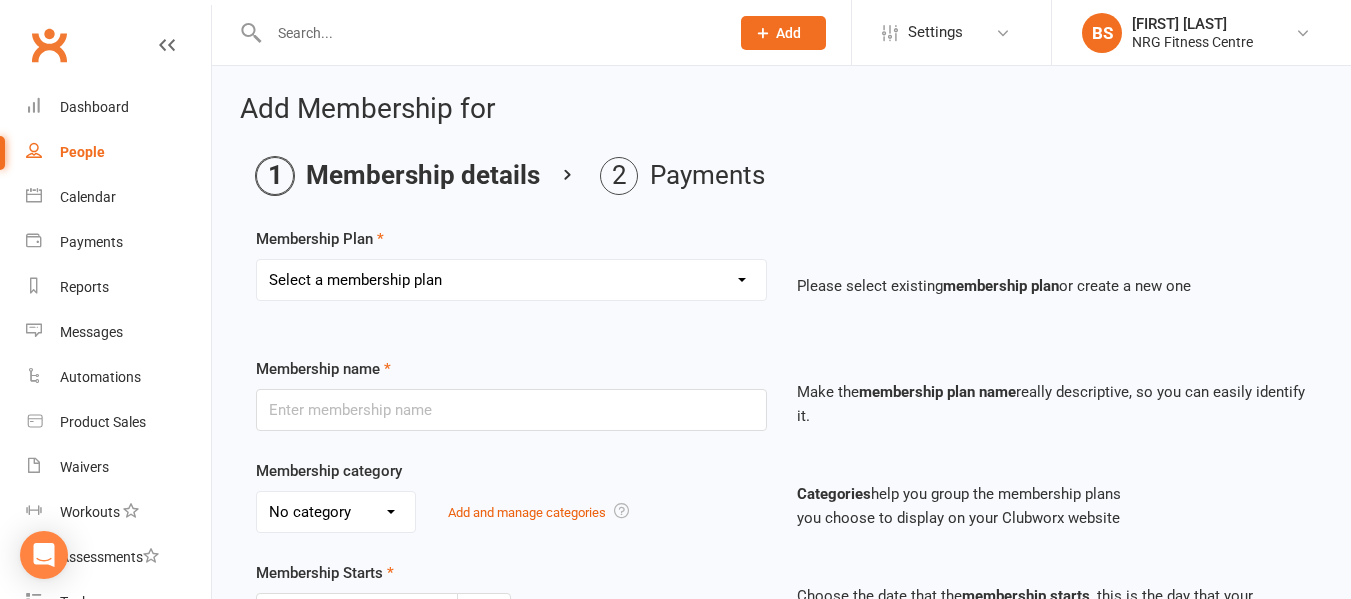 click on "Select a membership plan 1 Week Trial DD-12 Month UFN DD-12 Month UFN - JUNIOR DD-12 Month Fixed DD-12 Month Fixed - JUNIOR DD-No Fixed Term DD-No Fixed Term - JUNIOR 12 Month Upfront 12 Month Upfront - JUNIOR 6 Month 6 Month - JUNIOR 3 Month 3 Month - Student 2 Month 1 Month 2 Month - Student 1 Month - Student 2 Week 1 Week 10 Visit Pass 10 Visit Pass - Student Fitness Passport Fitness Passport - JUNIOR Family Member - No charge Family Member - No charge - JUNIOR PT 1 hour - 10 Pack PT 45 minute - 10 Pack PT60 - PAYG PT45 - PAYG PT30 - PAYG No Charge PT 30 minute - 10 Pack Childminding Book & Pay - Classes DD-12 Month - Winter Warmer DD-12 Month - Winter Warmer - JUNIOR PT 45 minute - 3 Pack PT 60 minute - 2 Pack PT 60 minute - 6 Pack" at bounding box center [511, 280] 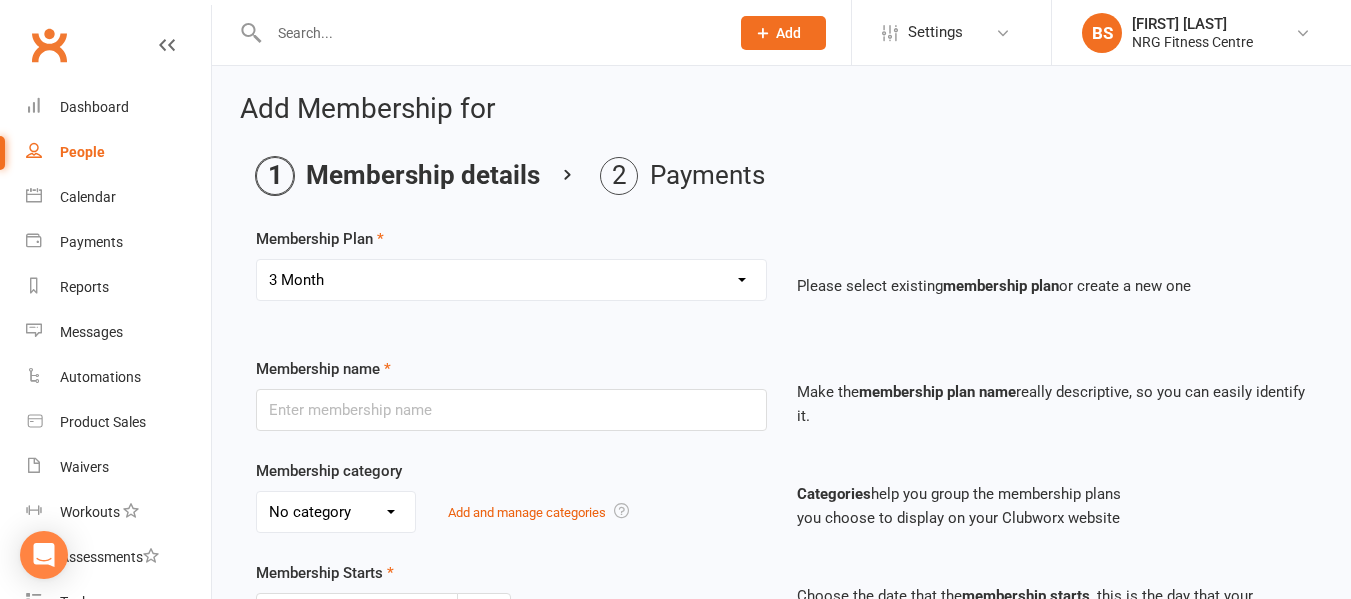 click on "Select a membership plan 1 Week Trial DD-12 Month UFN DD-12 Month UFN - JUNIOR DD-12 Month Fixed DD-12 Month Fixed - JUNIOR DD-No Fixed Term DD-No Fixed Term - JUNIOR 12 Month Upfront 12 Month Upfront - JUNIOR 6 Month 6 Month - JUNIOR 3 Month 3 Month - Student 2 Month 1 Month 2 Month - Student 1 Month - Student 2 Week 1 Week 10 Visit Pass 10 Visit Pass - Student Fitness Passport Fitness Passport - JUNIOR Family Member - No charge Family Member - No charge - JUNIOR PT 1 hour - 10 Pack PT 45 minute - 10 Pack PT60 - PAYG PT45 - PAYG PT30 - PAYG No Charge PT 30 minute - 10 Pack Childminding Book & Pay - Classes DD-12 Month - Winter Warmer DD-12 Month - Winter Warmer - JUNIOR PT 45 minute - 3 Pack PT 60 minute - 2 Pack PT 60 minute - 6 Pack" at bounding box center (511, 280) 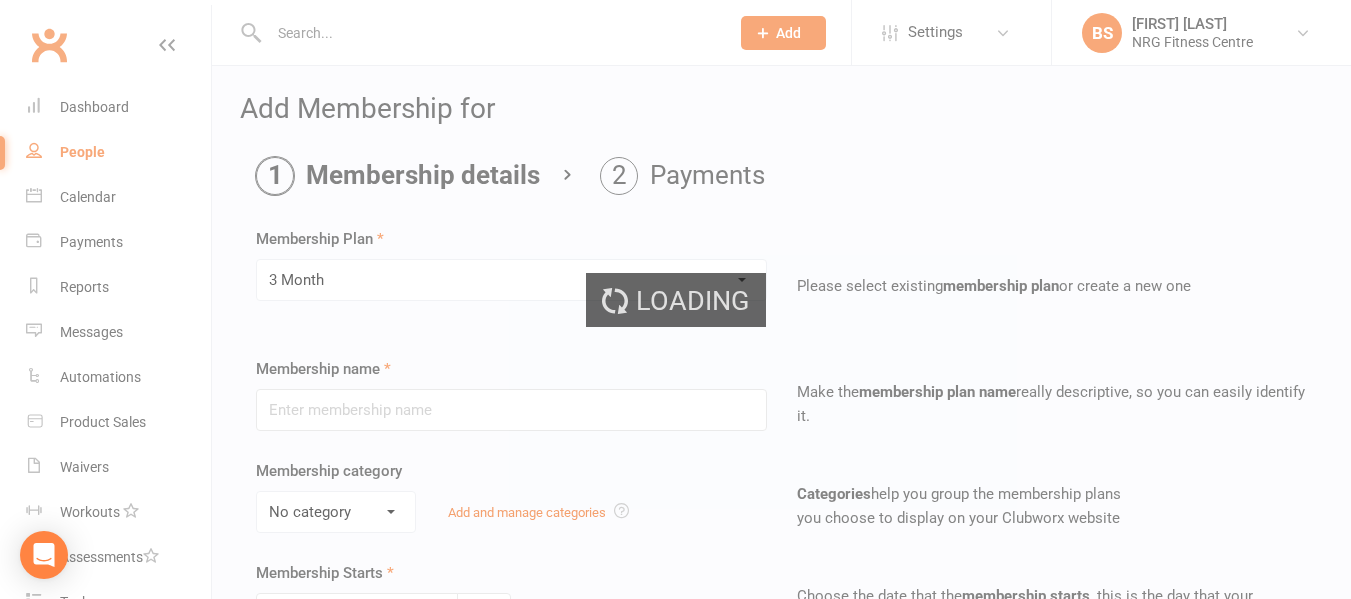 type on "3 Month" 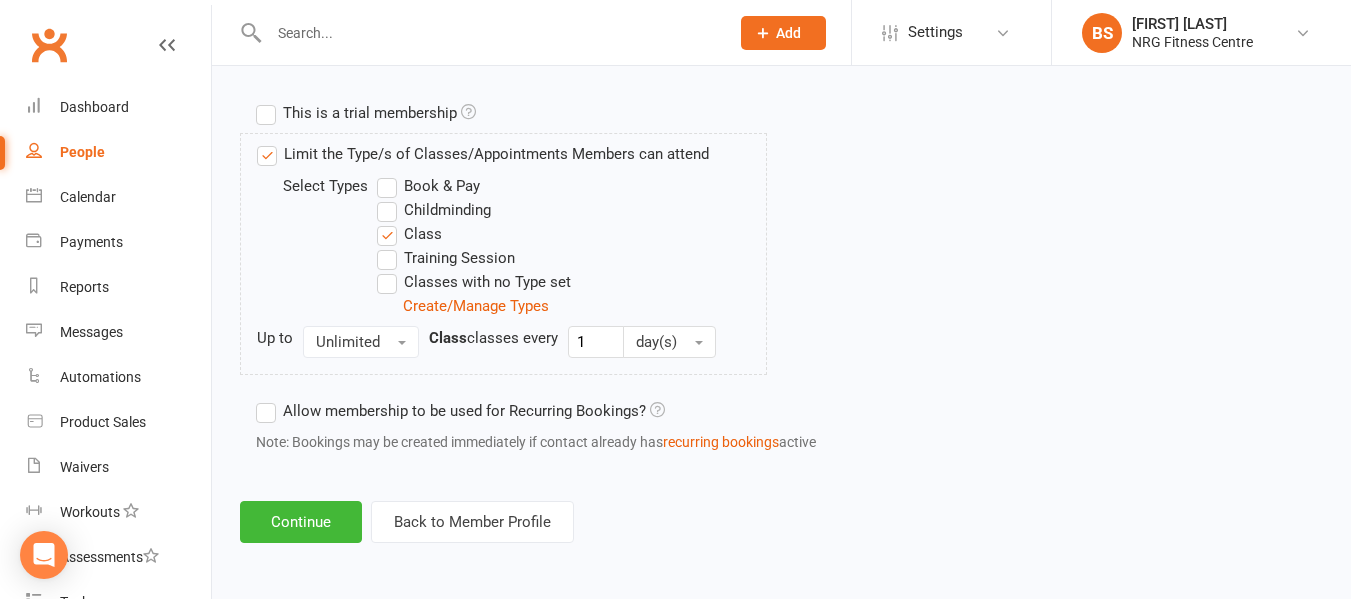 scroll, scrollTop: 968, scrollLeft: 0, axis: vertical 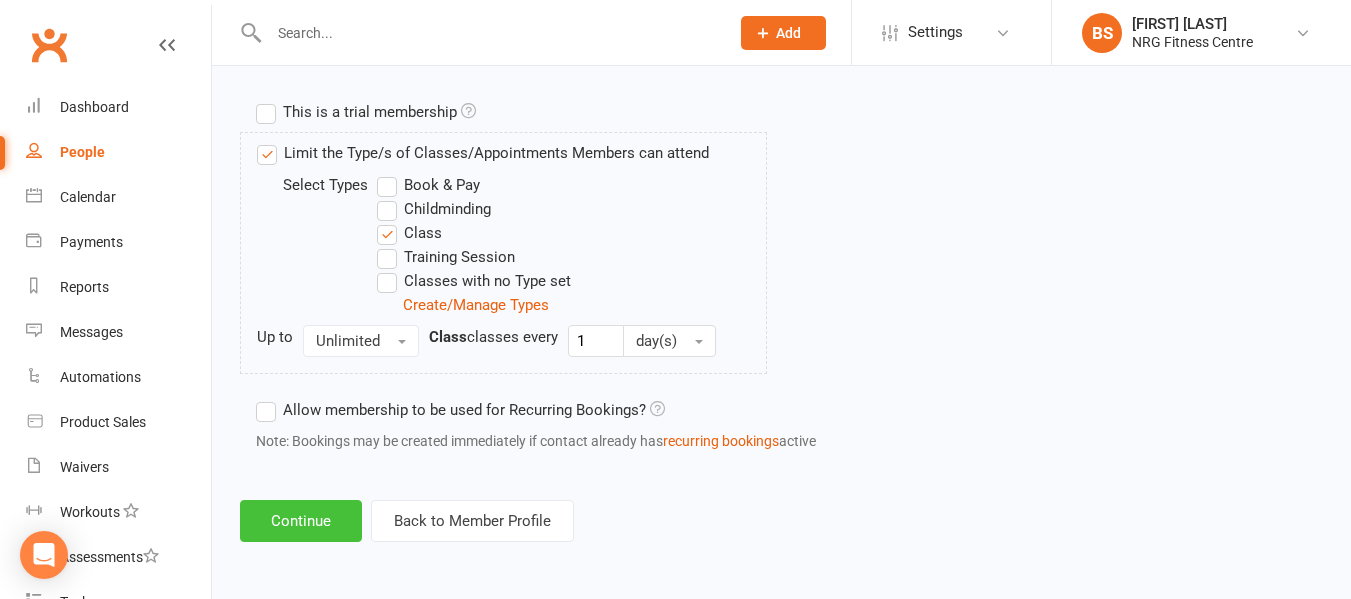 click on "Continue" at bounding box center [301, 521] 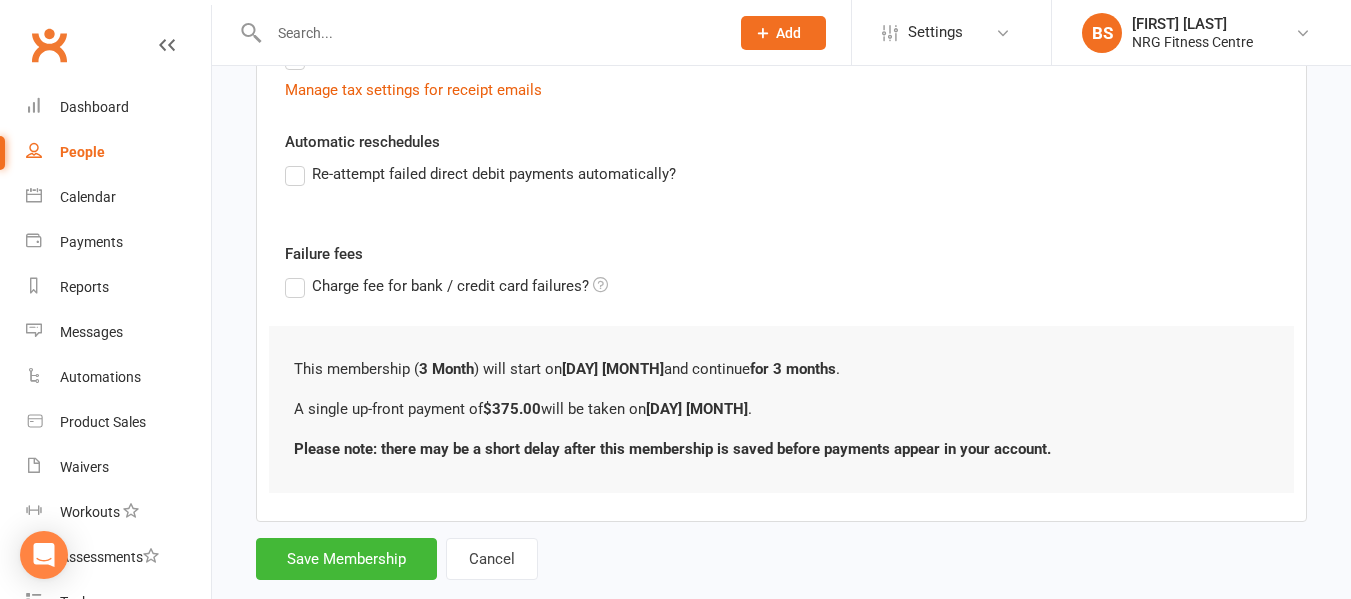 scroll, scrollTop: 490, scrollLeft: 0, axis: vertical 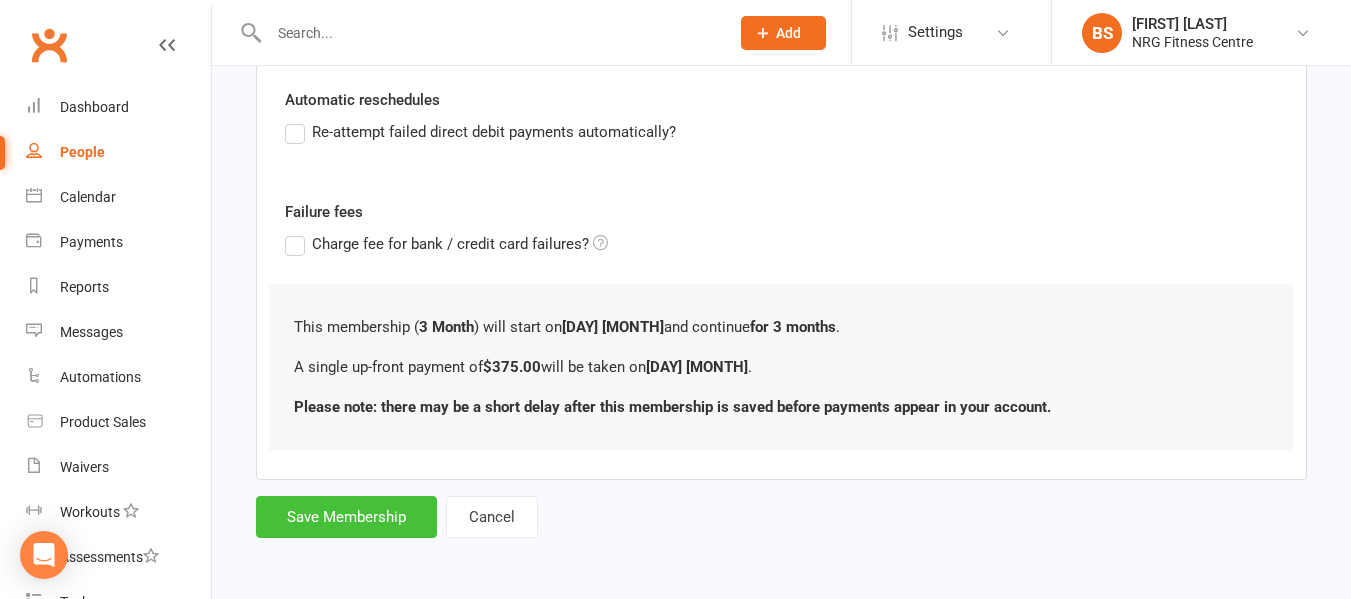 click on "Save Membership" at bounding box center [346, 517] 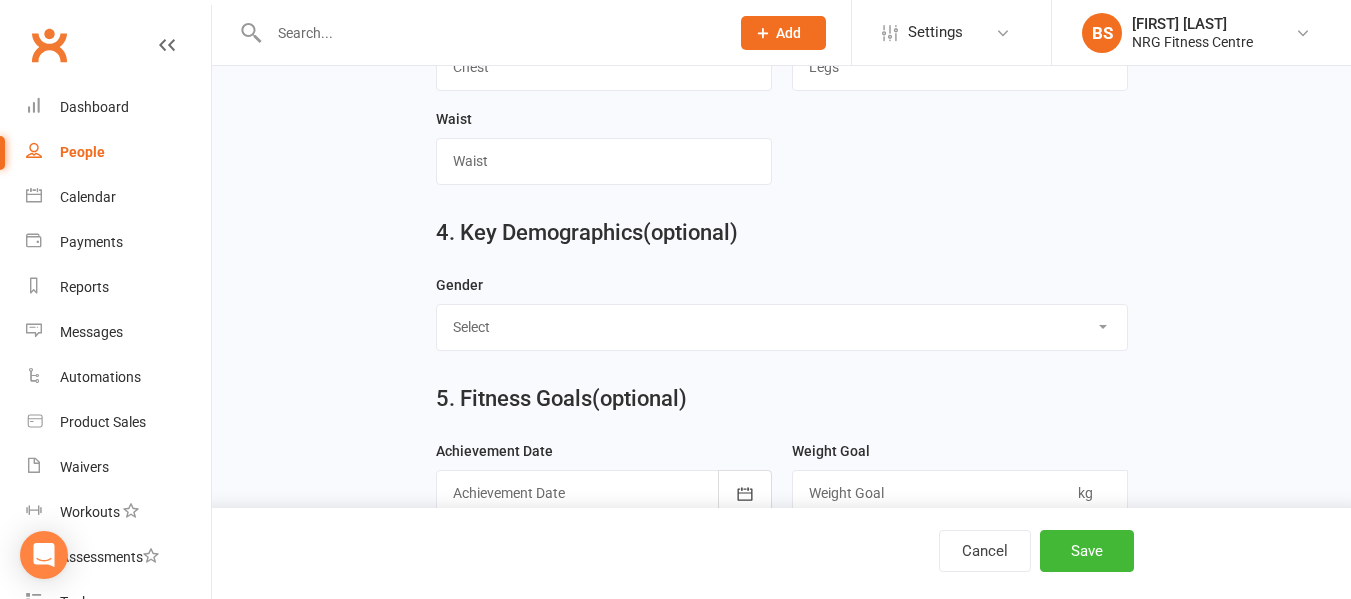 scroll, scrollTop: 1462, scrollLeft: 0, axis: vertical 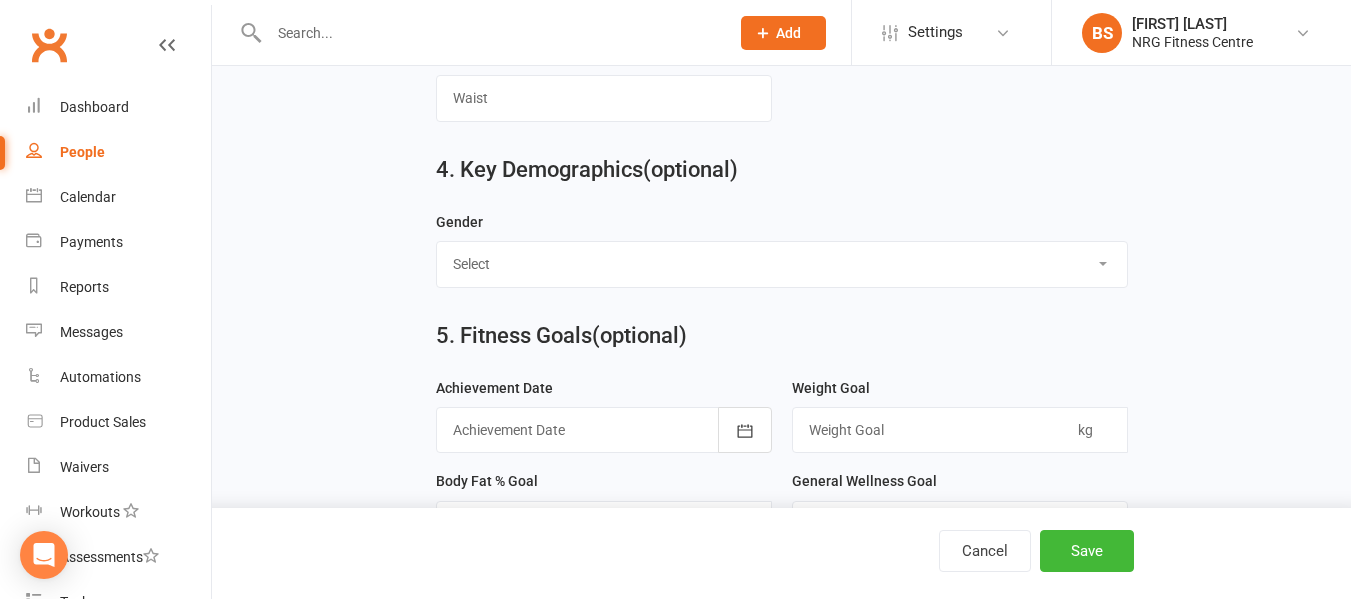 click on "Select Male Female" at bounding box center (782, 264) 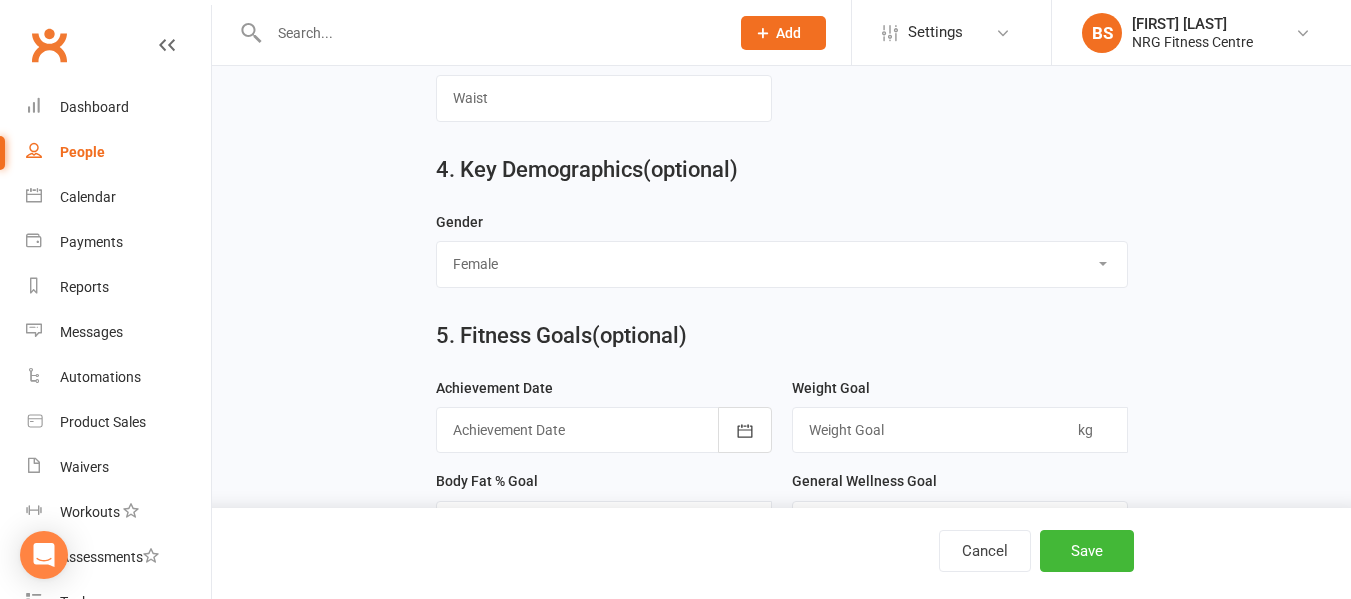 click on "Select Male Female" at bounding box center (782, 264) 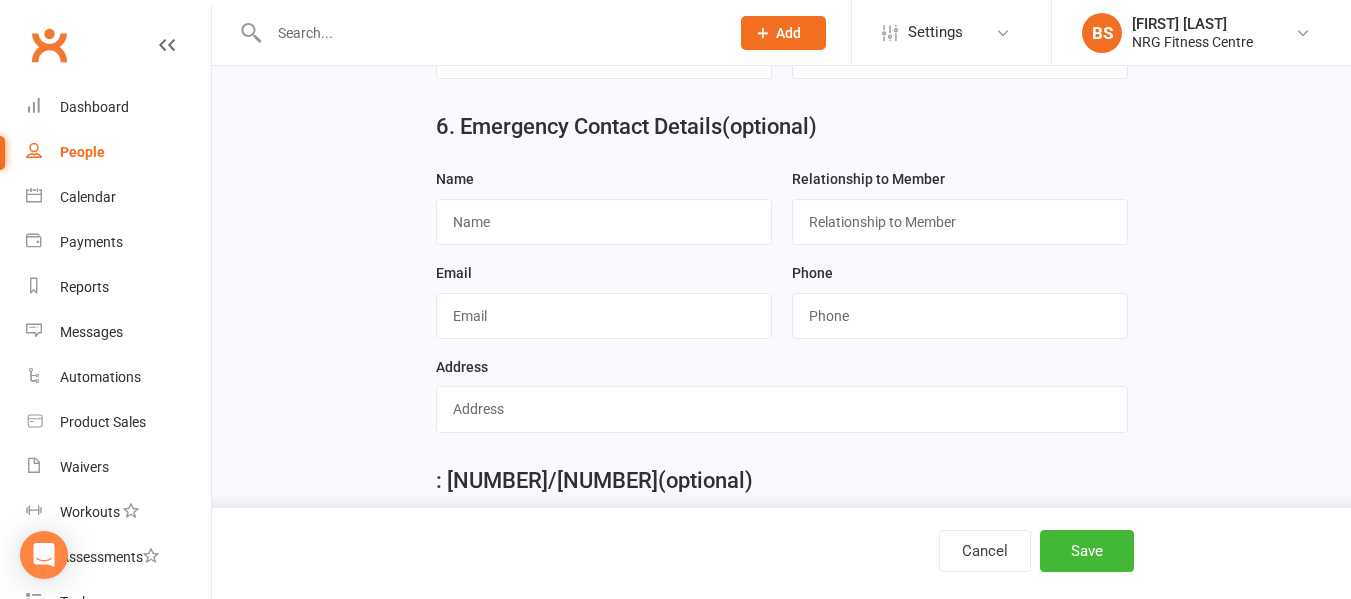 scroll, scrollTop: 1962, scrollLeft: 0, axis: vertical 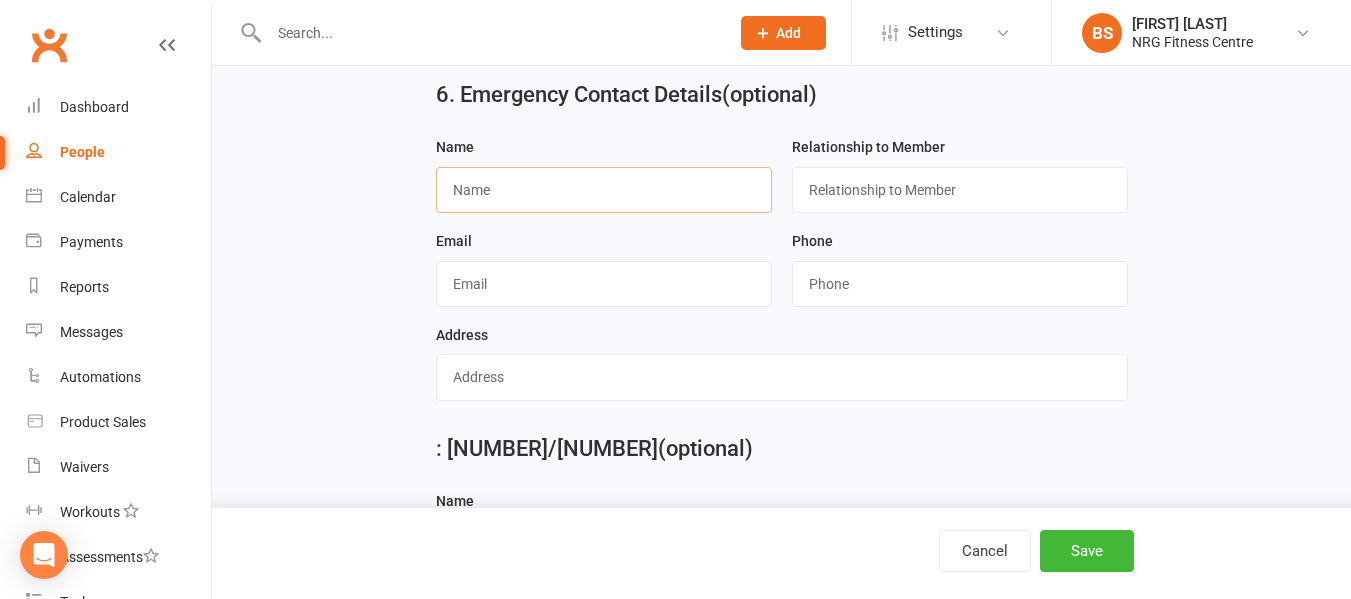 click at bounding box center [604, 190] 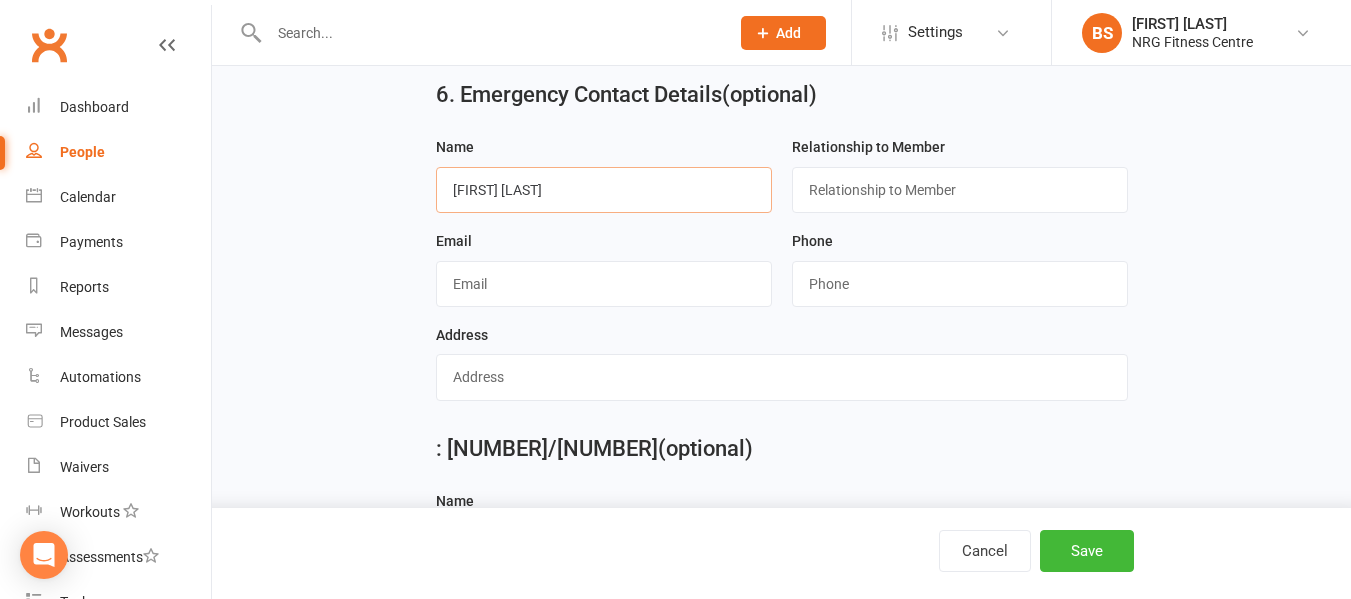 type on "[FIRST] [LAST]" 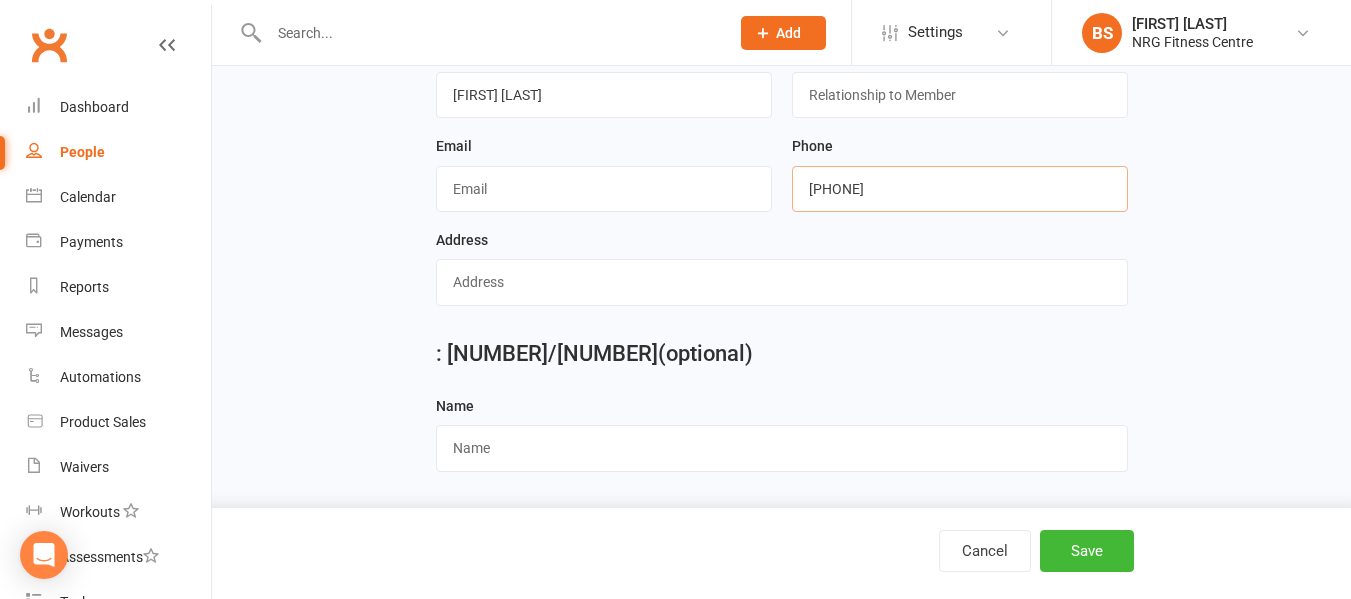 scroll, scrollTop: 2075, scrollLeft: 0, axis: vertical 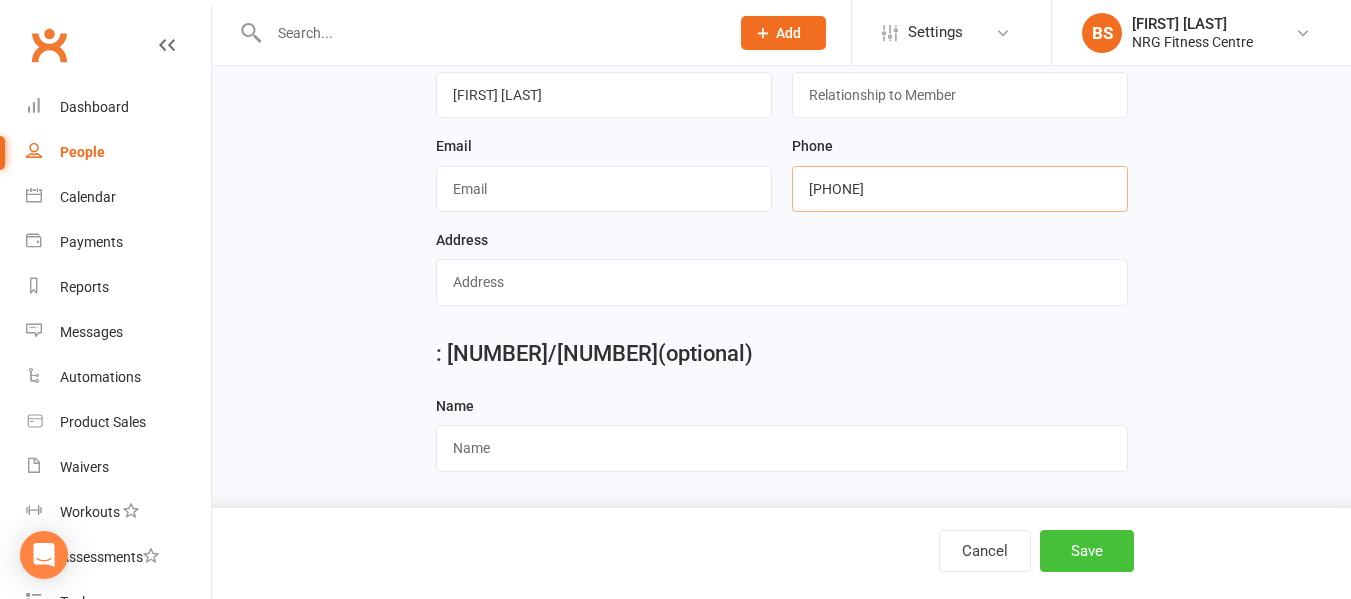 type on "[PHONE]" 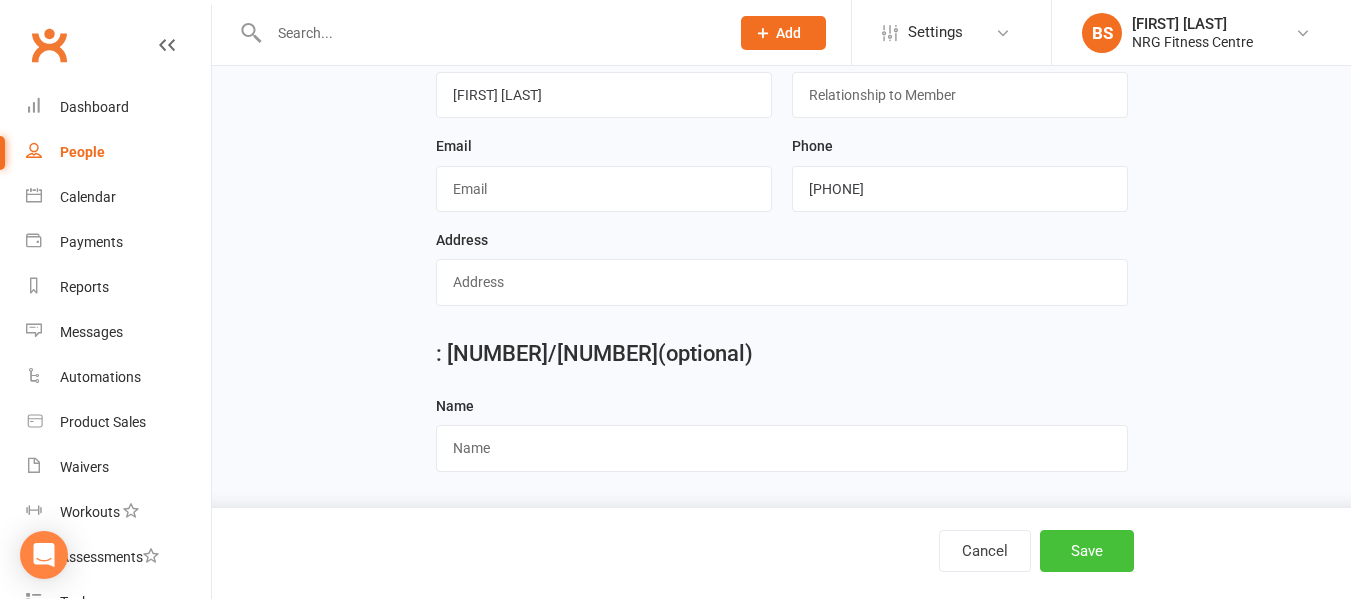 click on "Save" at bounding box center [1087, 551] 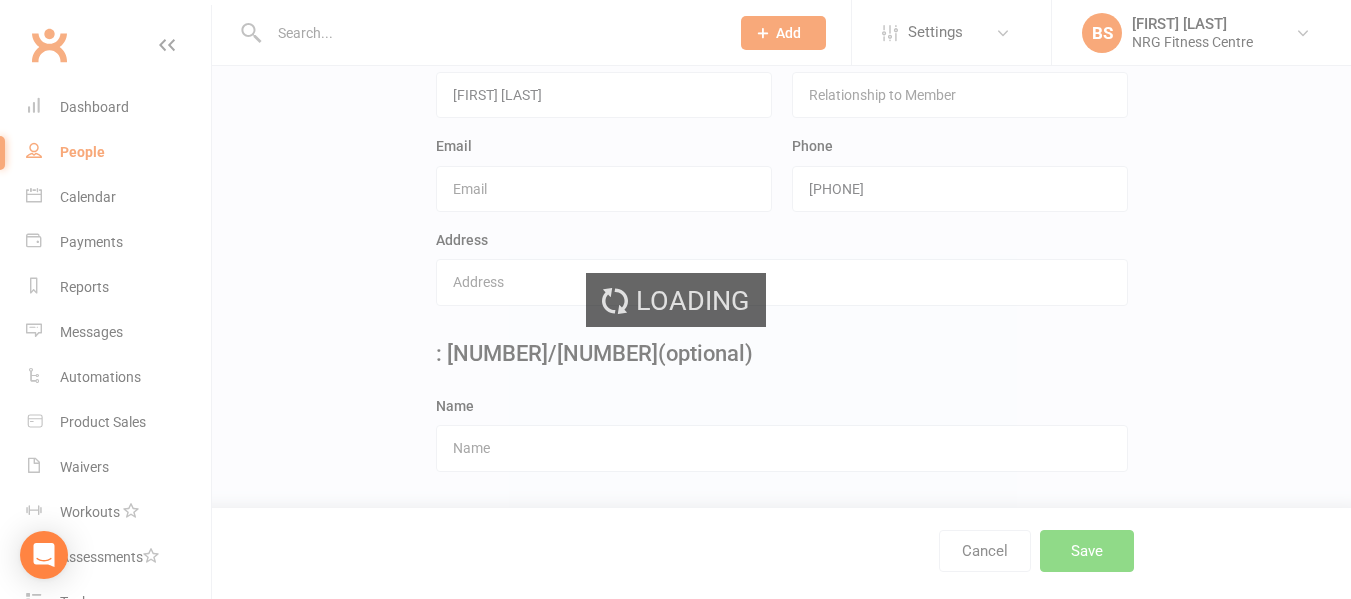 scroll, scrollTop: 0, scrollLeft: 0, axis: both 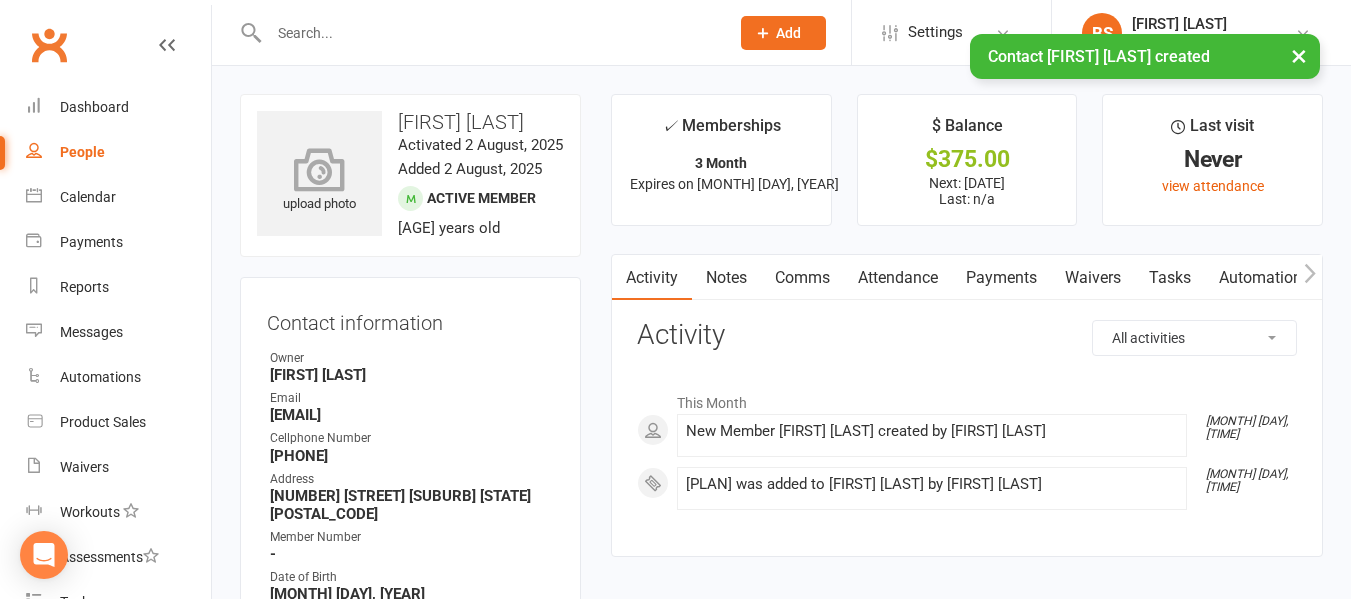 click at bounding box center (320, 169) 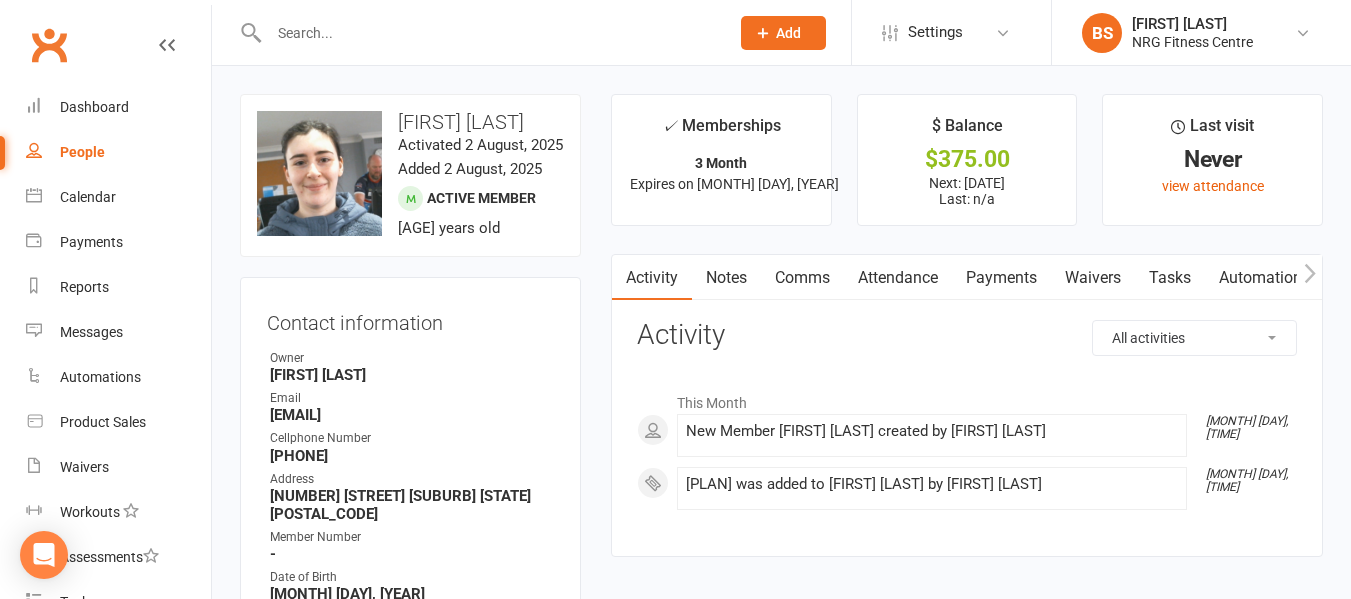 click 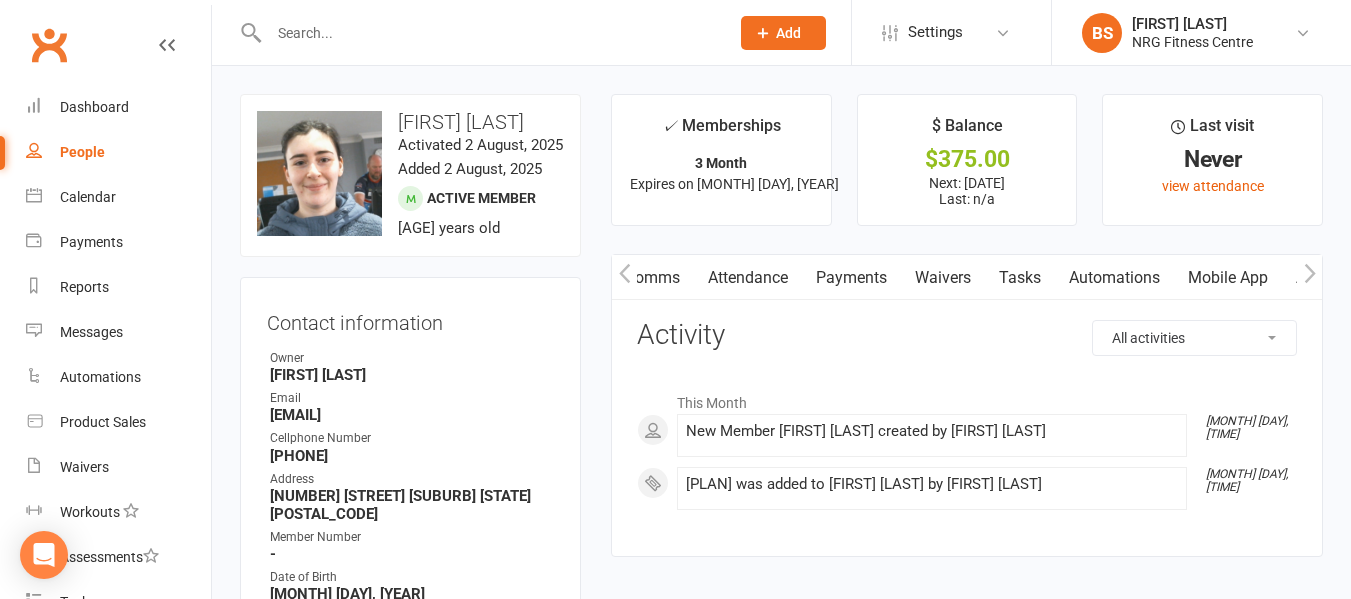 click 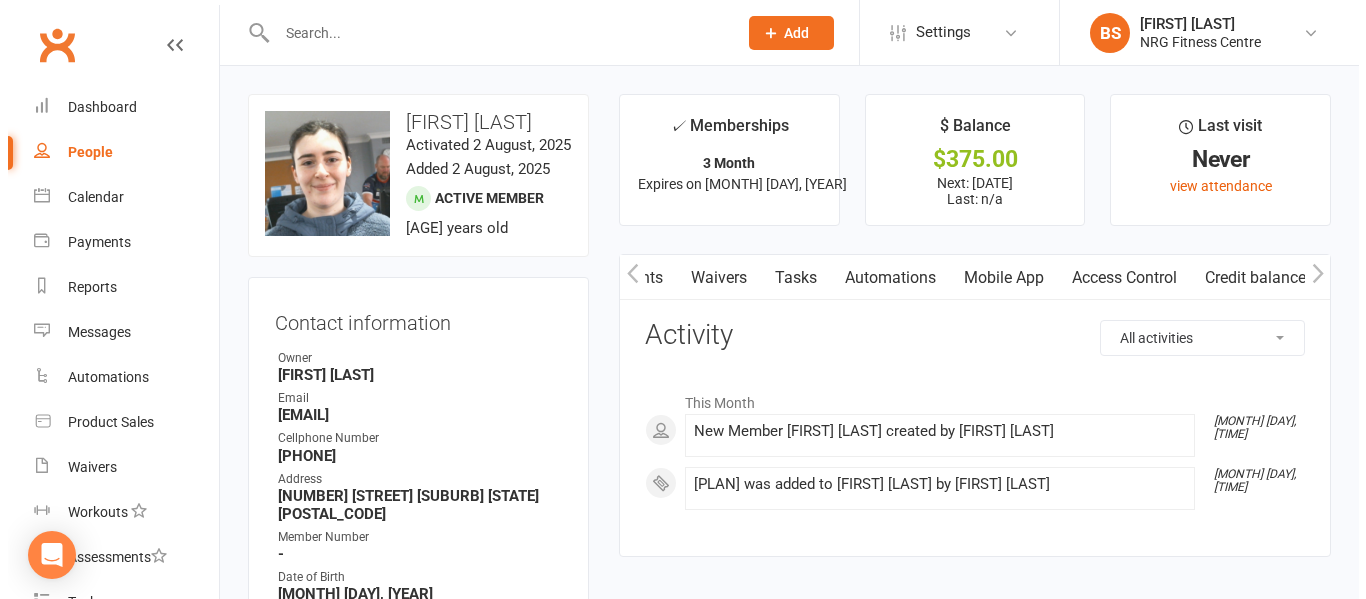 scroll, scrollTop: 0, scrollLeft: 382, axis: horizontal 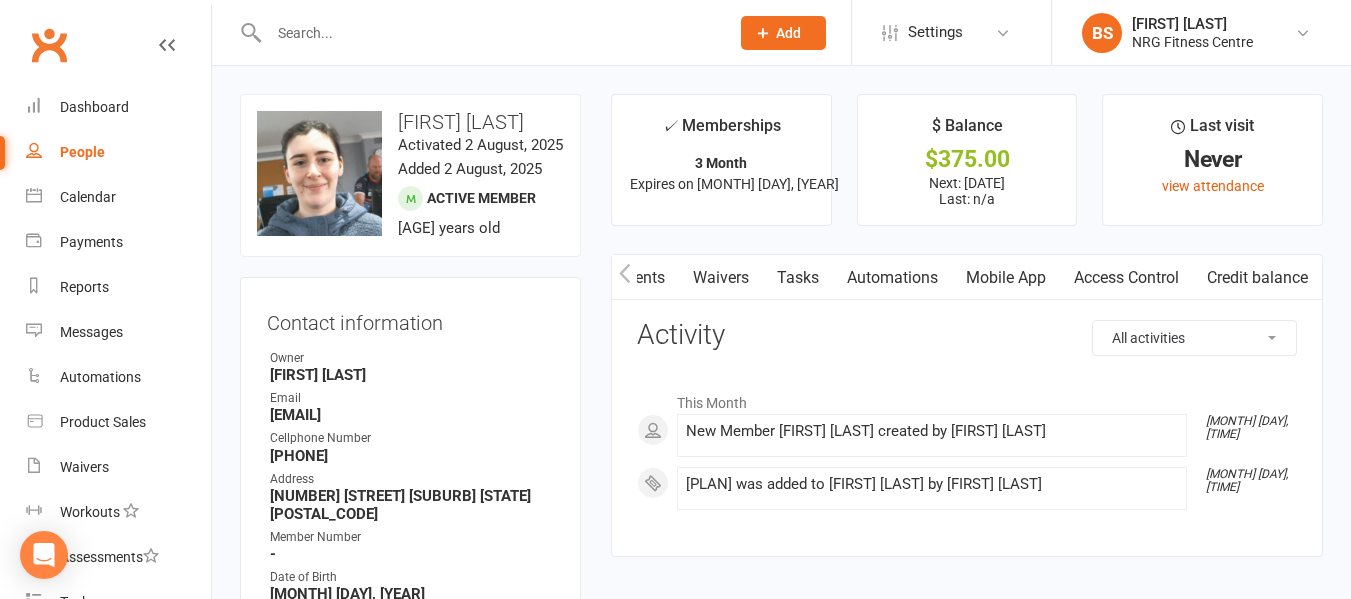 click on "Mobile App" at bounding box center (1006, 278) 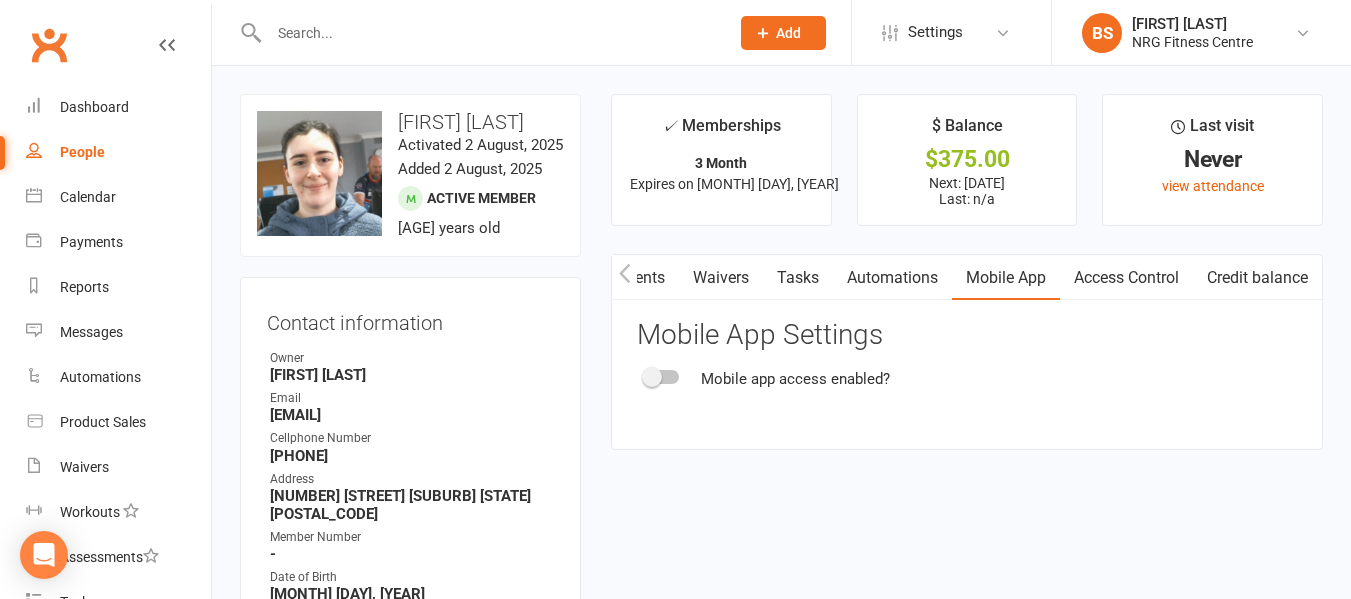 click at bounding box center (662, 377) 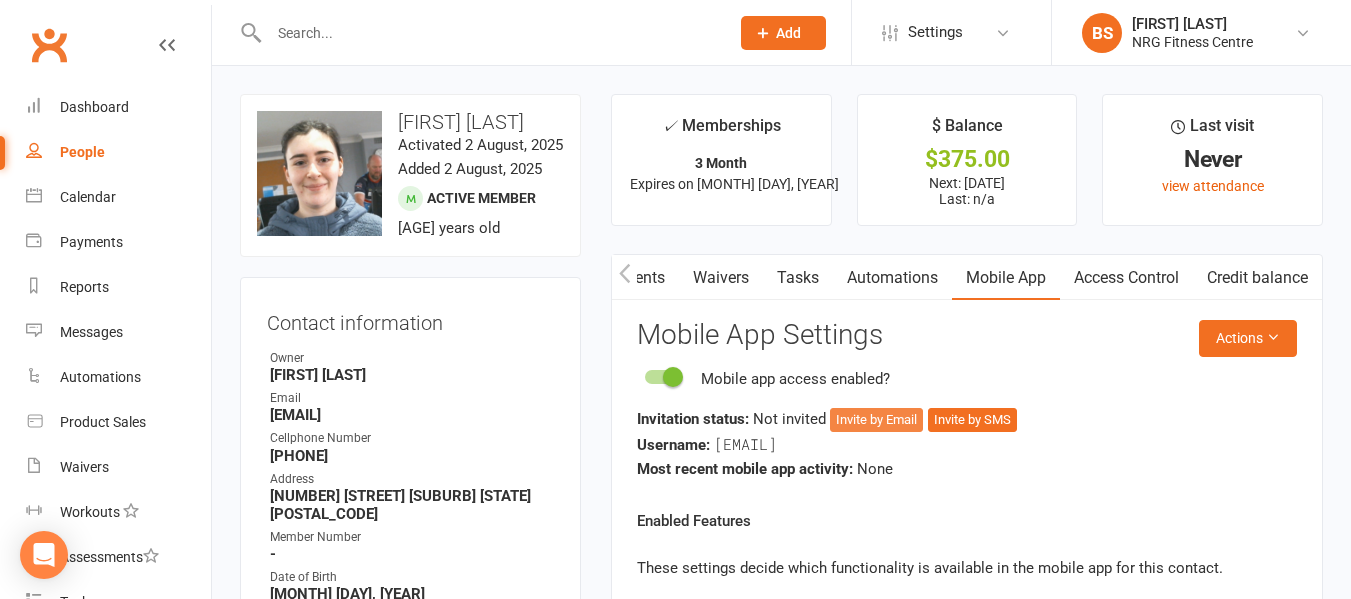 click on "Invite by Email" at bounding box center [876, 420] 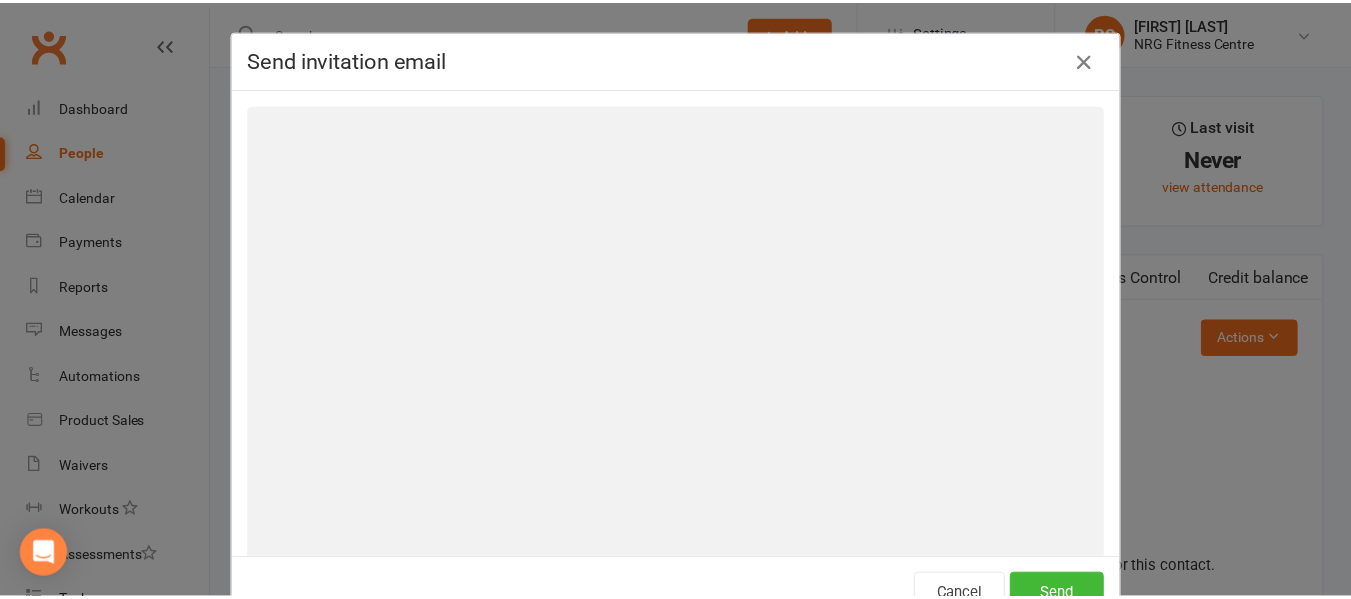 scroll, scrollTop: 0, scrollLeft: 372, axis: horizontal 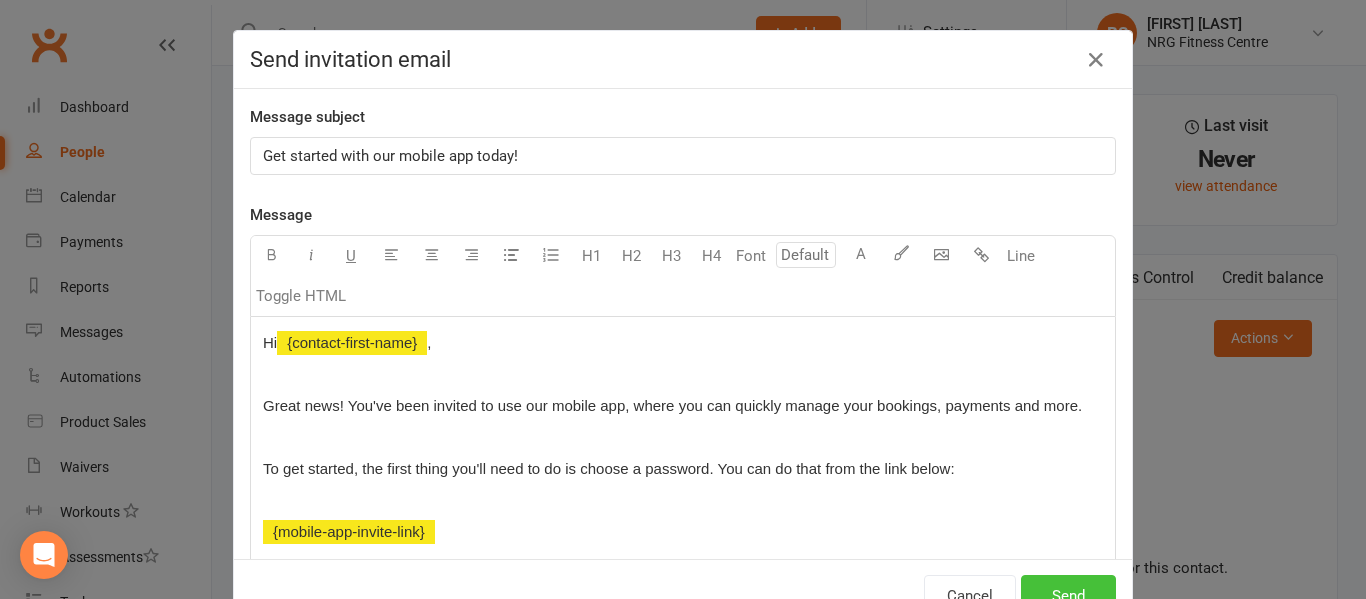 click on "Send" at bounding box center (1068, 596) 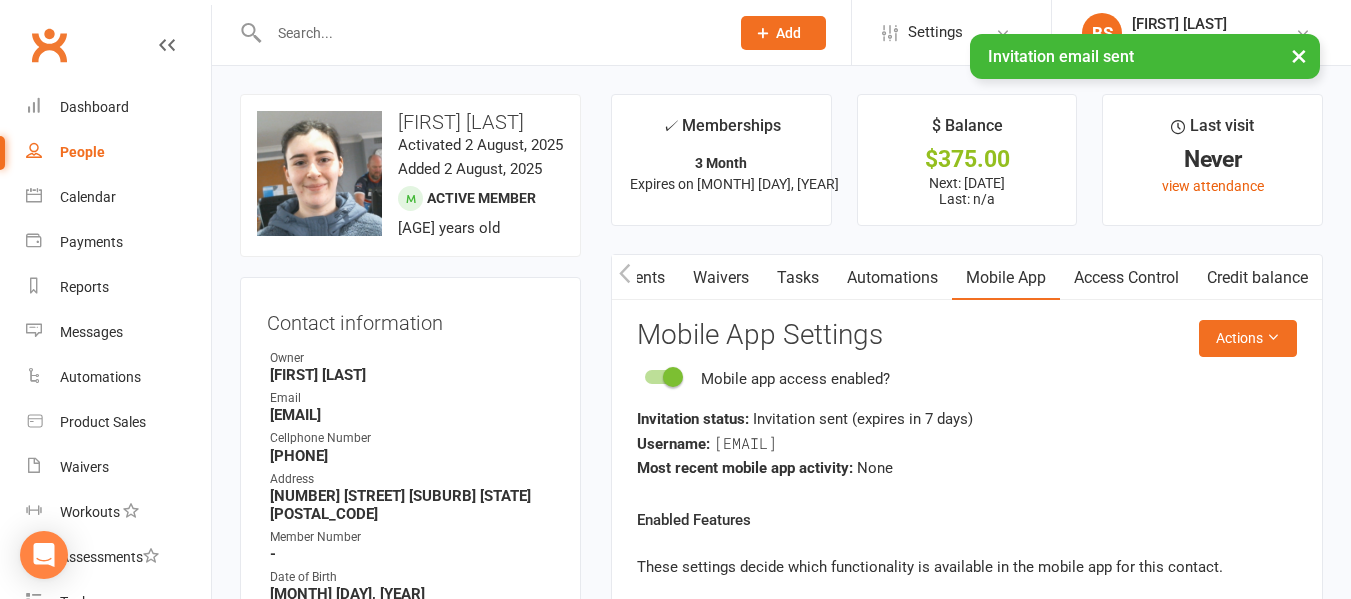 click on "Access Control" at bounding box center [1126, 278] 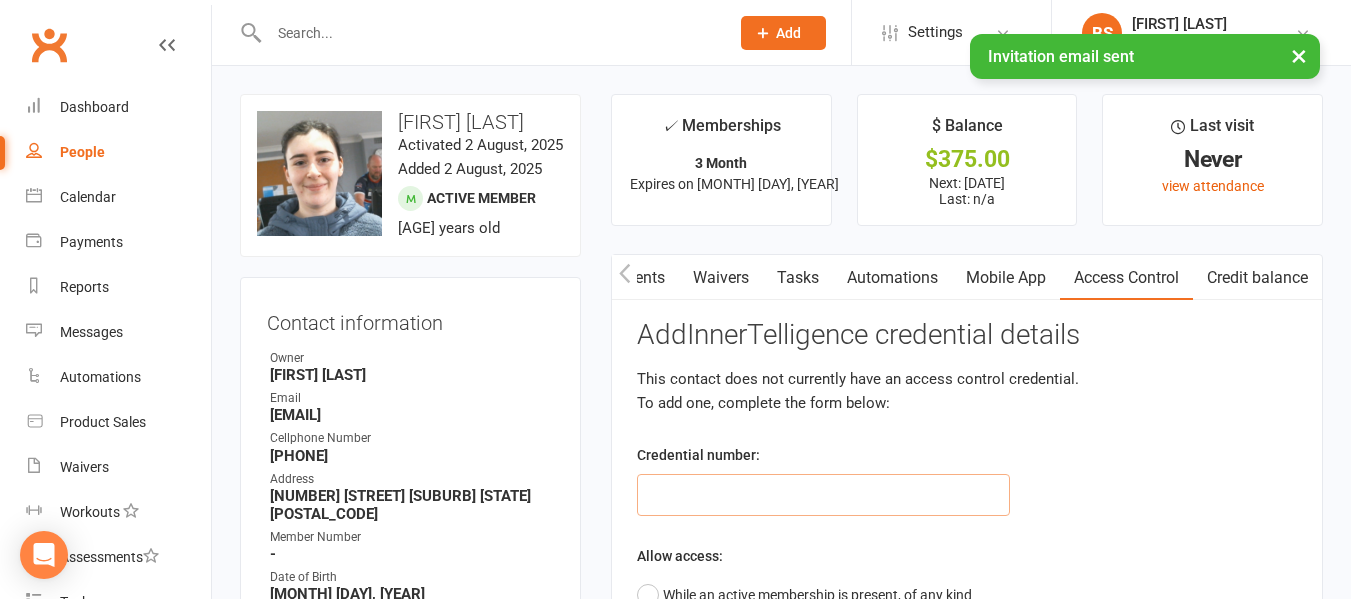 click at bounding box center [823, 495] 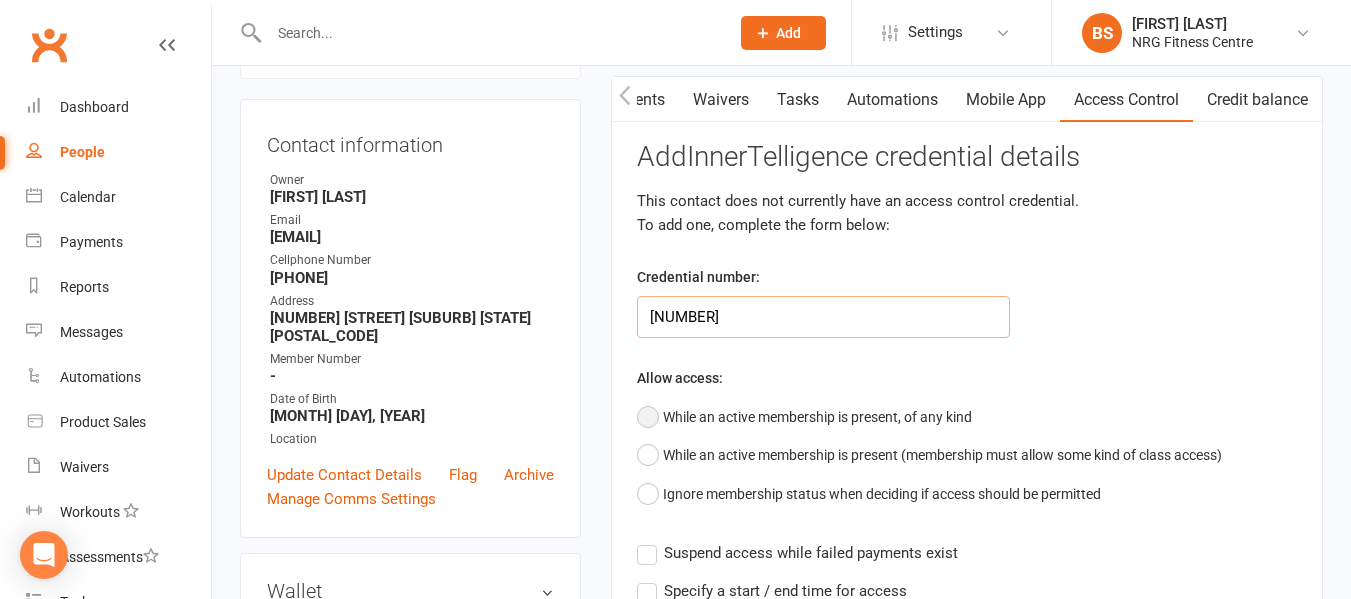 scroll, scrollTop: 200, scrollLeft: 0, axis: vertical 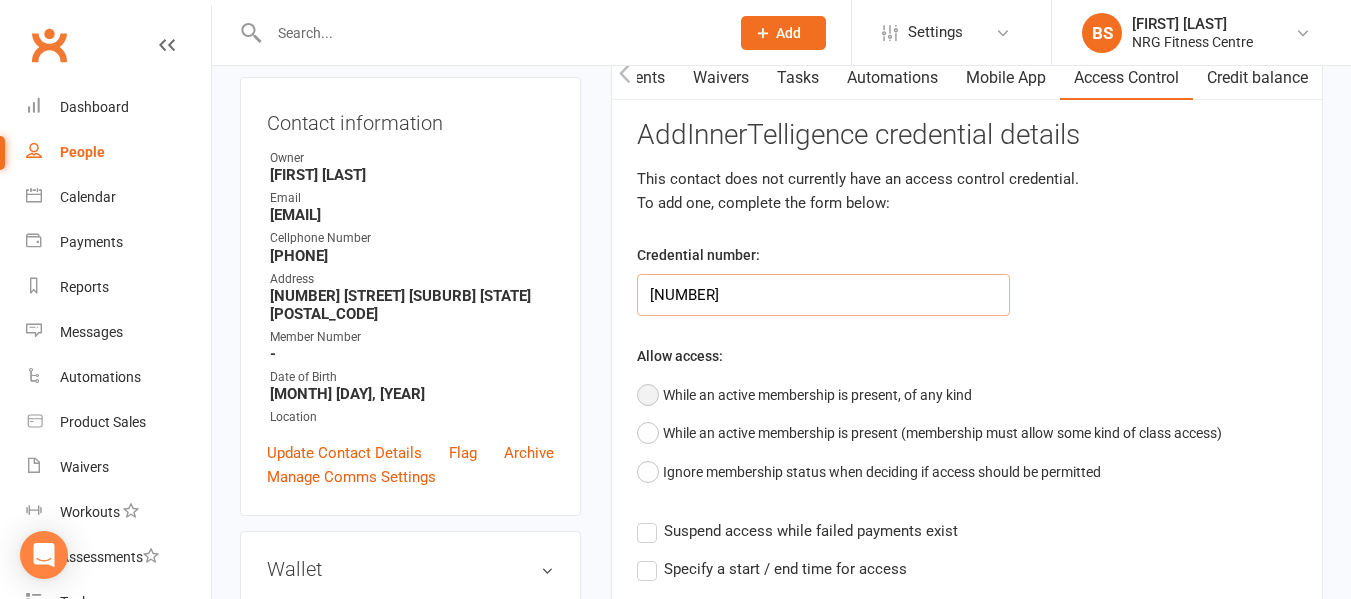 type on "[NUMBER]" 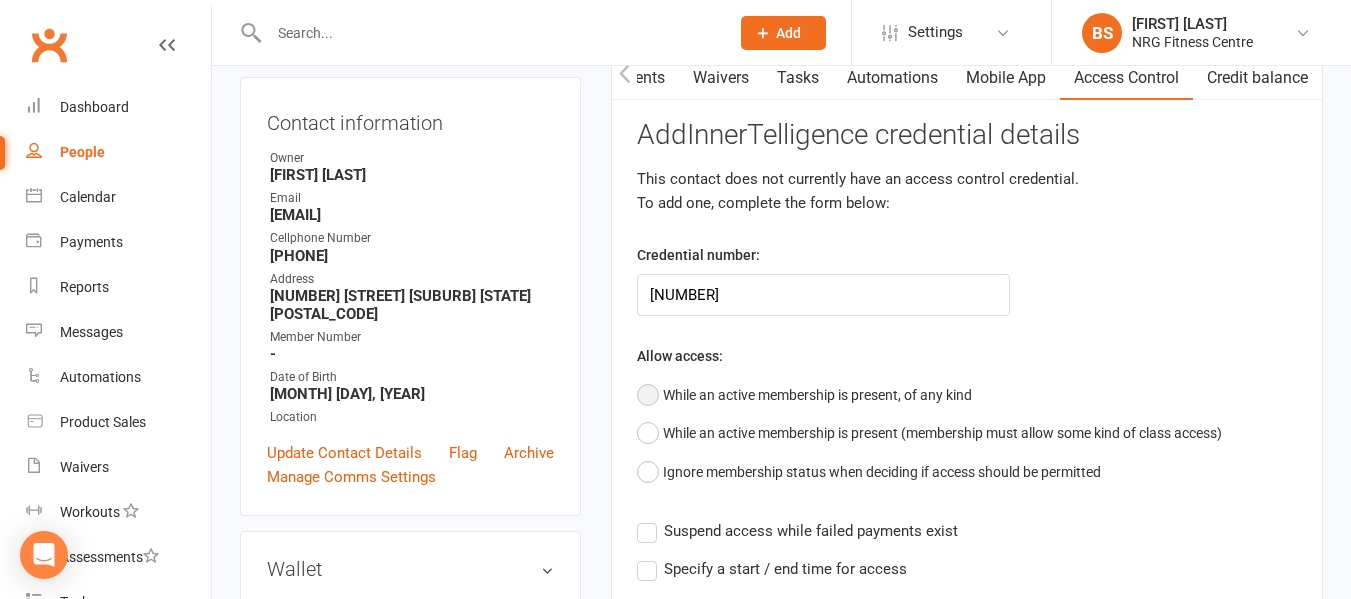 click on "While an active membership is present, of any kind" at bounding box center (804, 395) 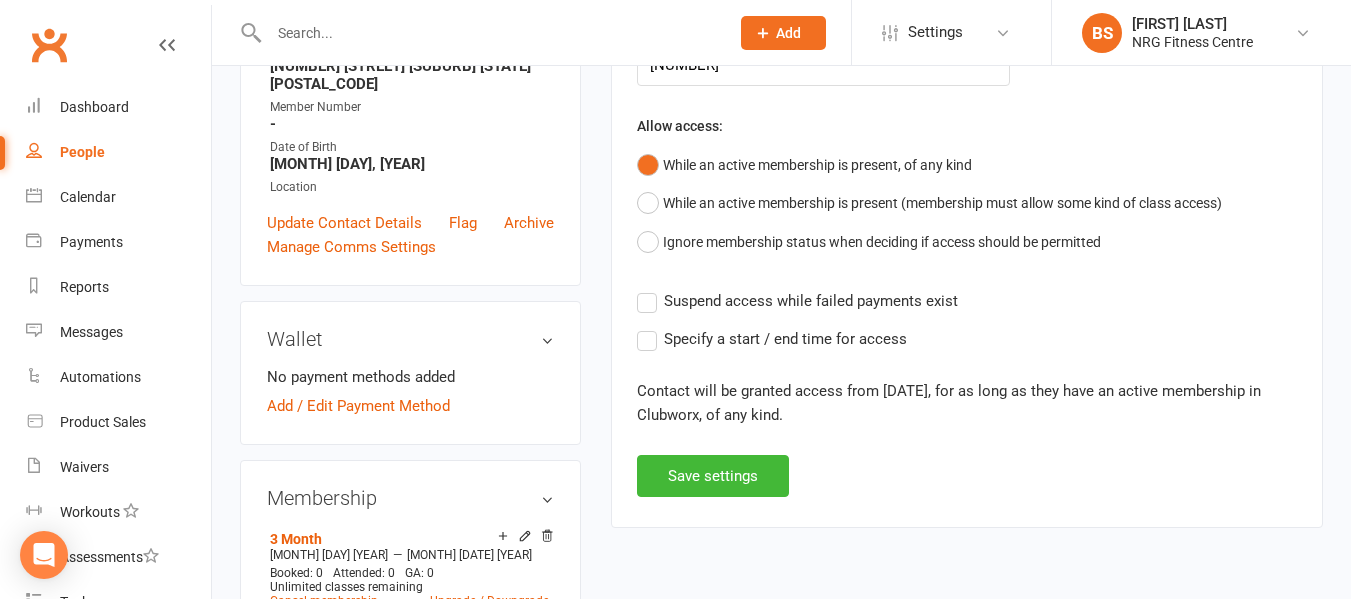 scroll, scrollTop: 400, scrollLeft: 0, axis: vertical 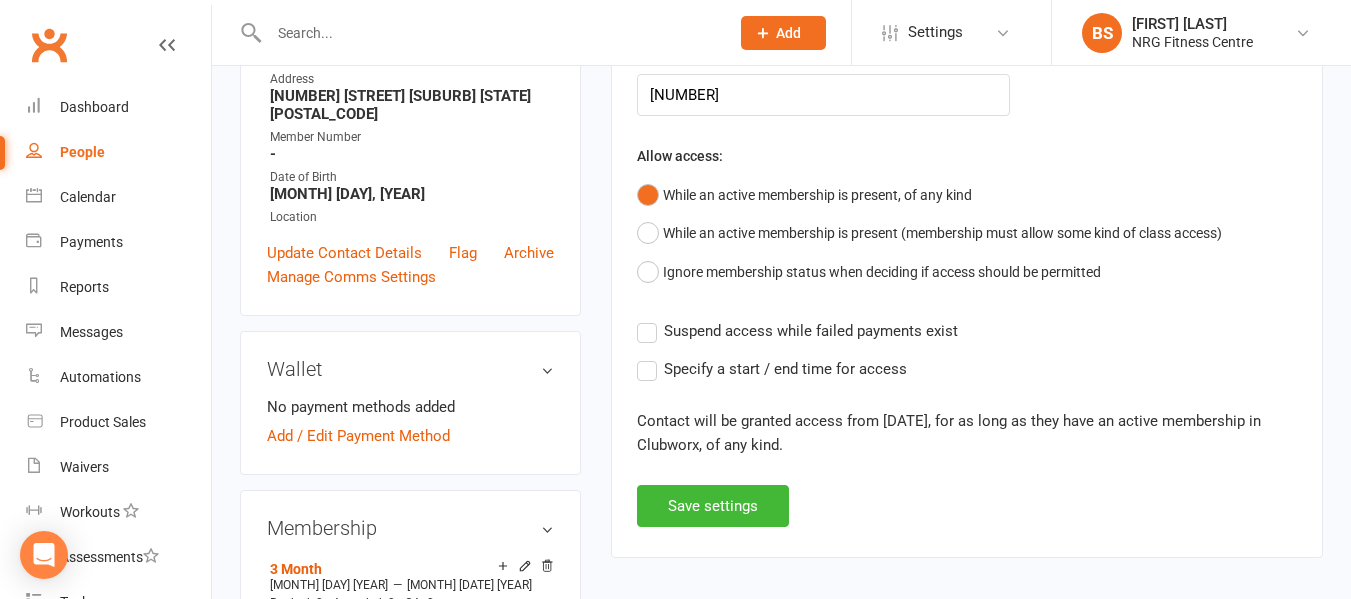 click on "Suspend access while failed payments exist" at bounding box center [797, 331] 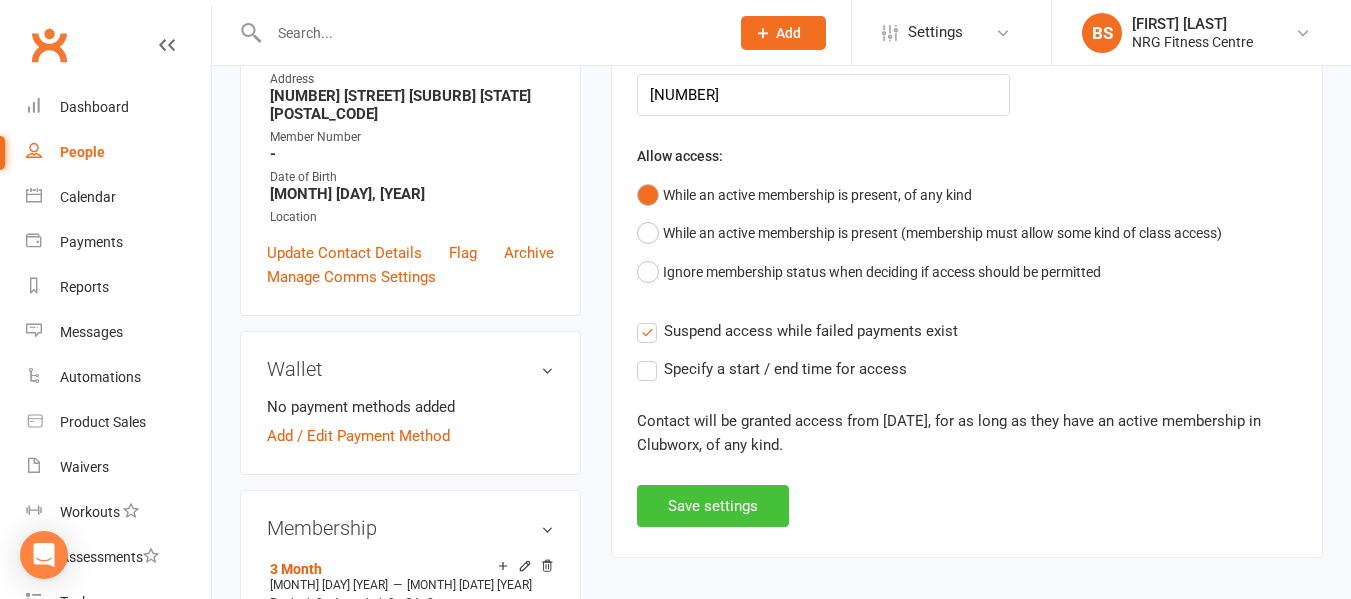 click on "Save settings" at bounding box center [713, 506] 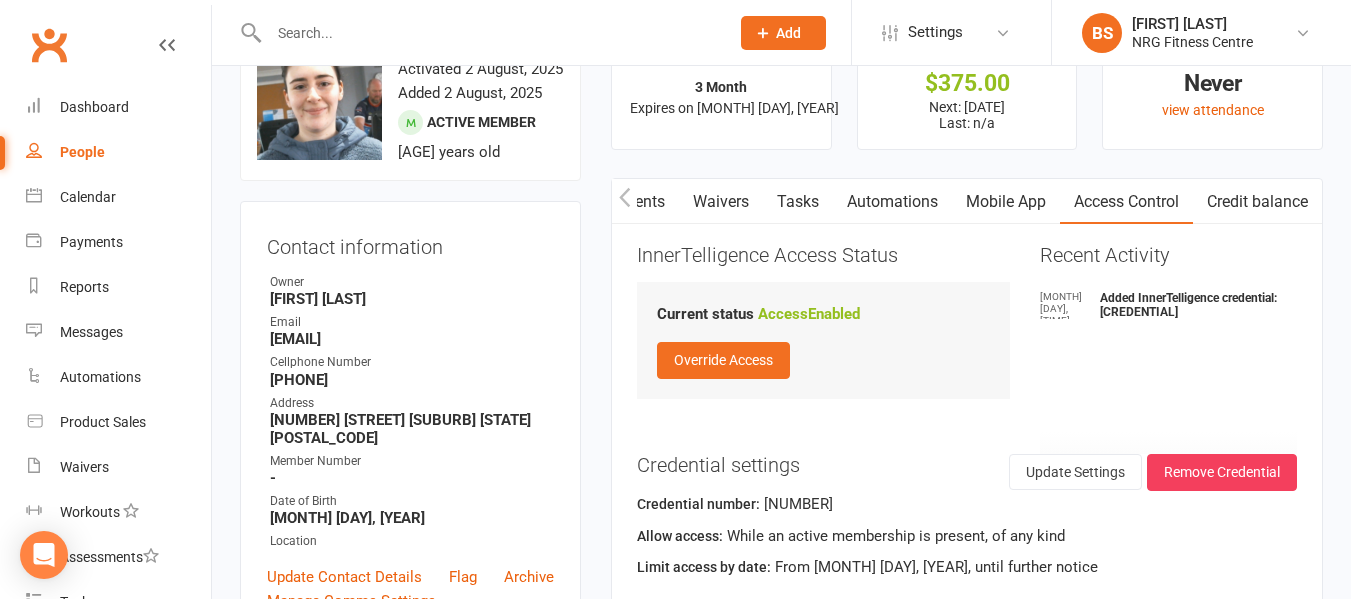 scroll, scrollTop: 0, scrollLeft: 0, axis: both 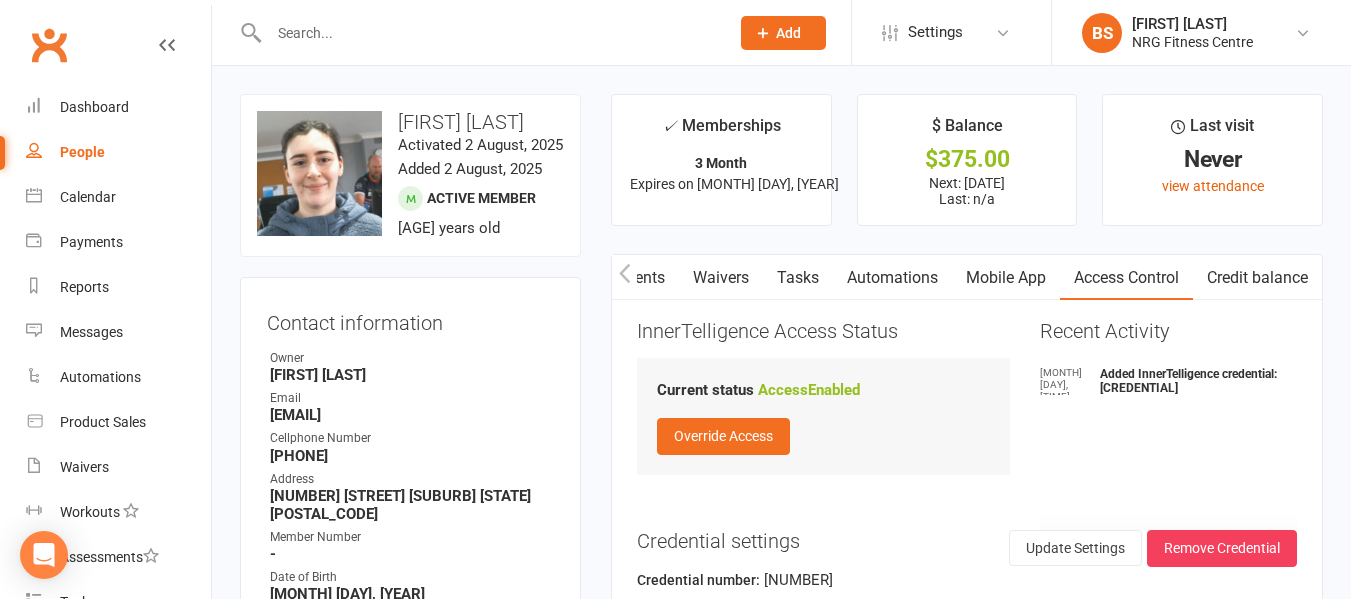 click at bounding box center (624, 277) 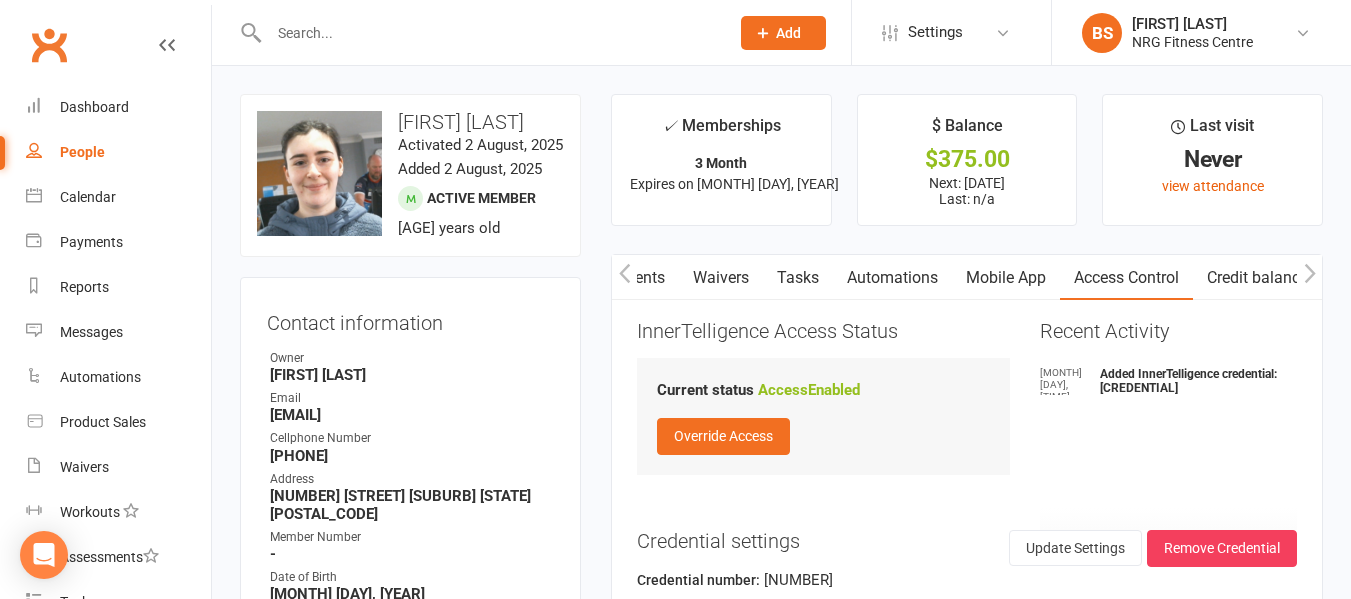 scroll, scrollTop: 0, scrollLeft: 222, axis: horizontal 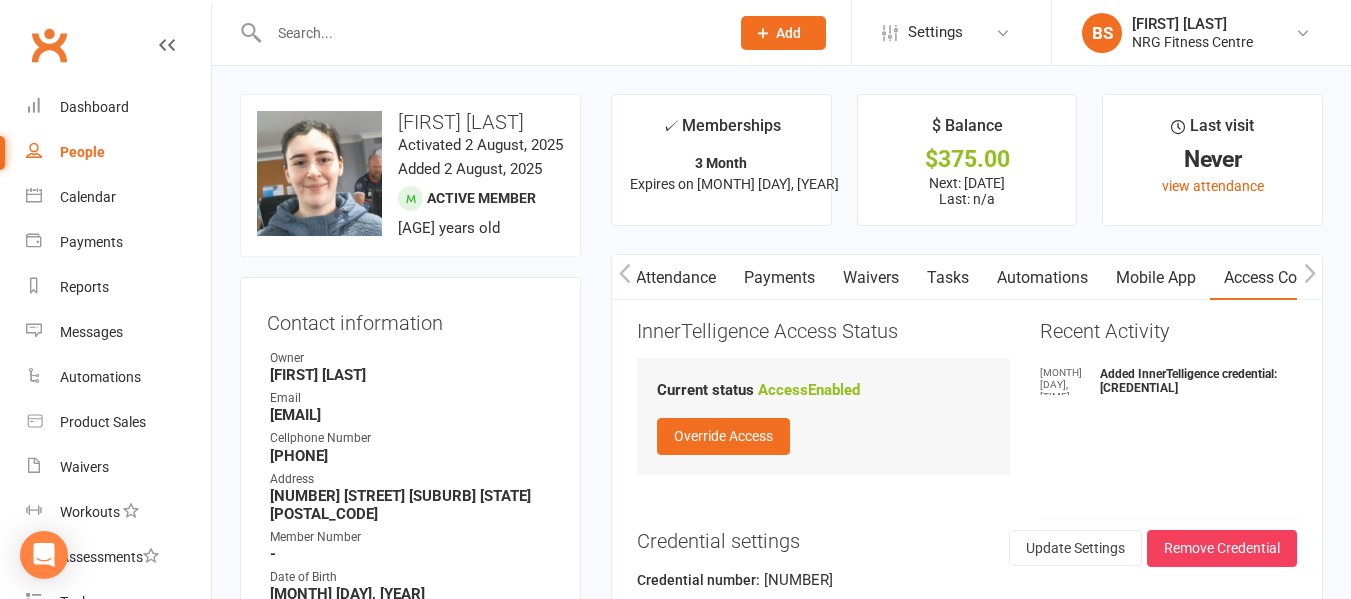 click at bounding box center [624, 277] 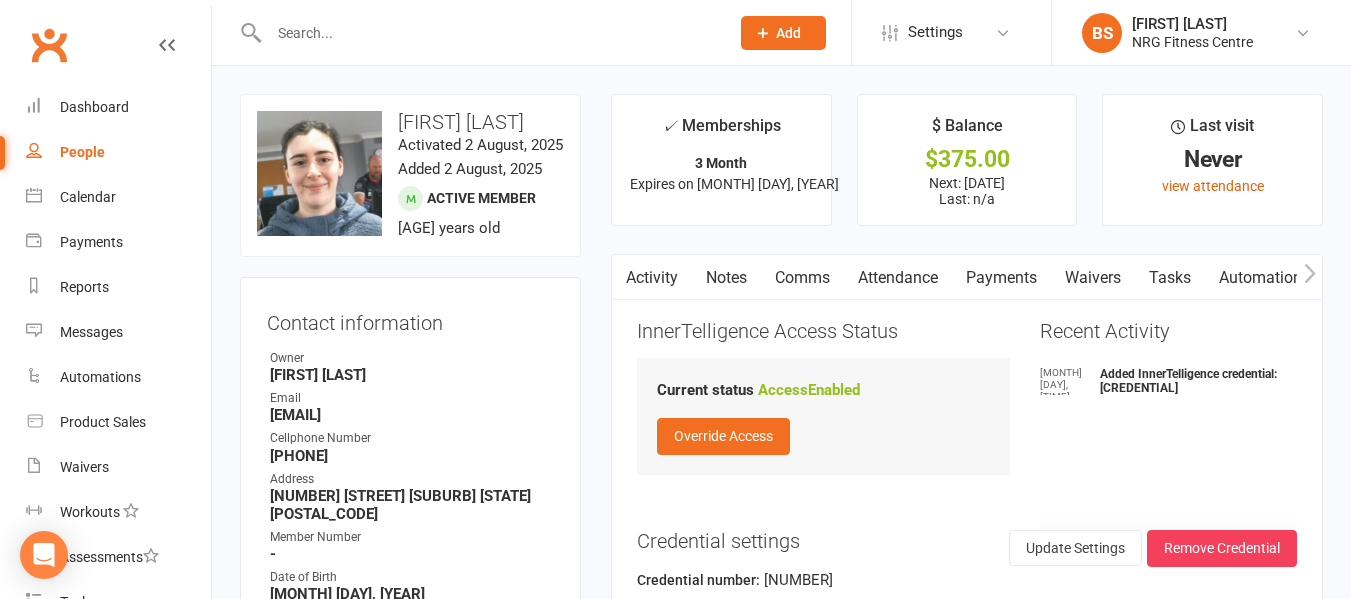 click on "Payments" at bounding box center [1001, 278] 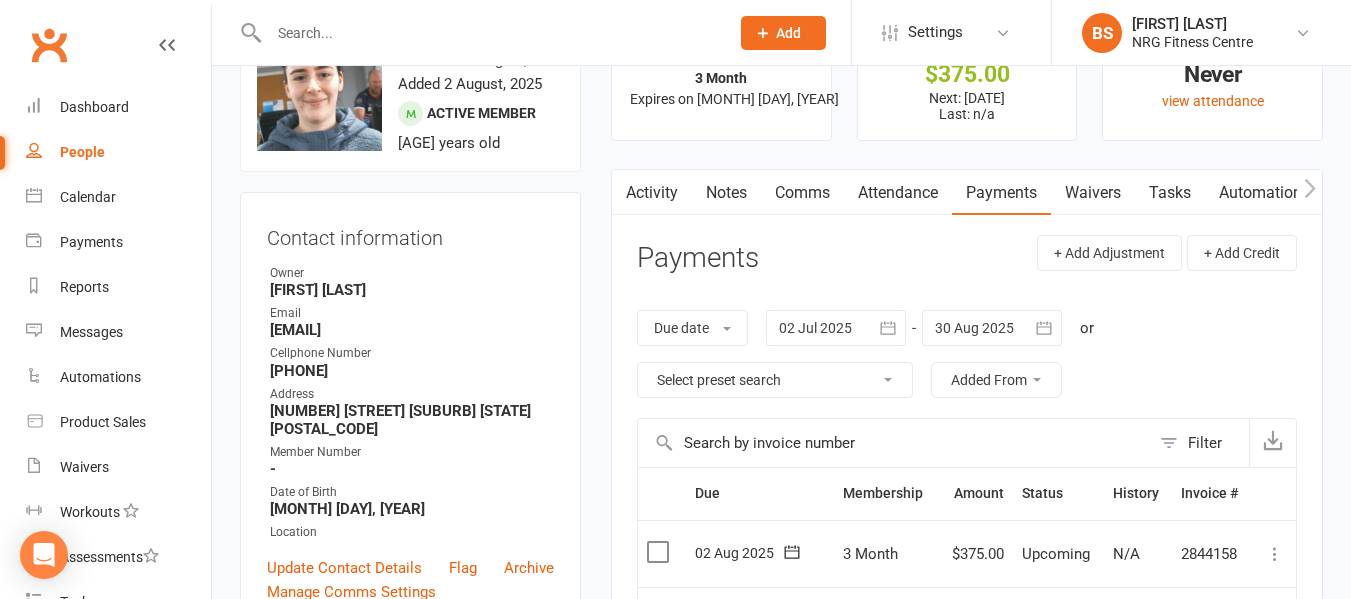 scroll, scrollTop: 200, scrollLeft: 0, axis: vertical 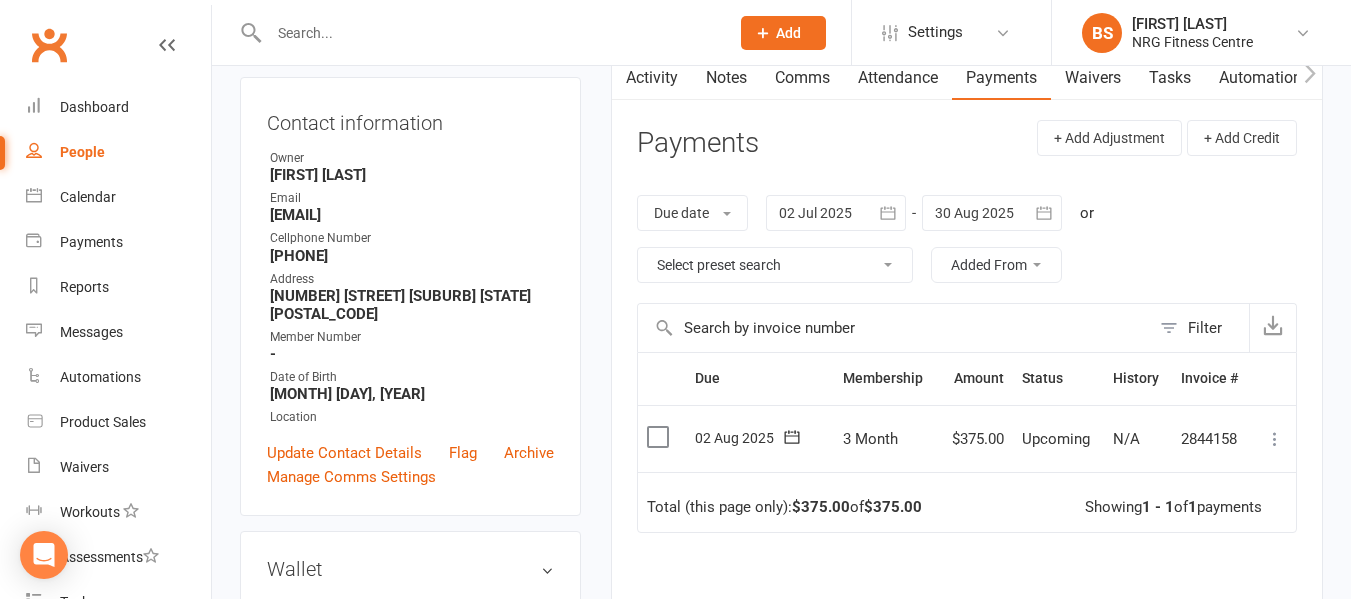 click at bounding box center (1275, 439) 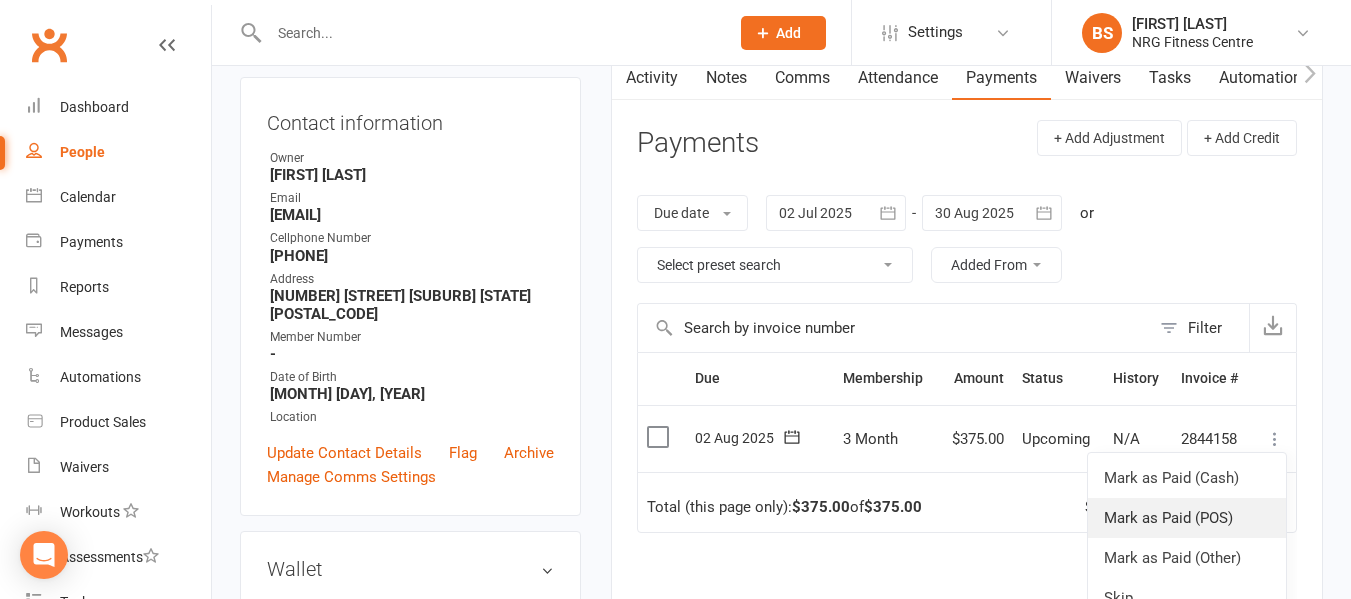 click on "Mark as Paid (POS)" at bounding box center [1187, 518] 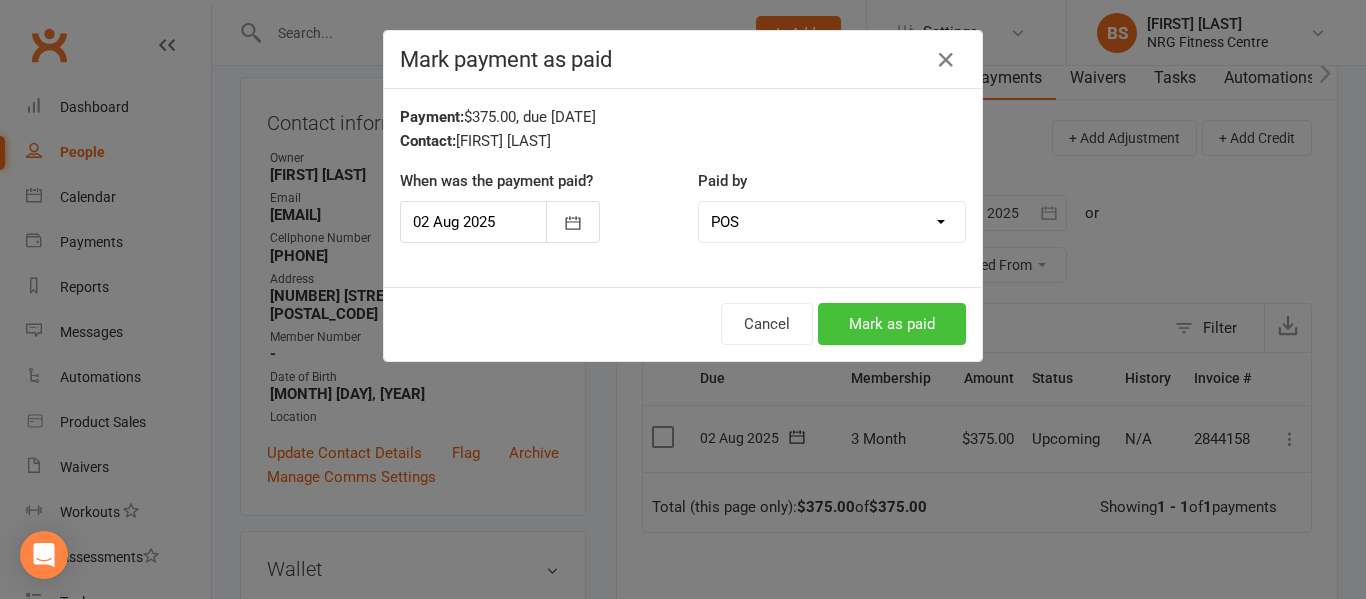 click on "Mark as paid" at bounding box center (892, 324) 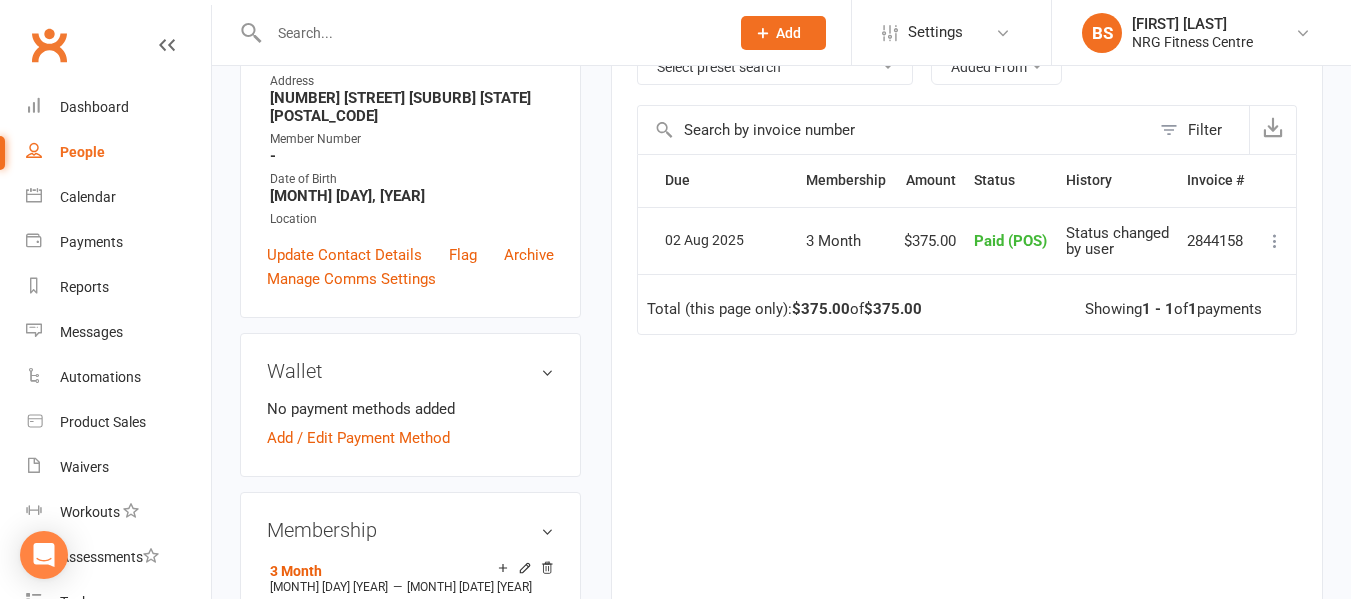 scroll, scrollTop: 400, scrollLeft: 0, axis: vertical 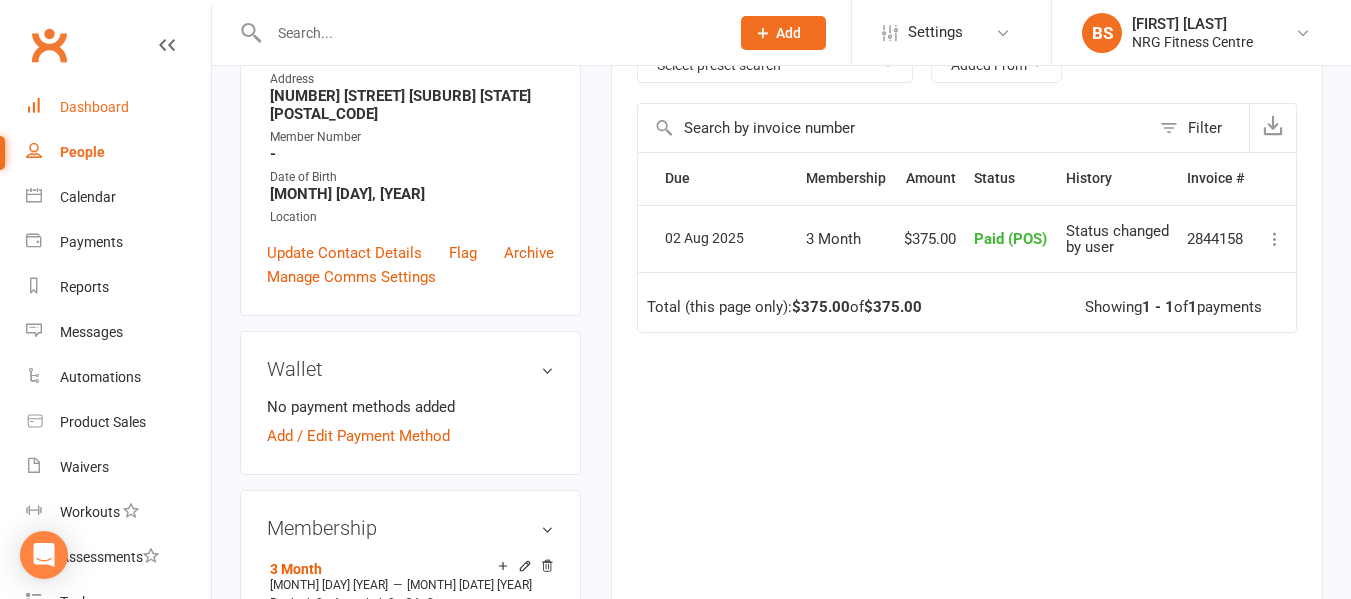 click on "Dashboard" at bounding box center [94, 107] 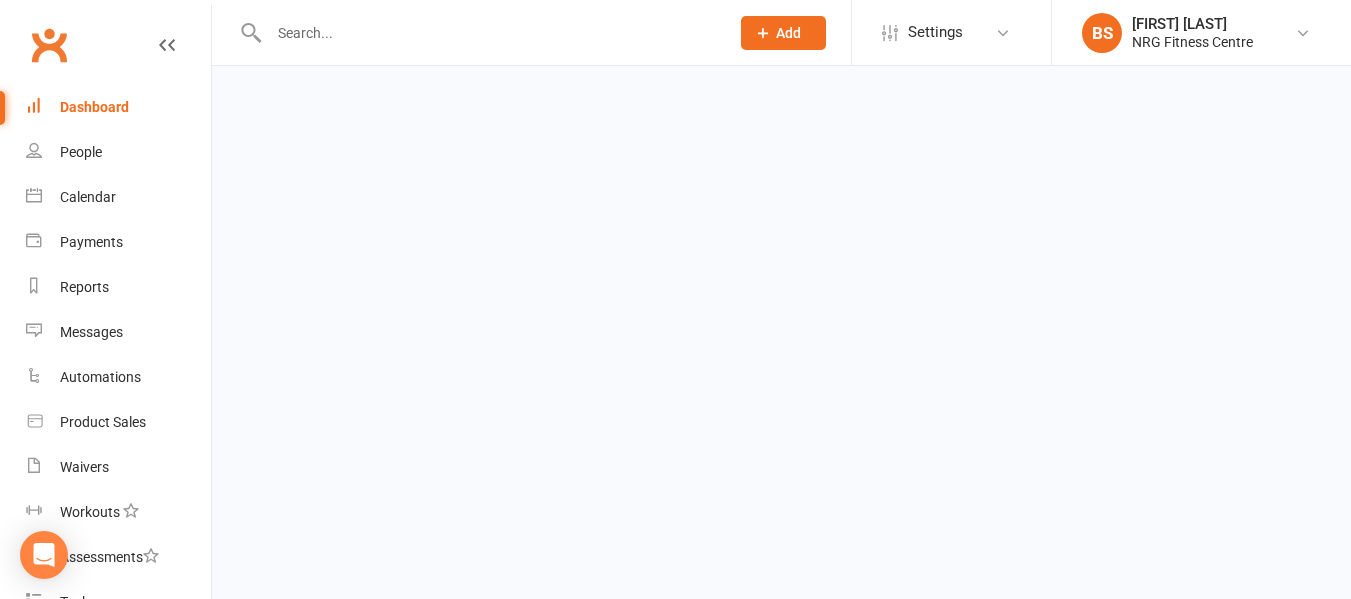 scroll, scrollTop: 0, scrollLeft: 0, axis: both 